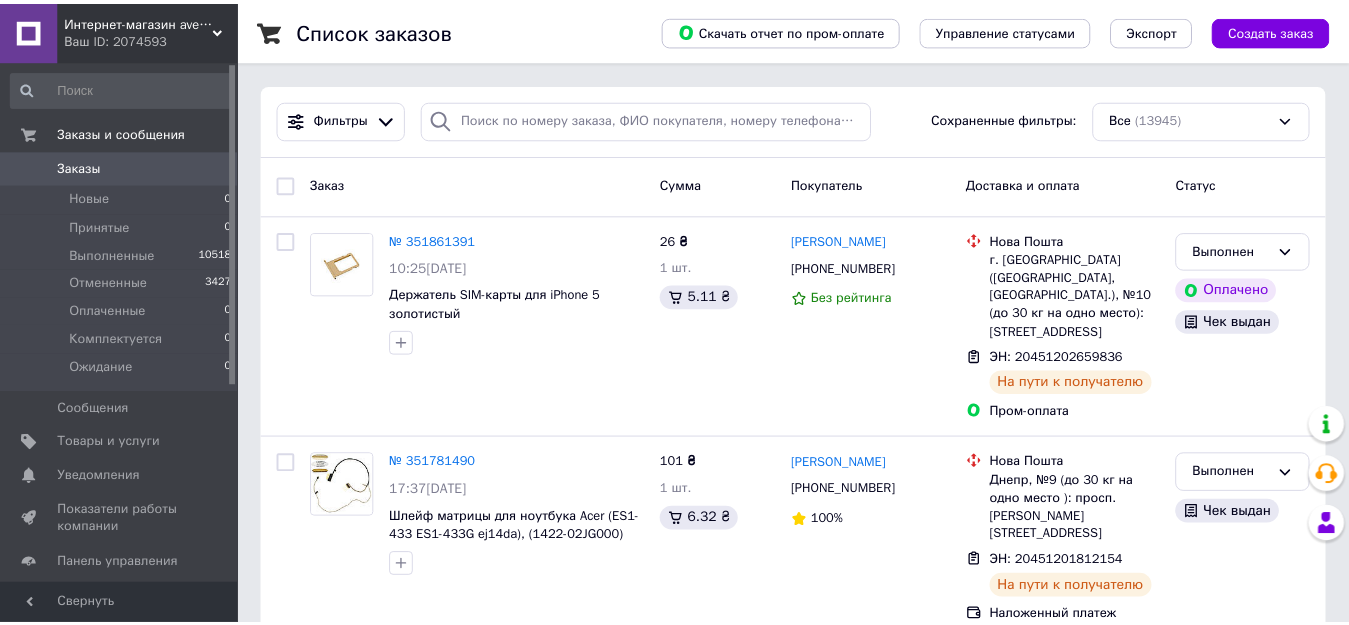 scroll, scrollTop: 0, scrollLeft: 0, axis: both 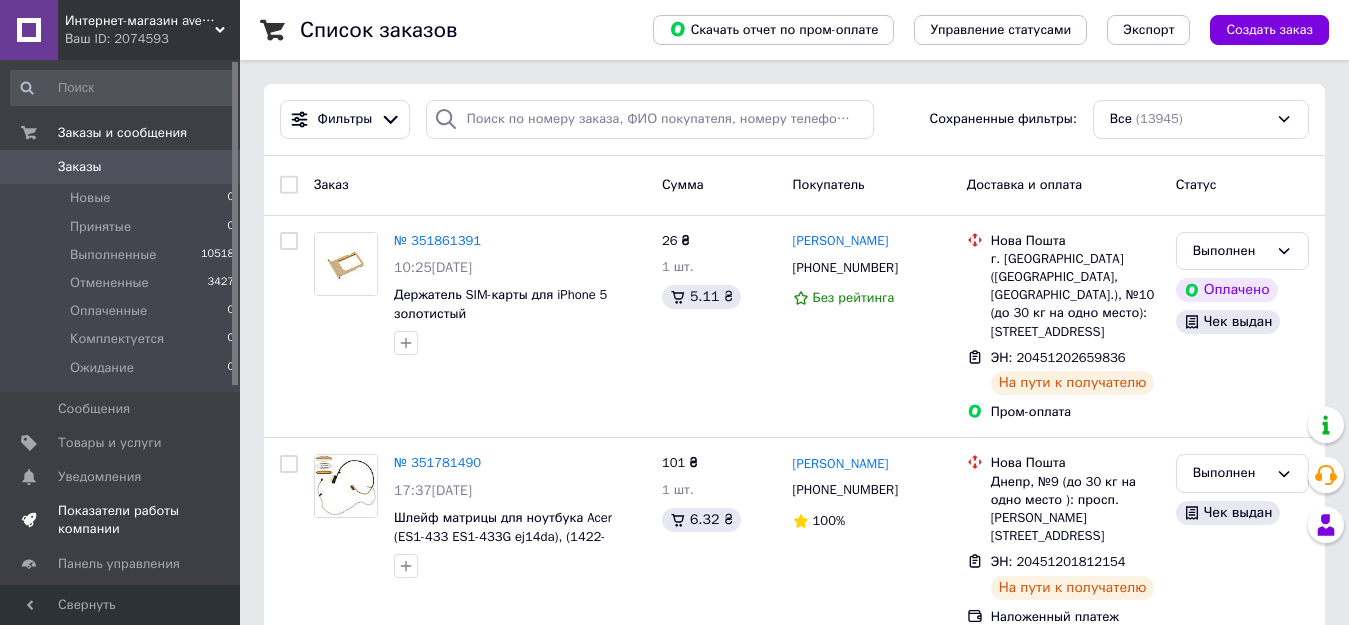 click on "Показатели работы компании" at bounding box center [121, 520] 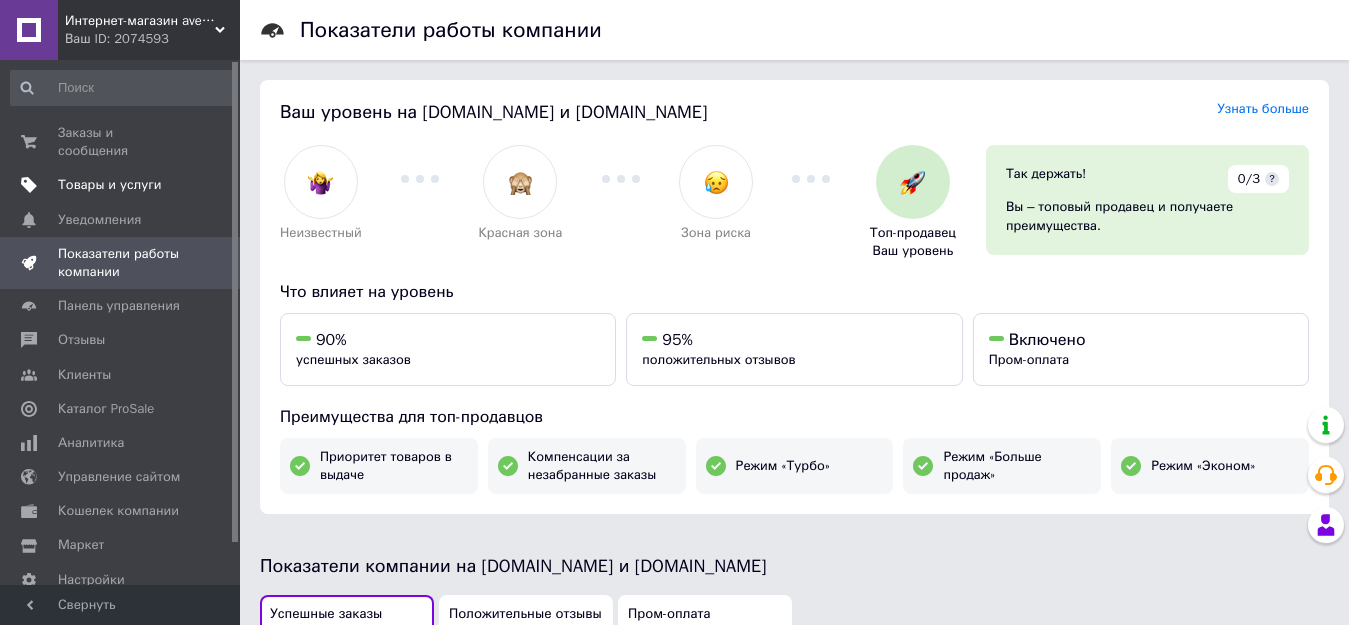 click on "Товары и услуги" at bounding box center (110, 185) 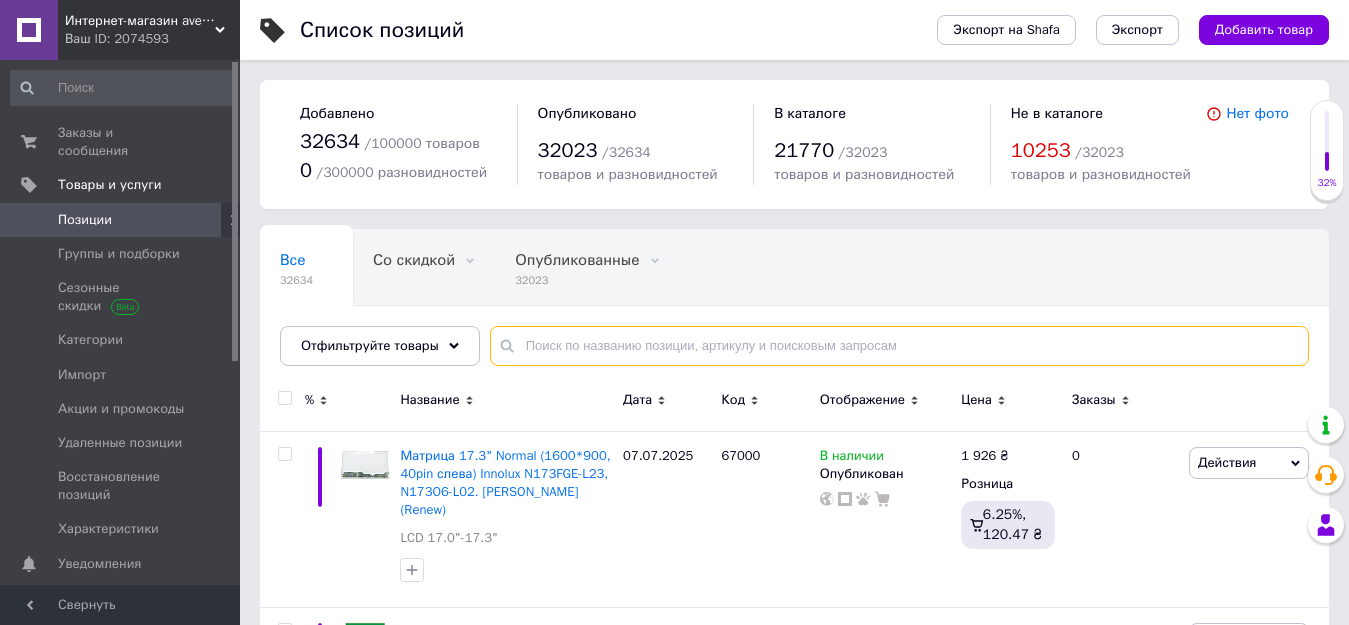 click at bounding box center (899, 346) 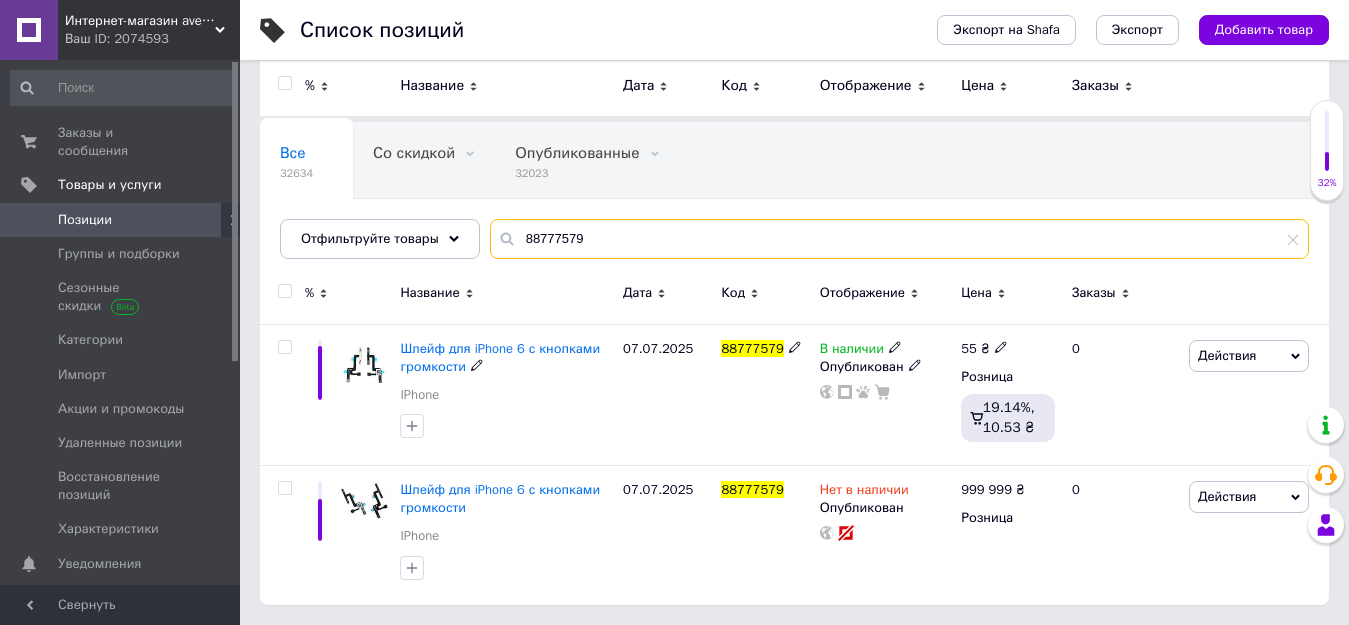 scroll, scrollTop: 107, scrollLeft: 0, axis: vertical 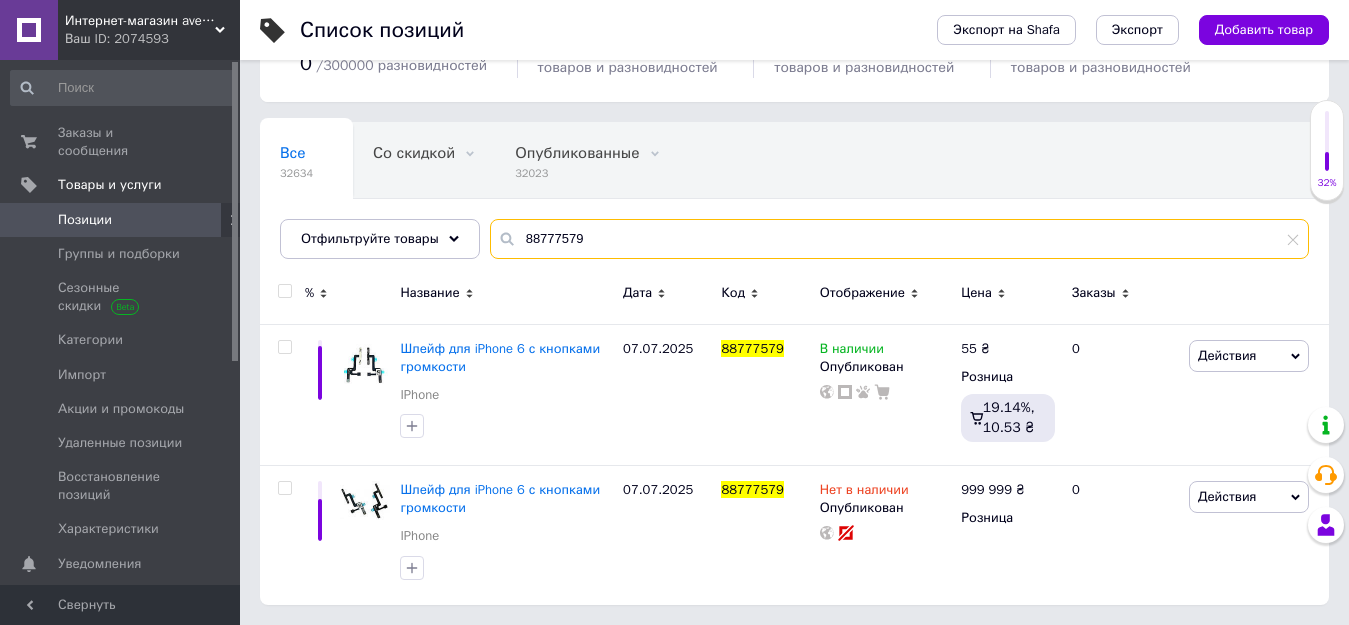click on "88777579" at bounding box center (899, 239) 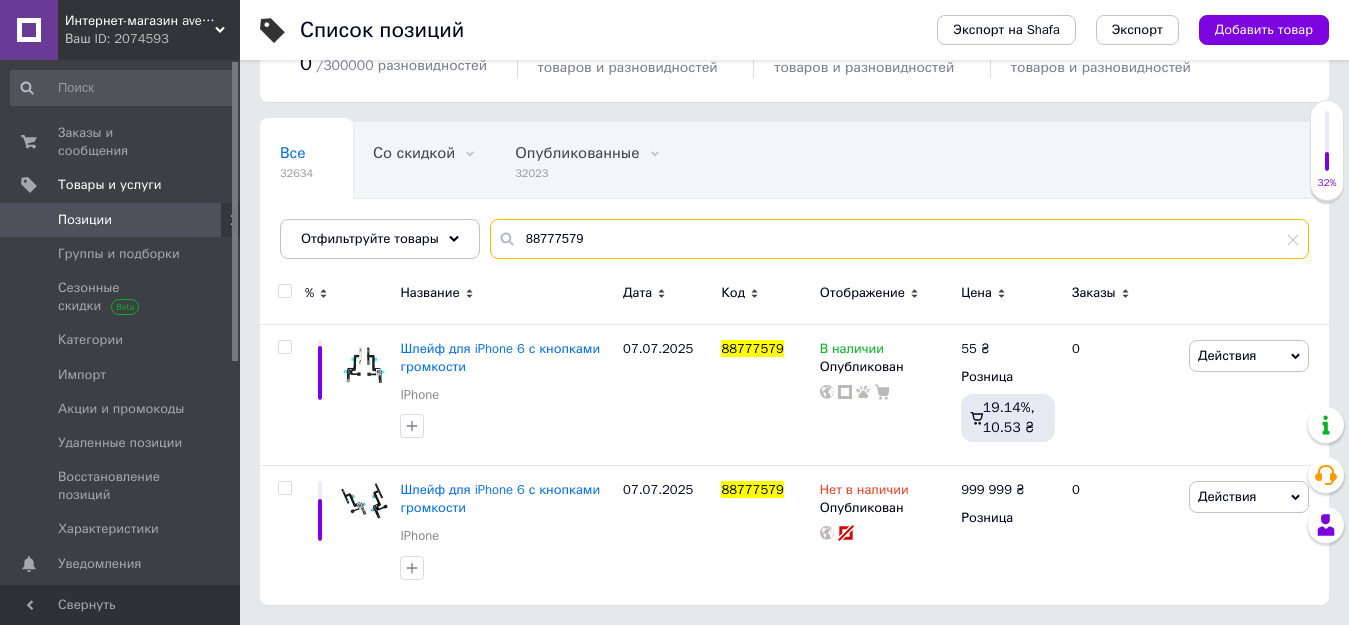 paste on "52,668" 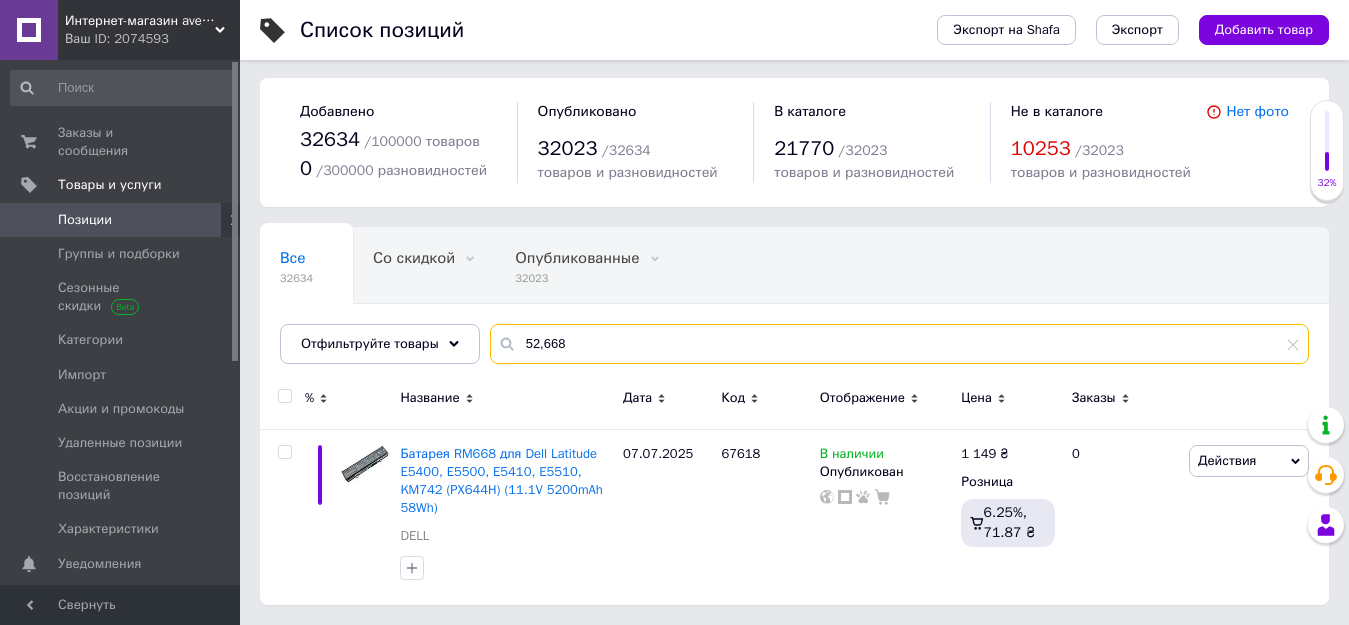 scroll, scrollTop: 0, scrollLeft: 0, axis: both 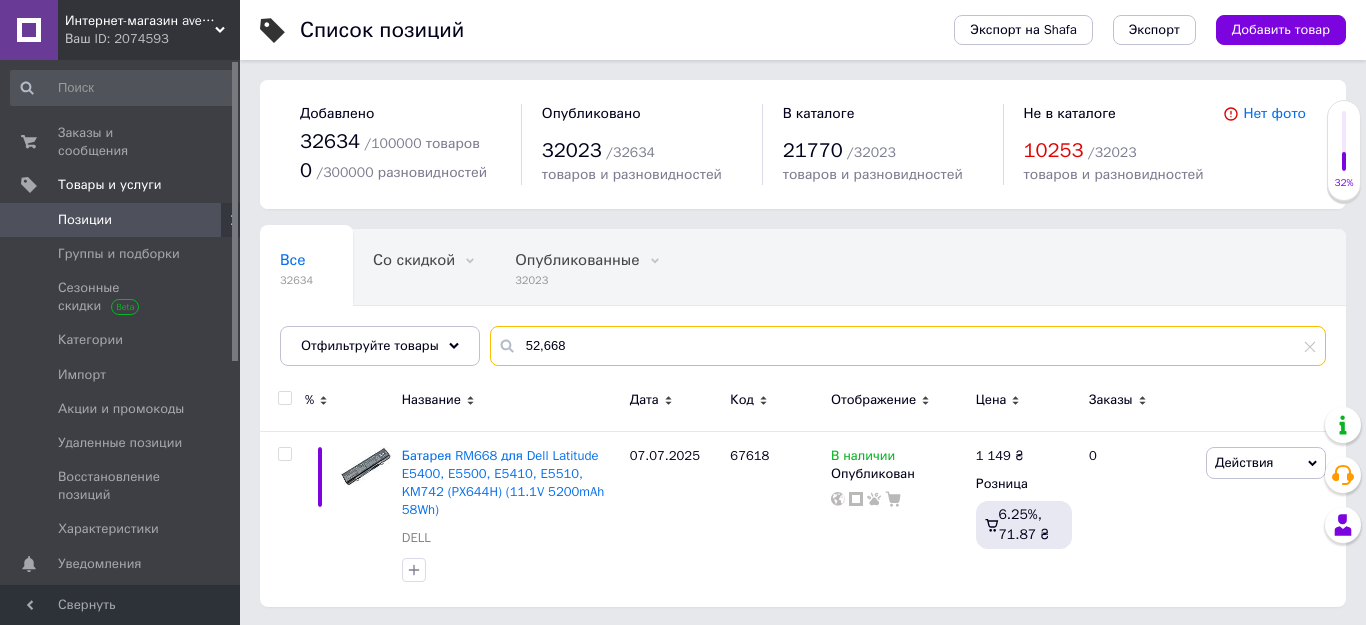 click on "52,668" at bounding box center (908, 346) 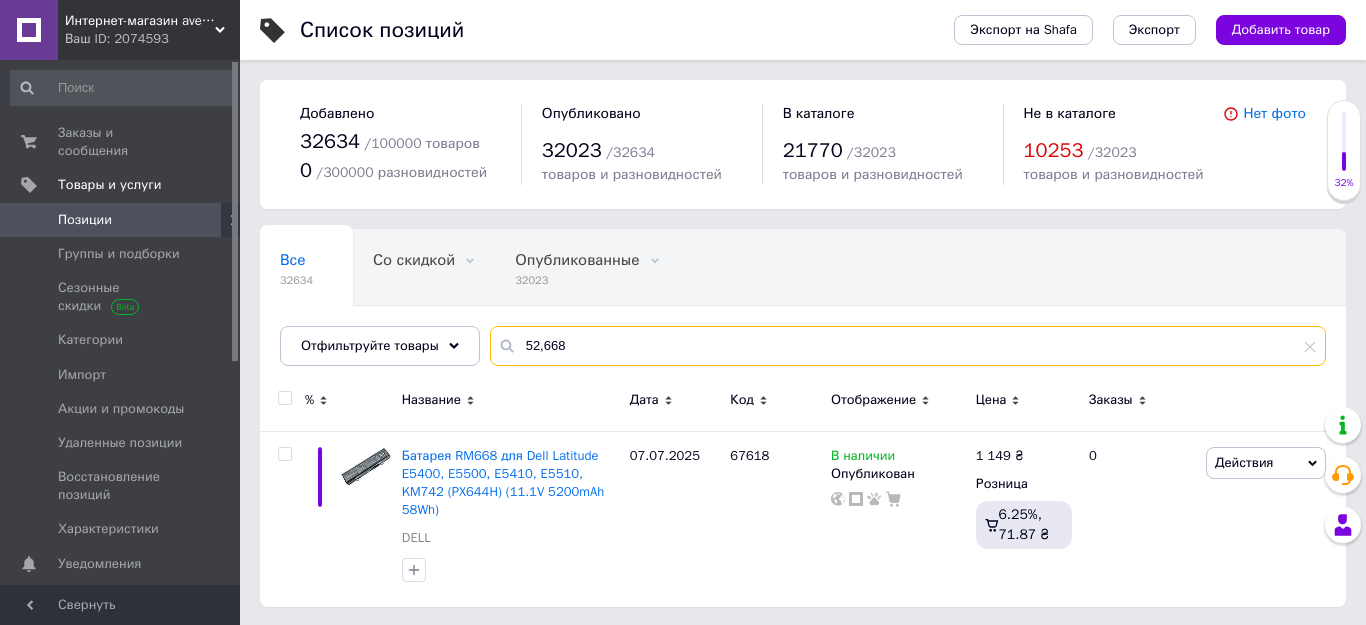paste on "4753" 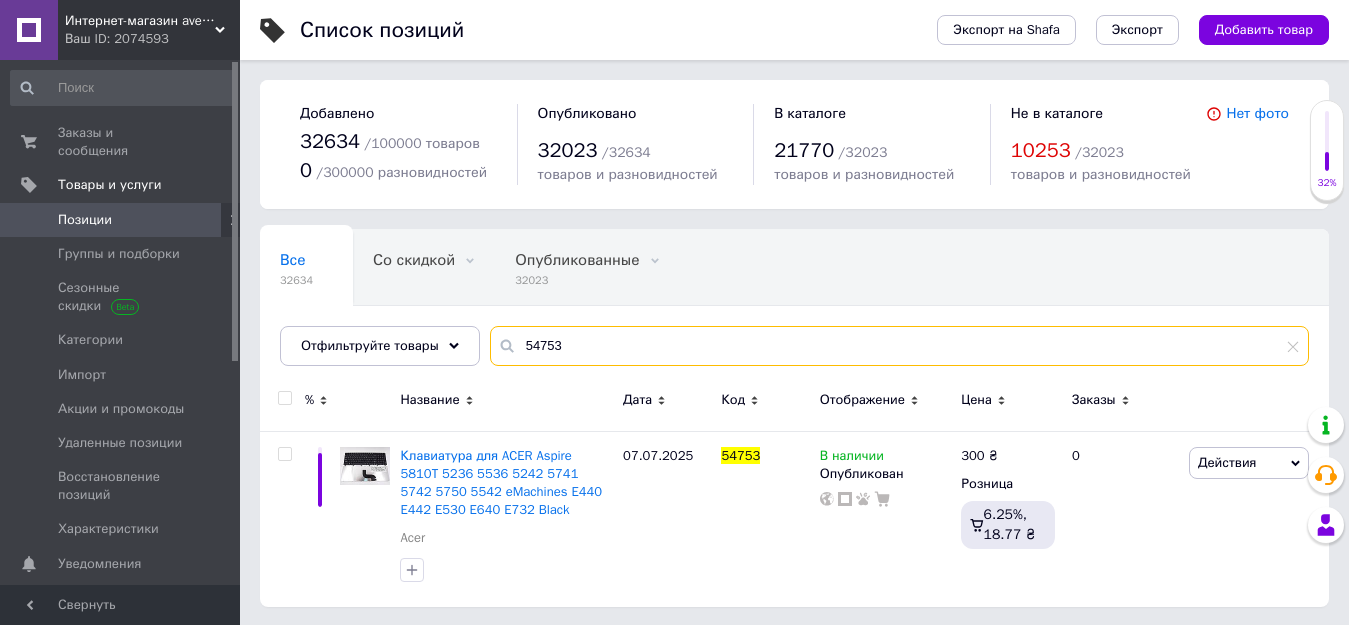 type on "54753" 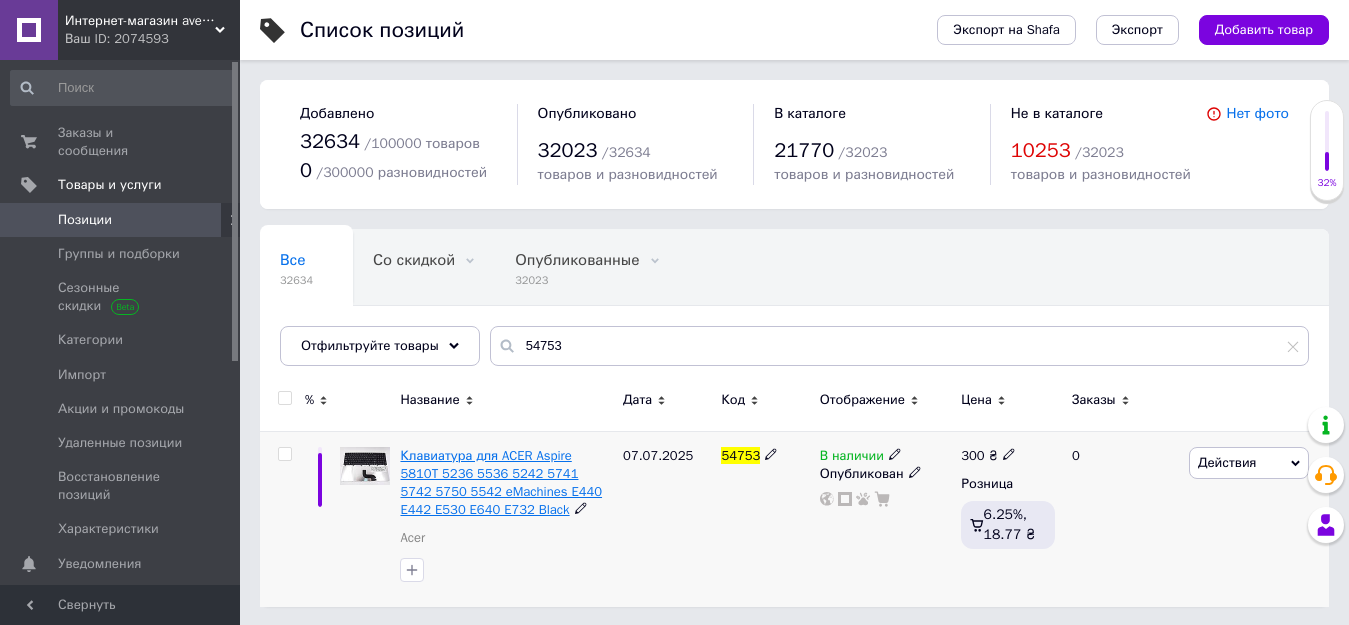 click on "Клавиатура для ACER Aspire 5810T 5236 5536 5242 5741 5742 5750 5542 eMachines E440 E442 E530 E640 E732 Black" at bounding box center [501, 483] 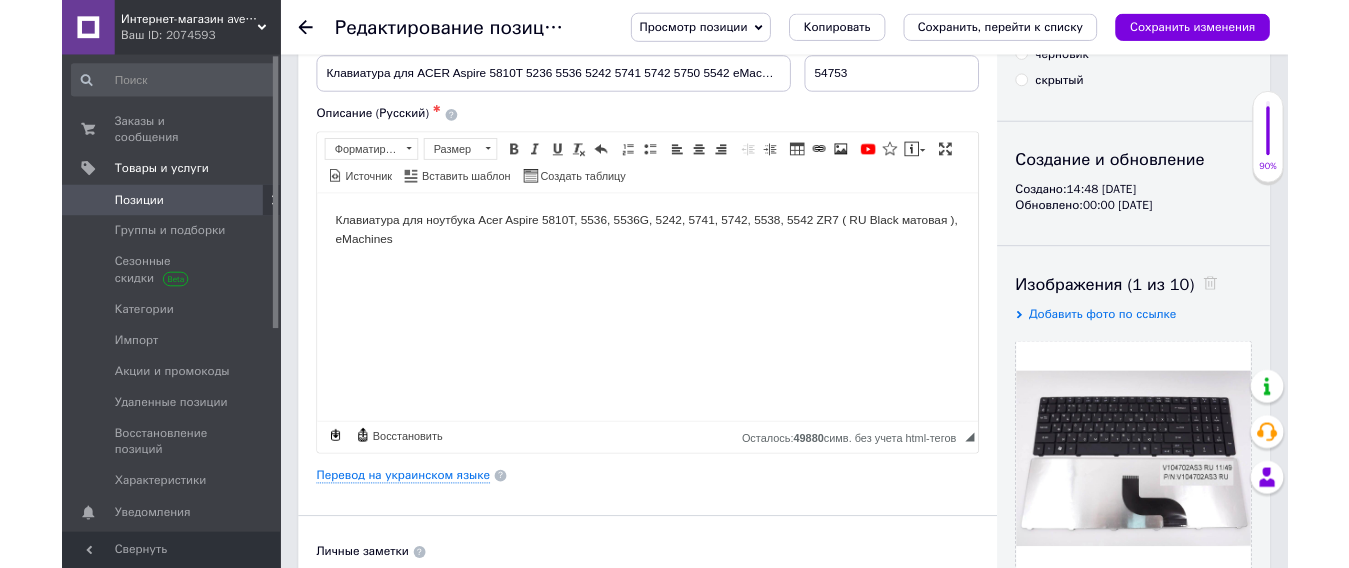 scroll, scrollTop: 100, scrollLeft: 0, axis: vertical 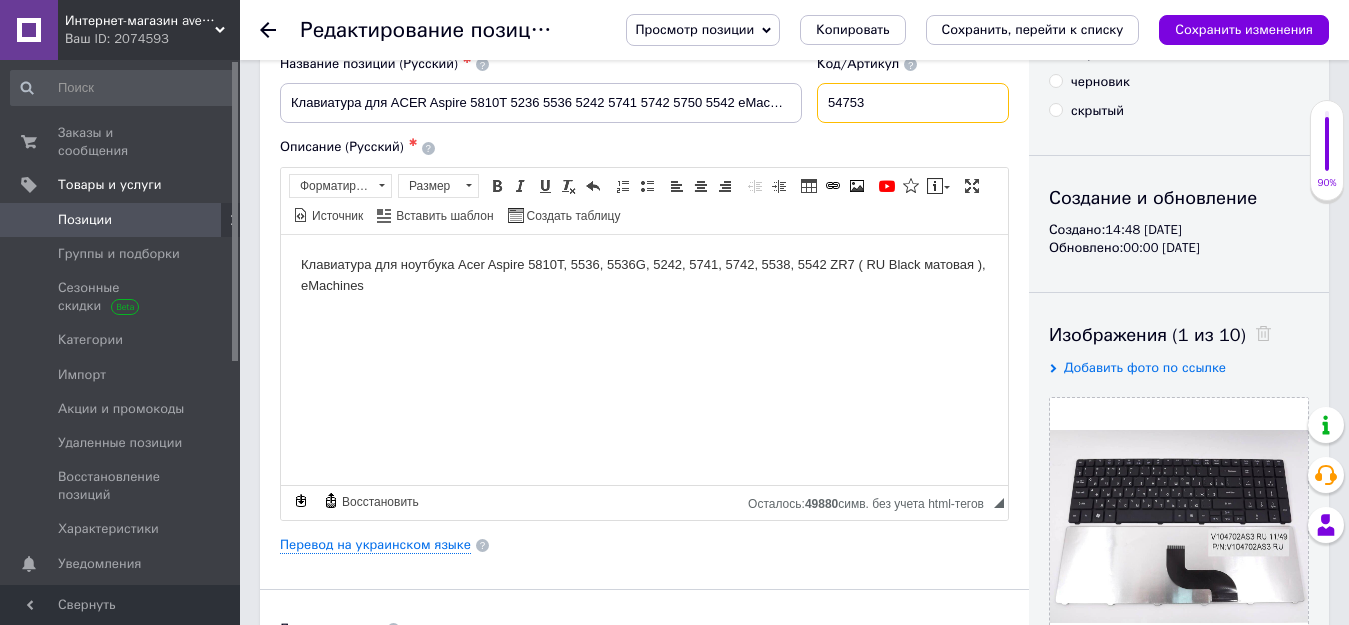 click on "54753" at bounding box center [913, 103] 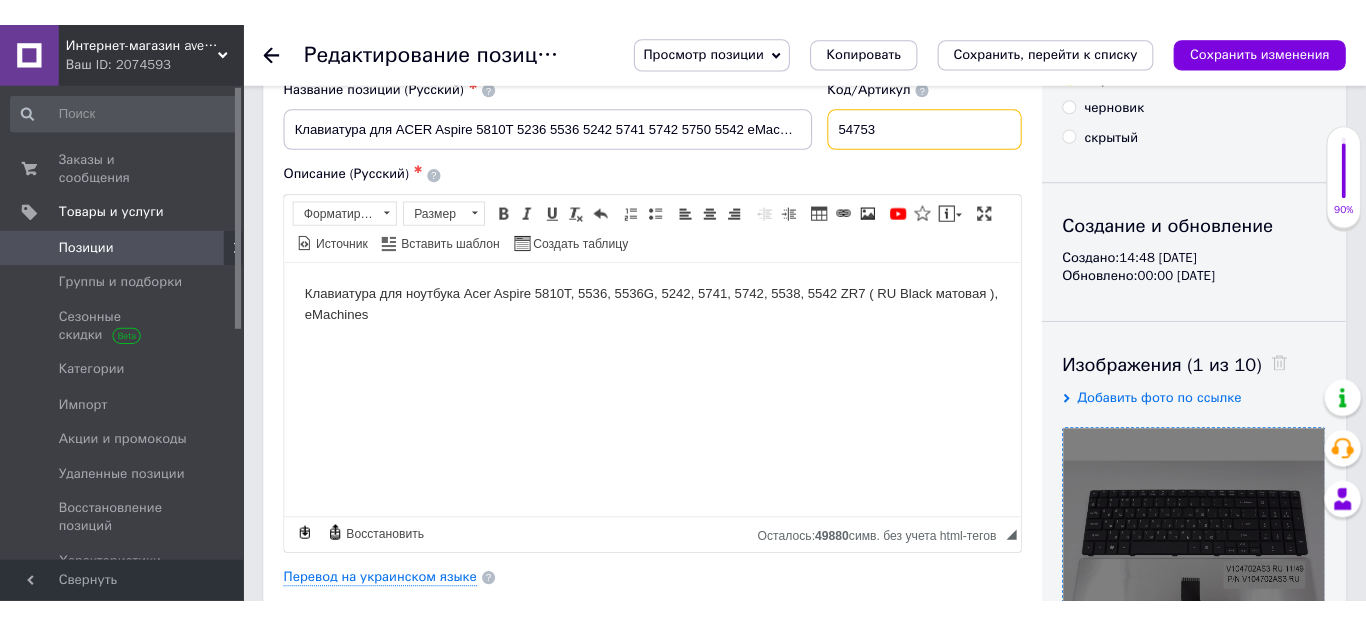 scroll, scrollTop: 300, scrollLeft: 0, axis: vertical 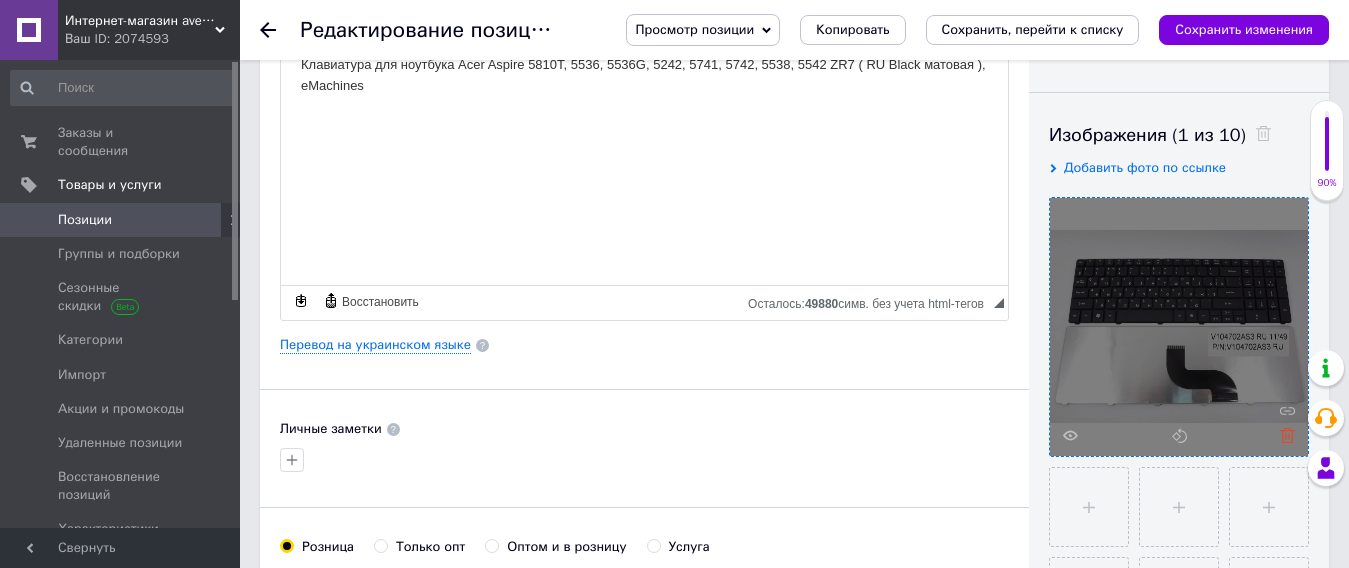 click 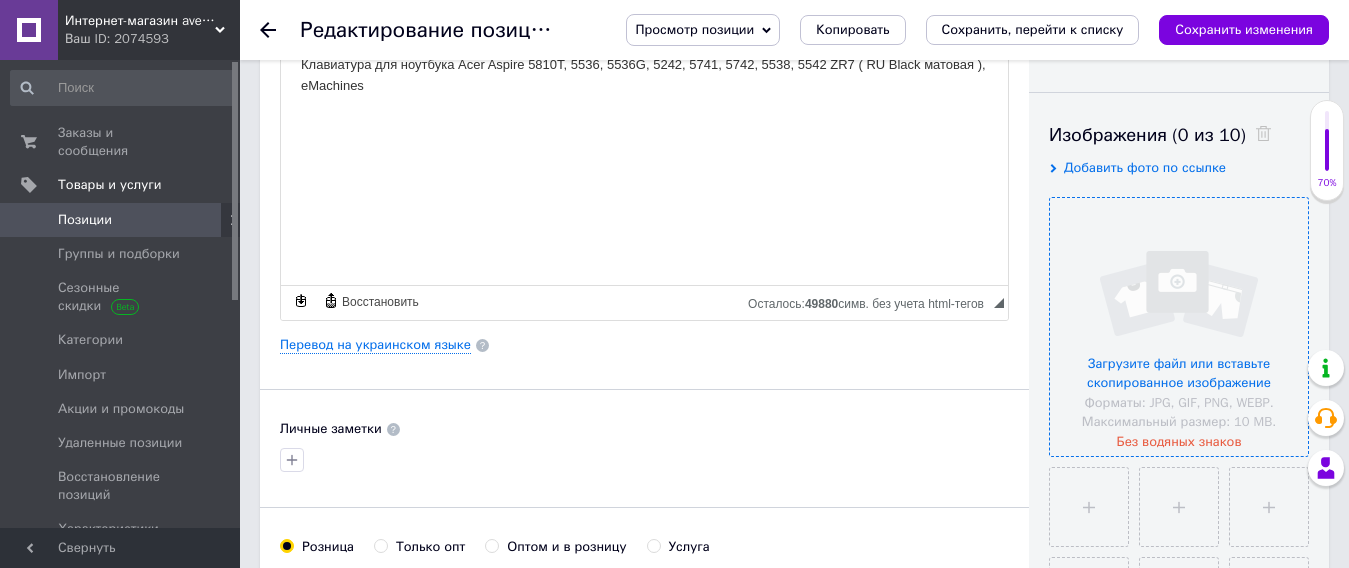 click at bounding box center [1179, 327] 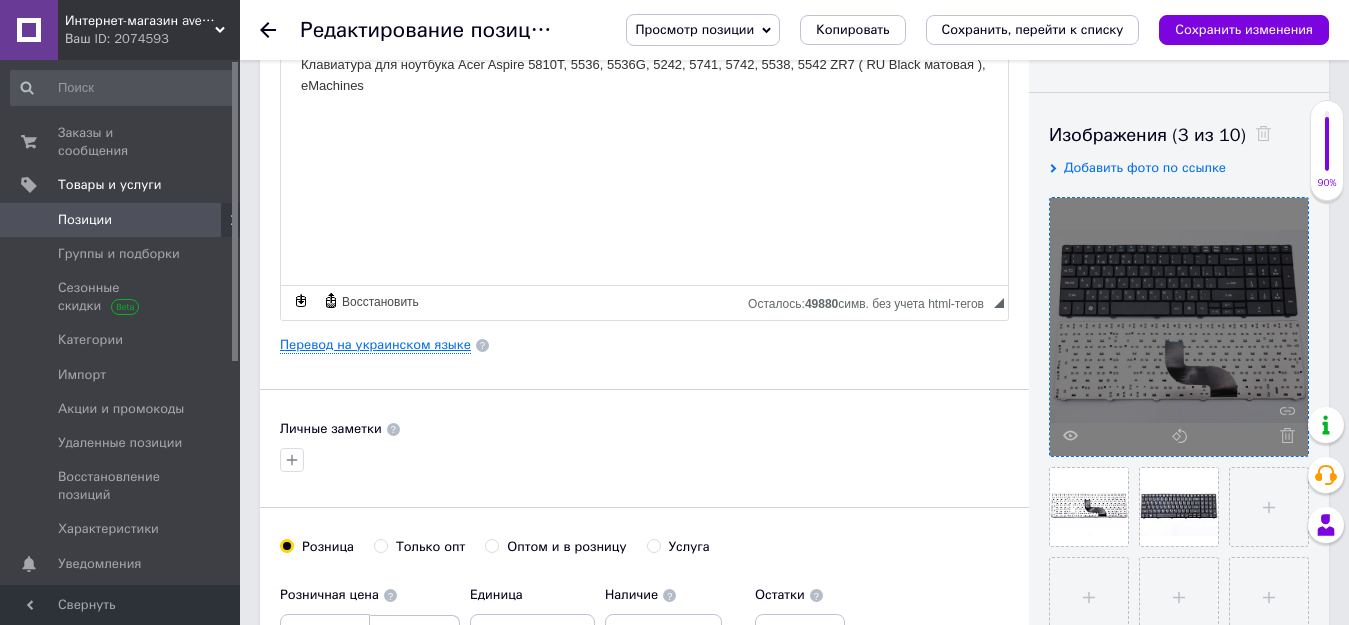 click on "Перевод на украинском языке" at bounding box center [375, 345] 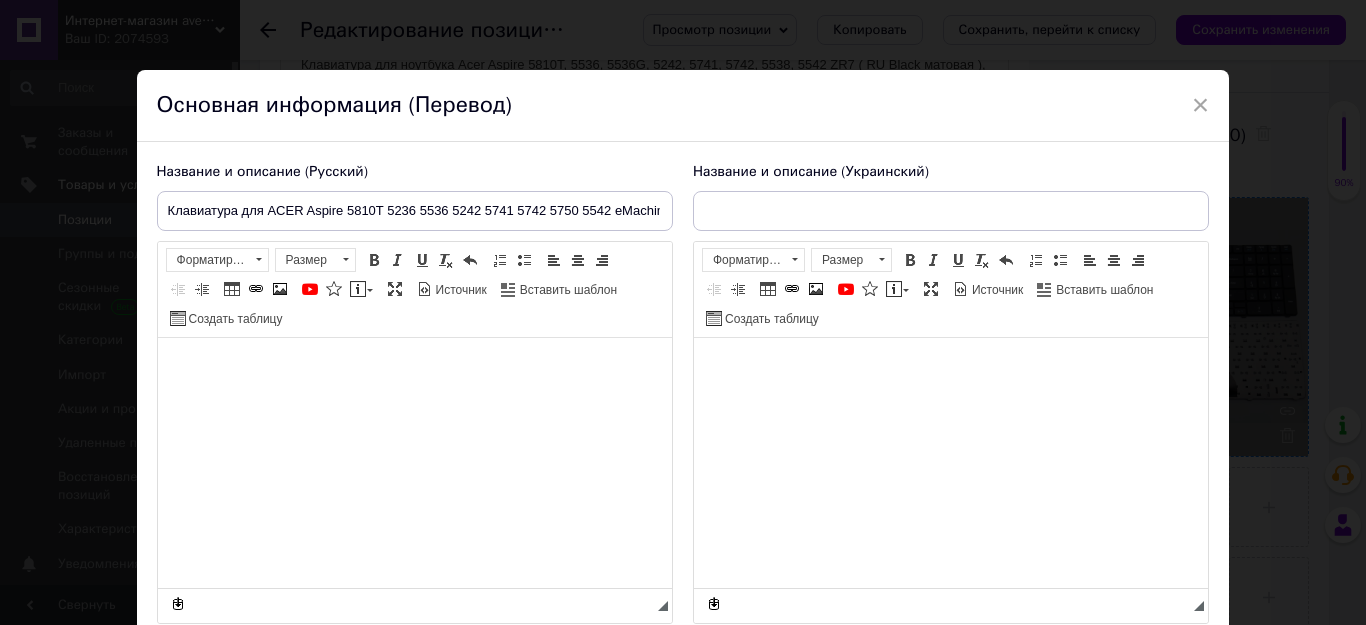 type on "Клавіатура для ноутбука Acer Aspire 5810T, 5536, 5536G, 5242, 5741, 5742, 5538, 5542 ZR7 ( RU Black матова )," 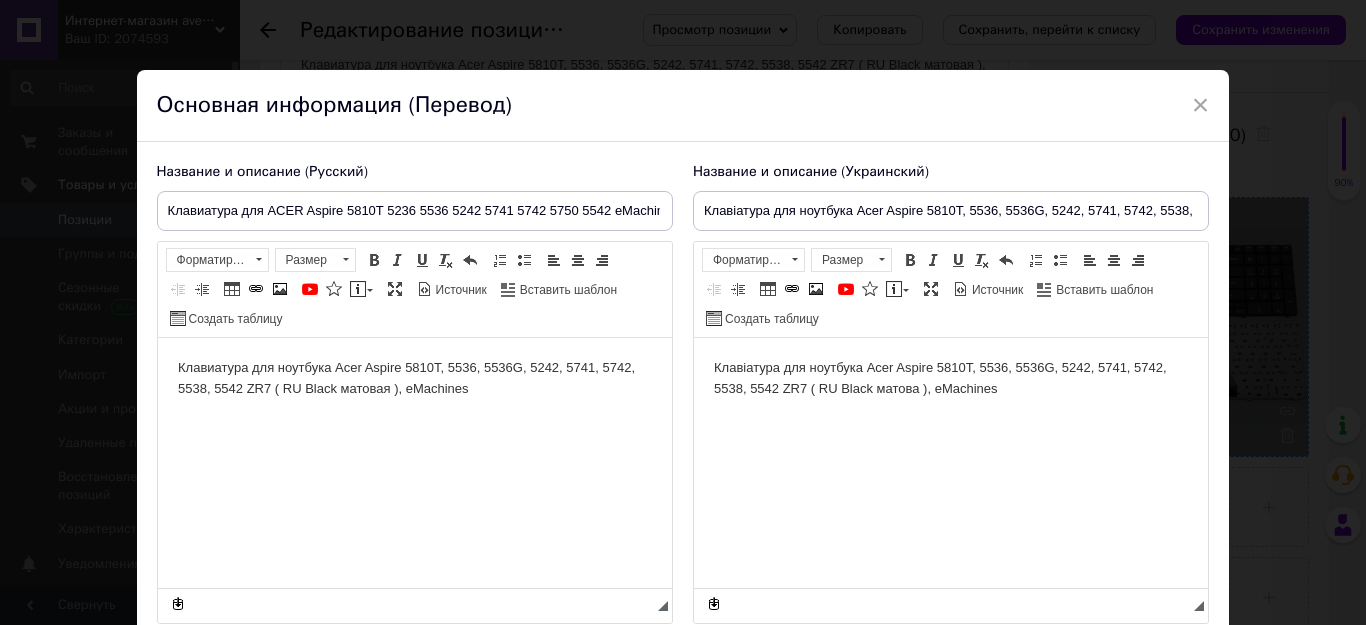 scroll, scrollTop: 0, scrollLeft: 0, axis: both 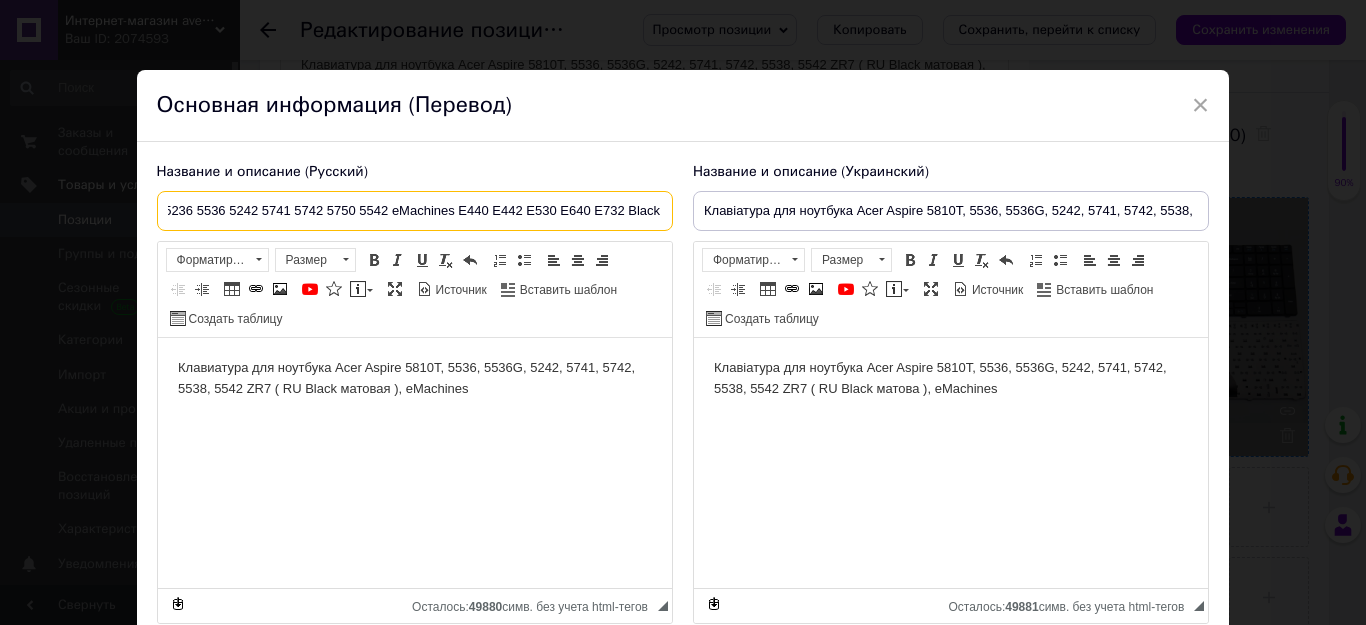 drag, startPoint x: 477, startPoint y: 209, endPoint x: 737, endPoint y: 196, distance: 260.3248 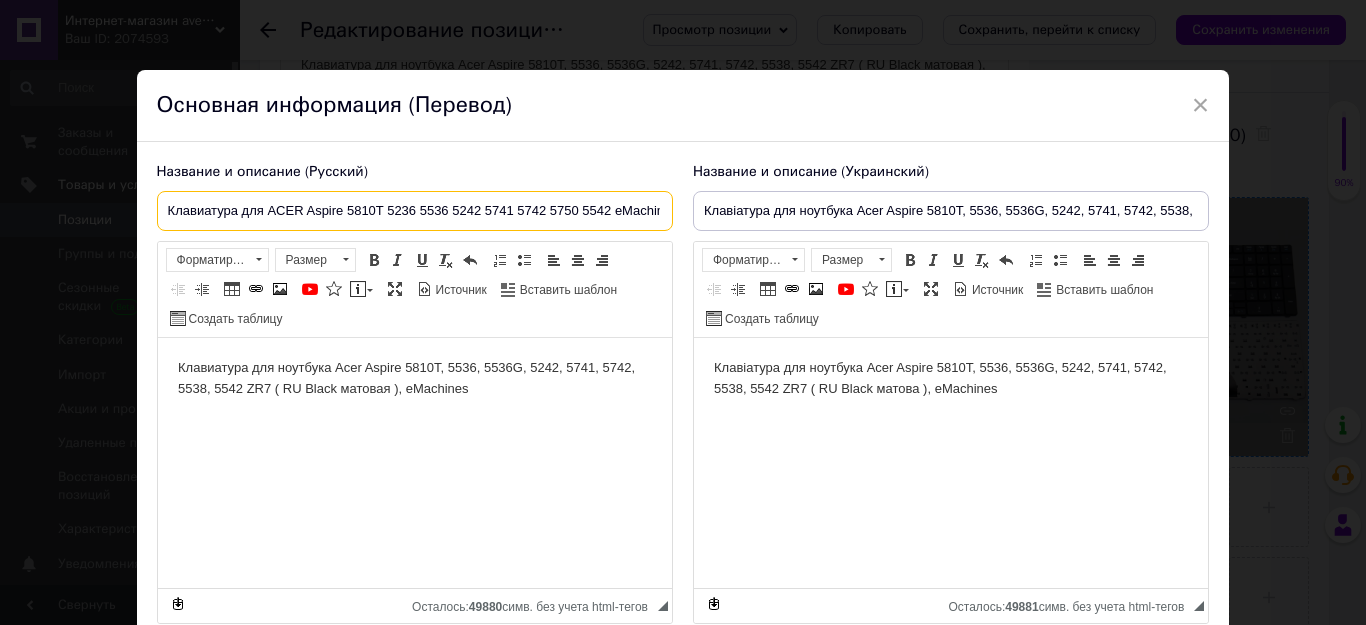 scroll, scrollTop: 0, scrollLeft: 225, axis: horizontal 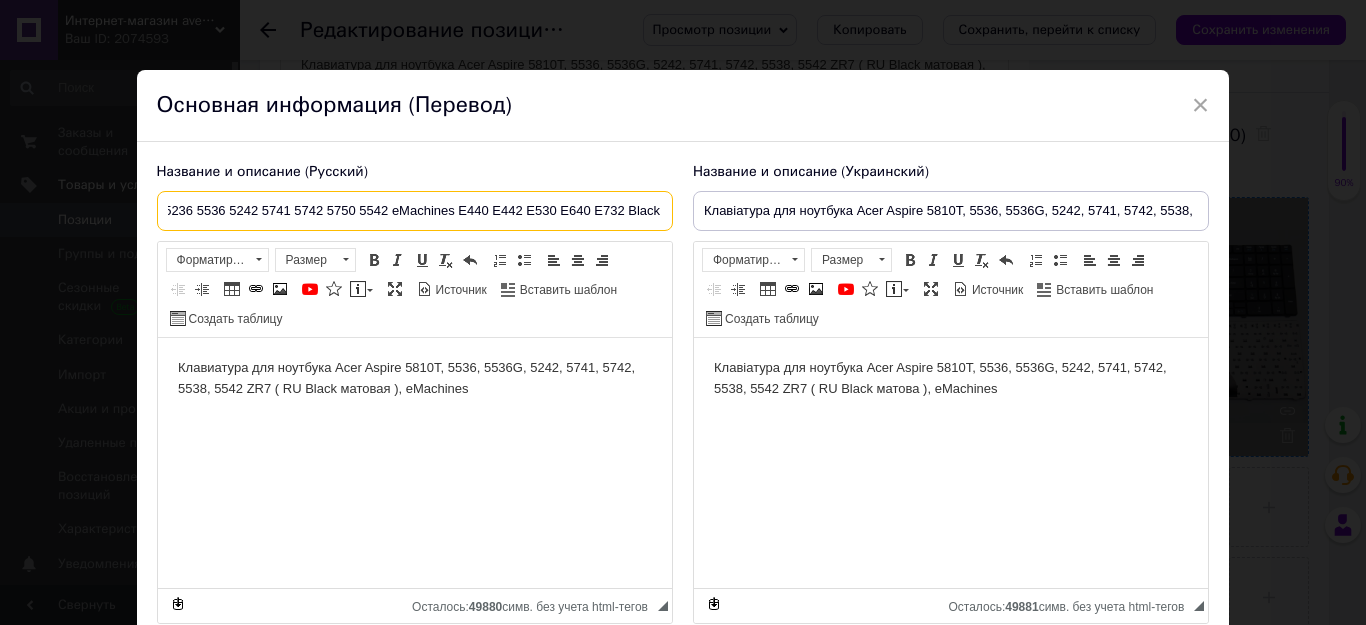 drag, startPoint x: 386, startPoint y: 198, endPoint x: 791, endPoint y: 211, distance: 405.2086 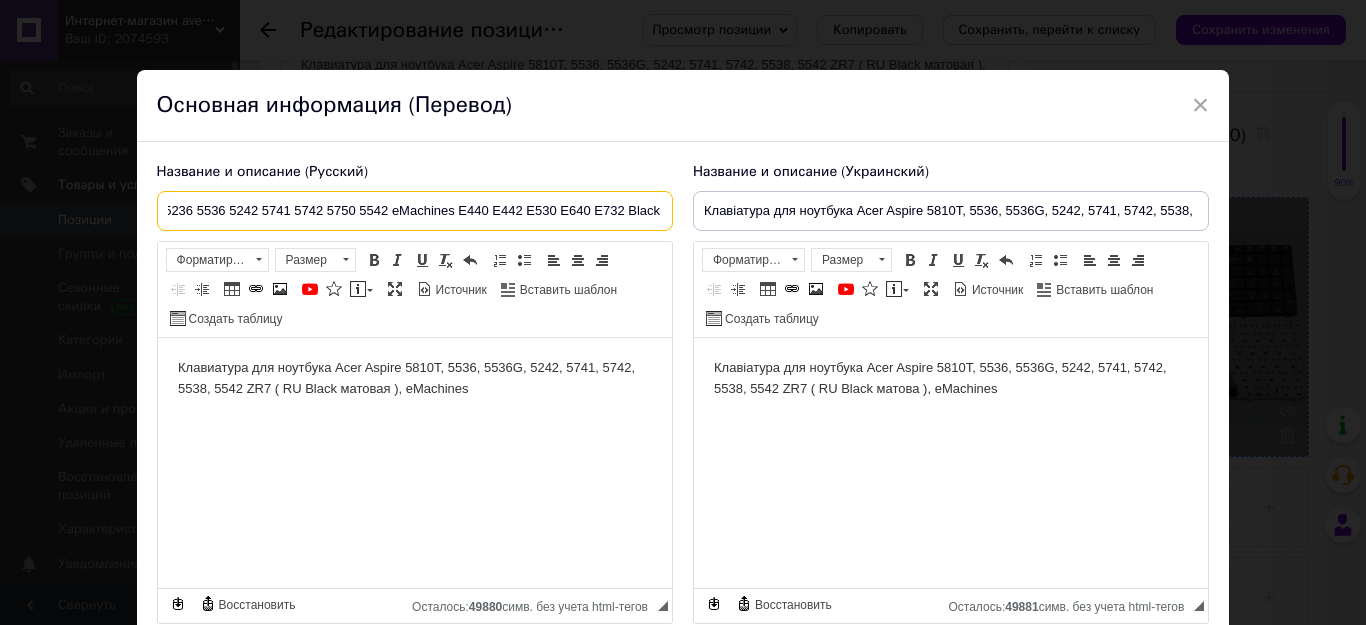 scroll, scrollTop: 0, scrollLeft: 0, axis: both 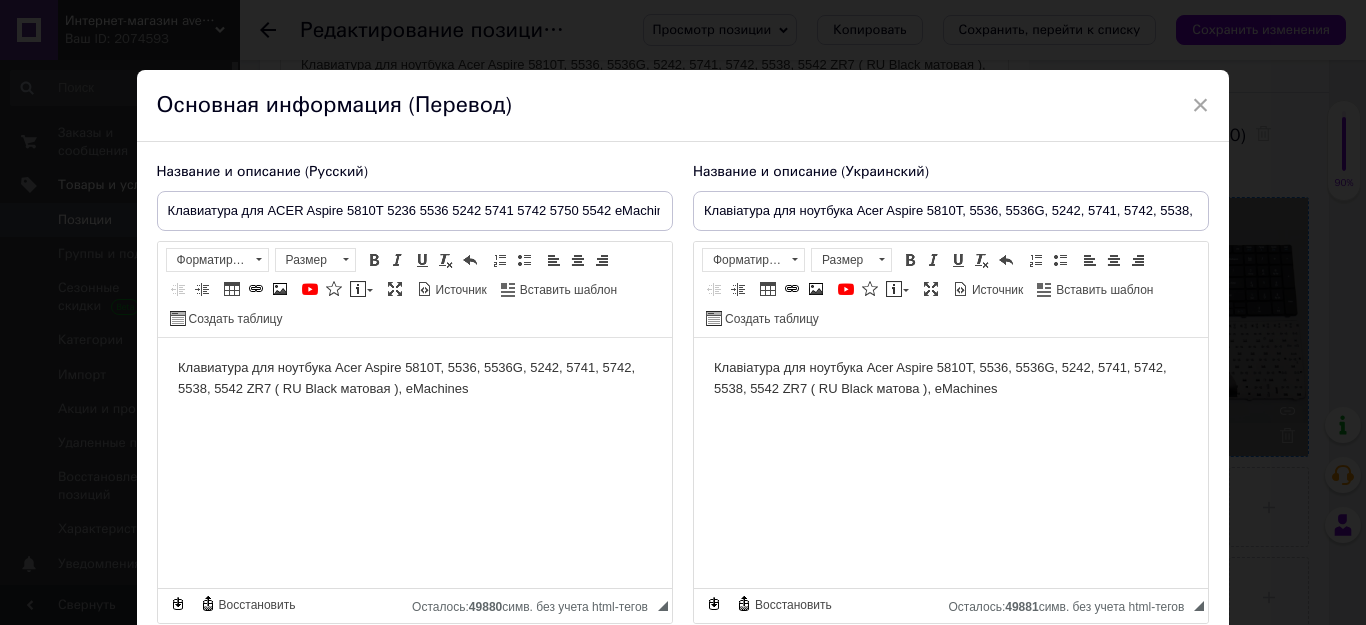 click on "Клавиатура для ноутбука Acer Aspire 5810T, 5536, 5536G, 5242, 5741, 5742, 5538, 5542 ZR7 ( RU Black матовая ), eMachines" at bounding box center (414, 379) 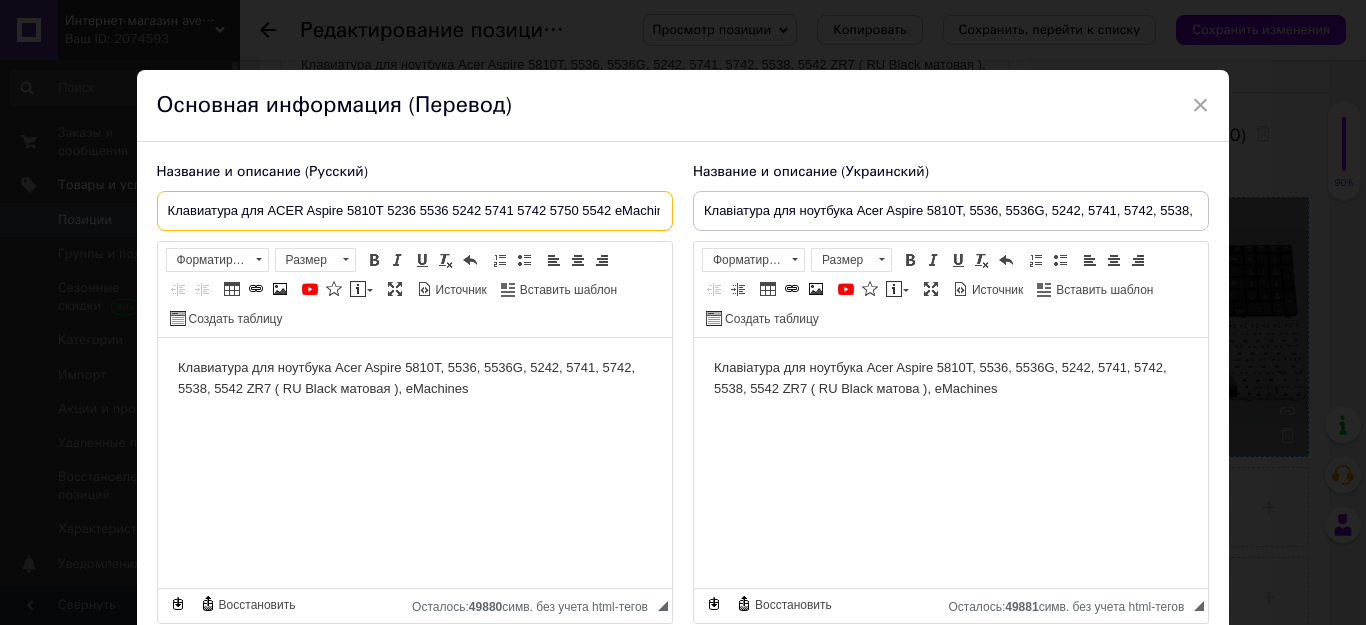 click on "Клавиатура для ACER Aspire 5810T 5236 5536 5242 5741 5742 5750 5542 eMachines E440 E442 E530 E640 E732 Black" at bounding box center (415, 211) 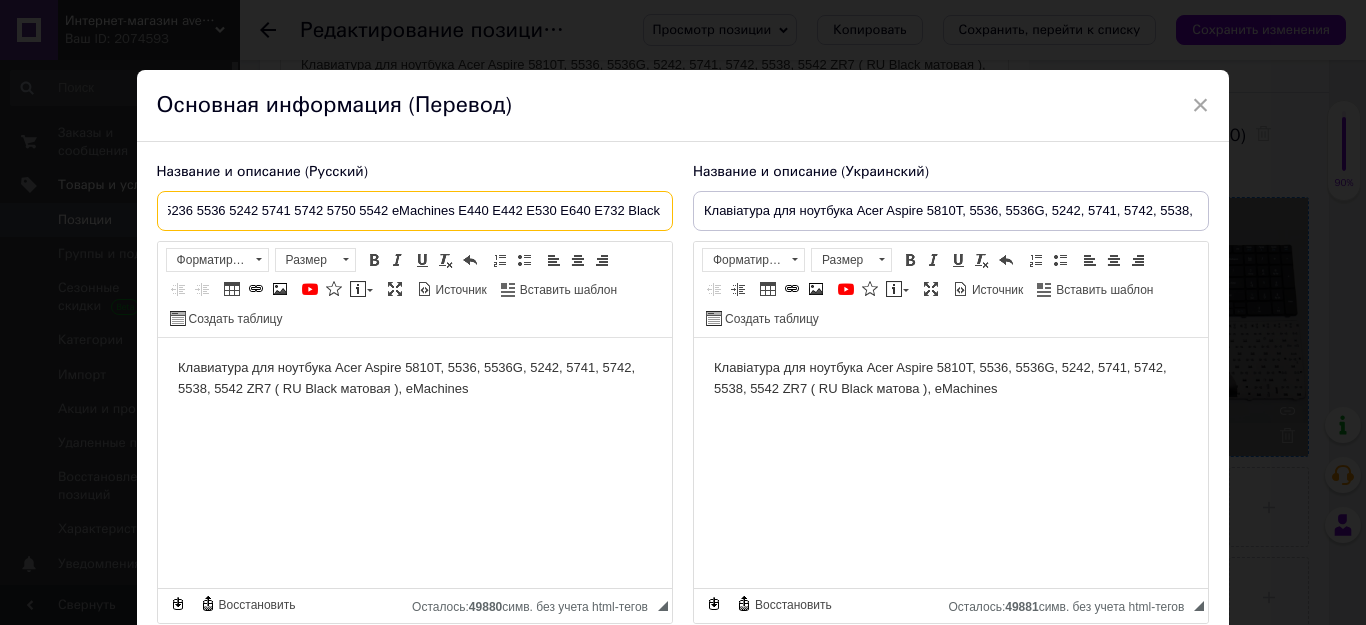 drag, startPoint x: 576, startPoint y: 208, endPoint x: 724, endPoint y: 208, distance: 148 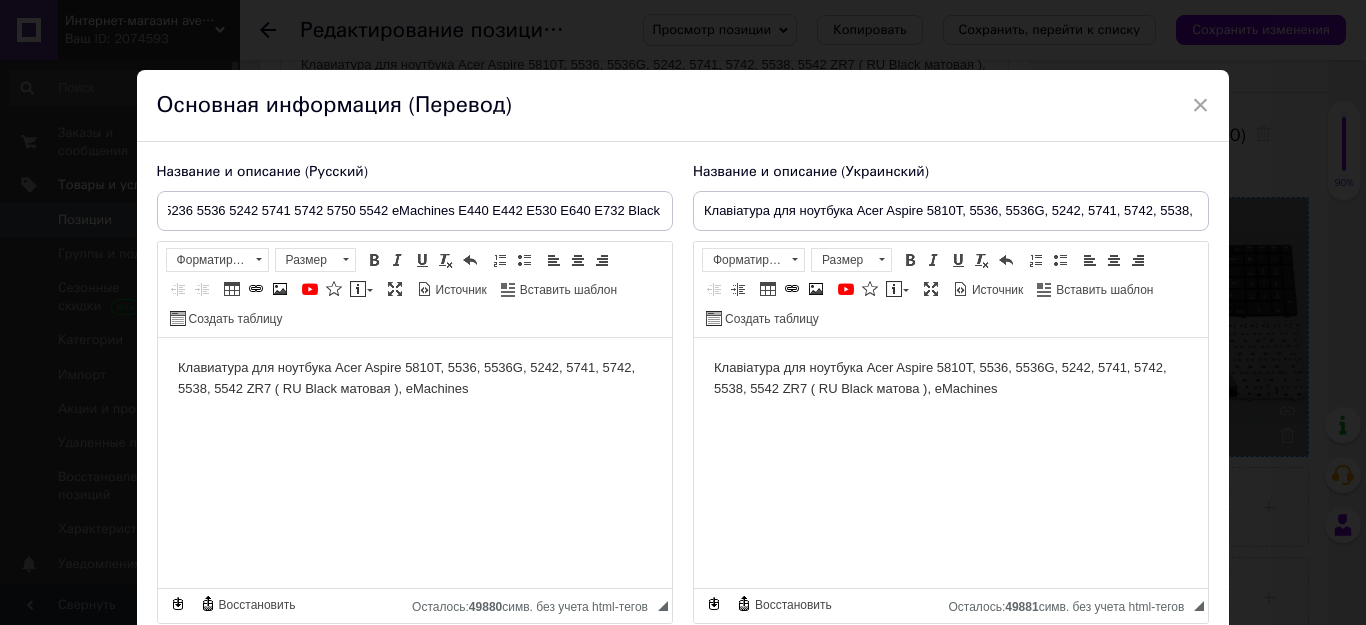 scroll, scrollTop: 0, scrollLeft: 0, axis: both 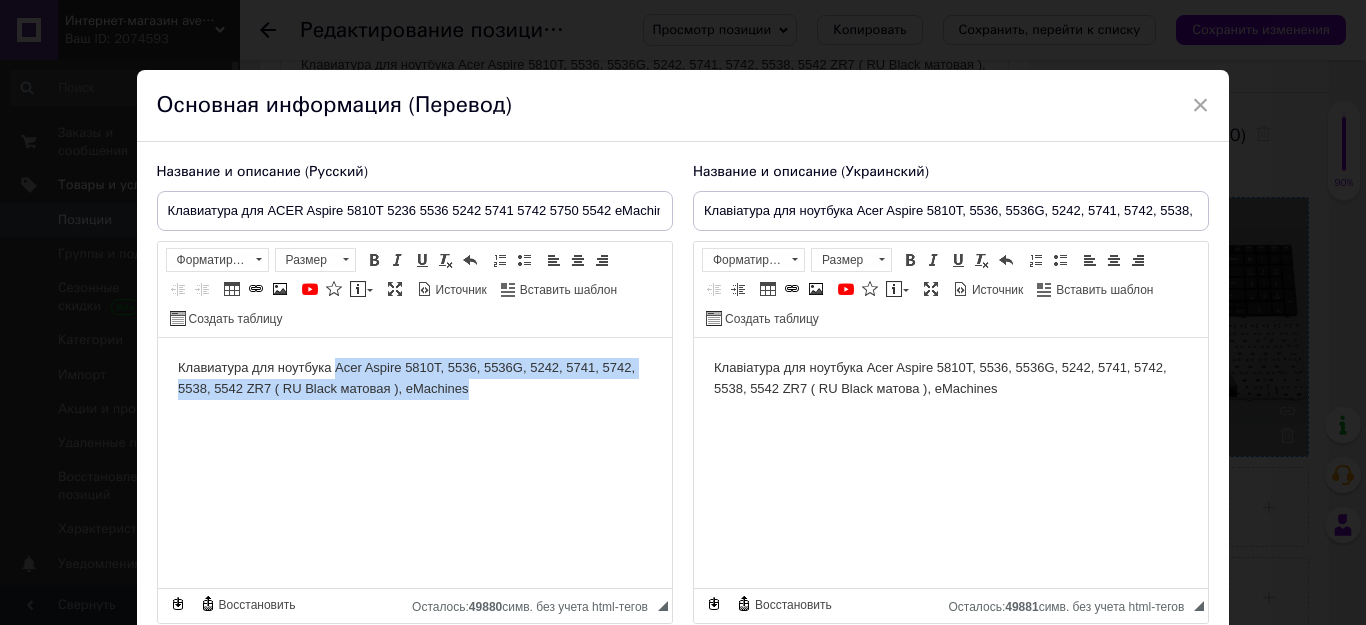 drag, startPoint x: 334, startPoint y: 366, endPoint x: 466, endPoint y: 380, distance: 132.74034 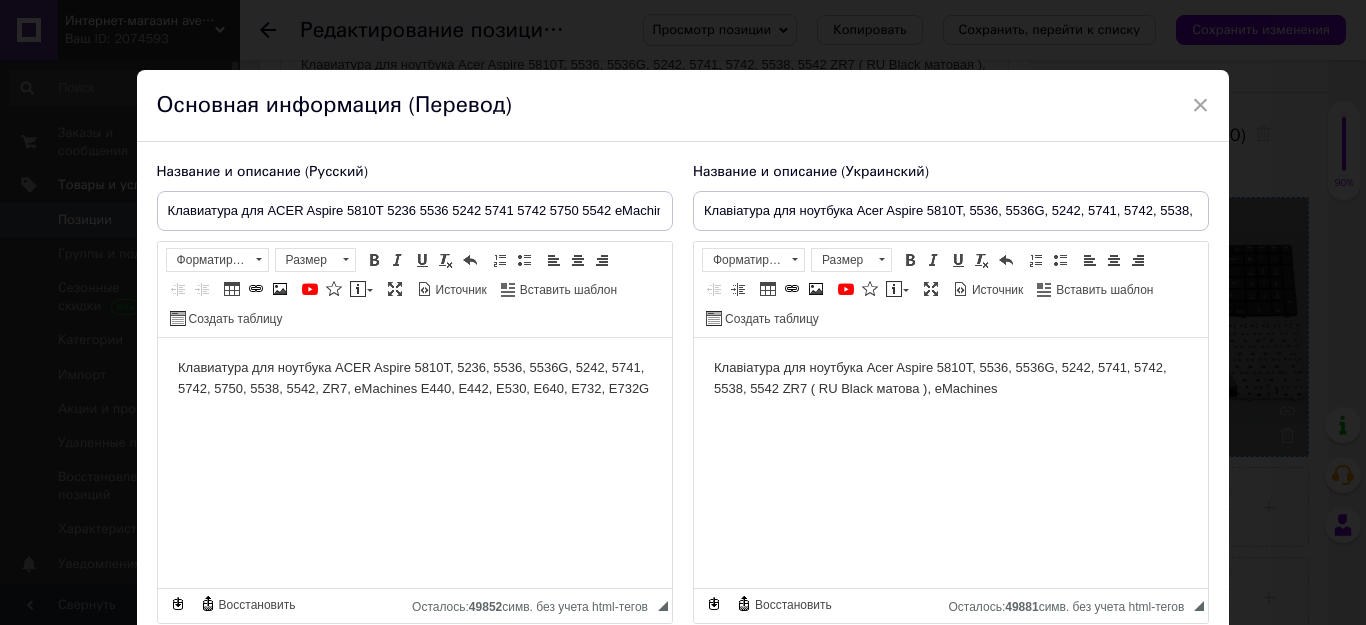 type 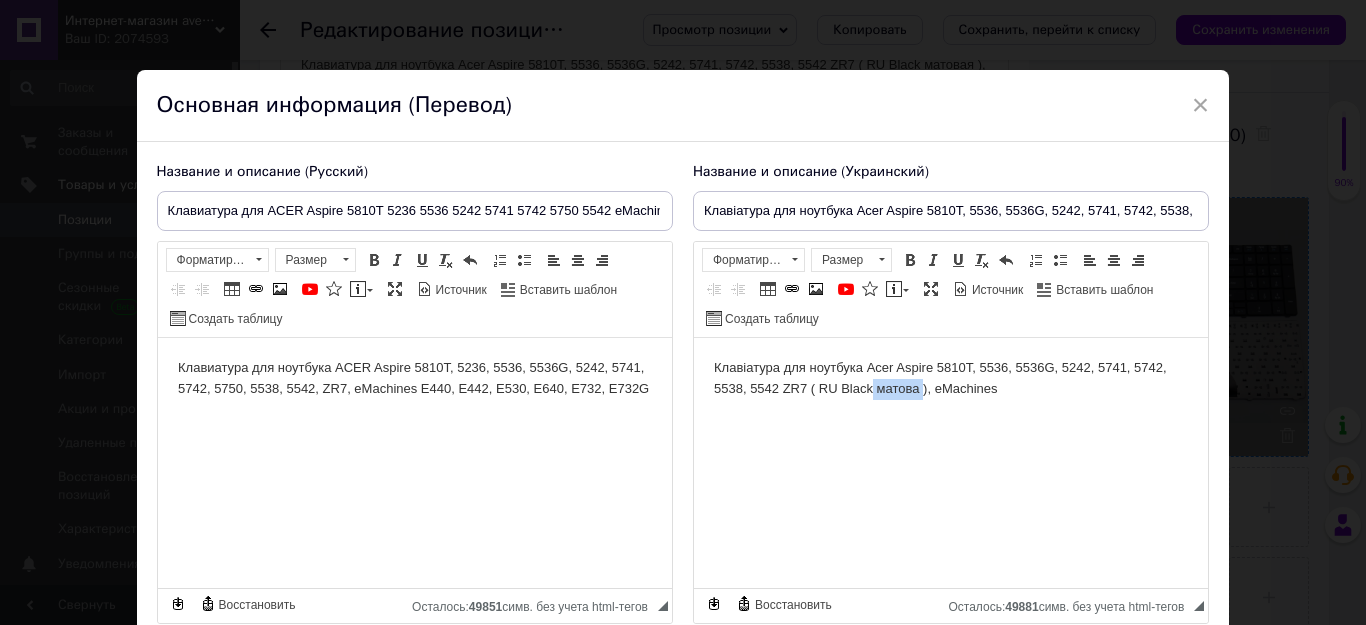 drag, startPoint x: 922, startPoint y: 389, endPoint x: 871, endPoint y: 392, distance: 51.088158 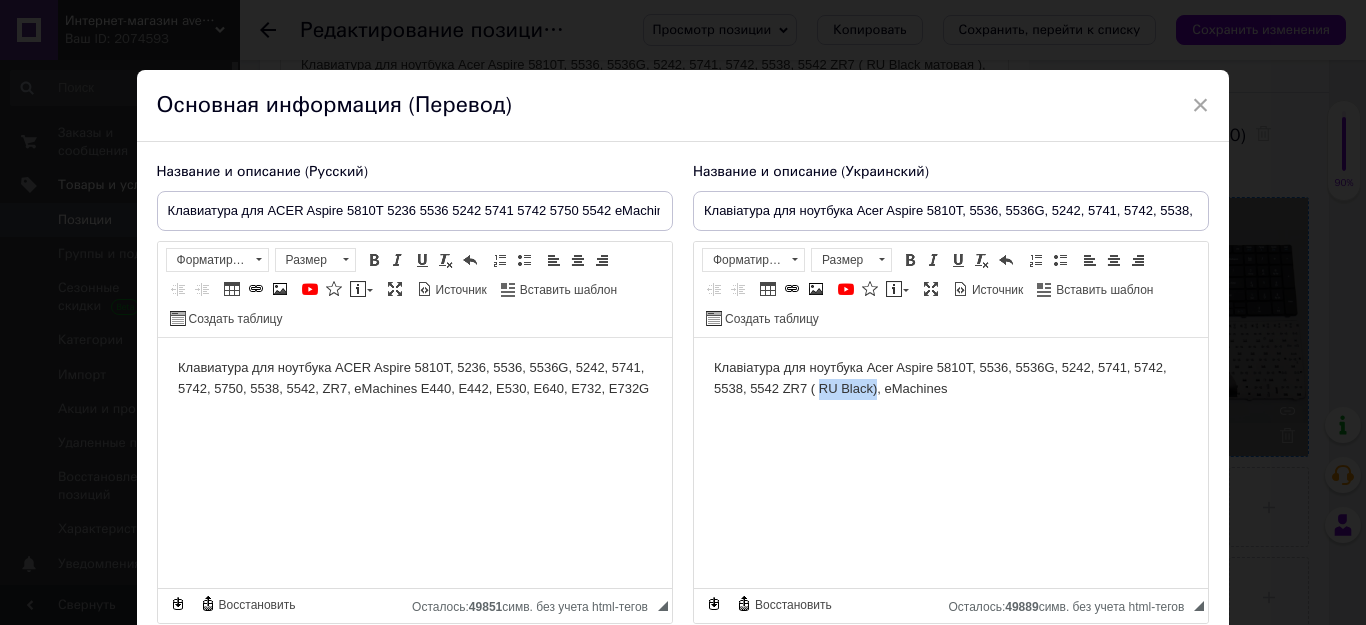 drag, startPoint x: 876, startPoint y: 384, endPoint x: 817, endPoint y: 387, distance: 59.07622 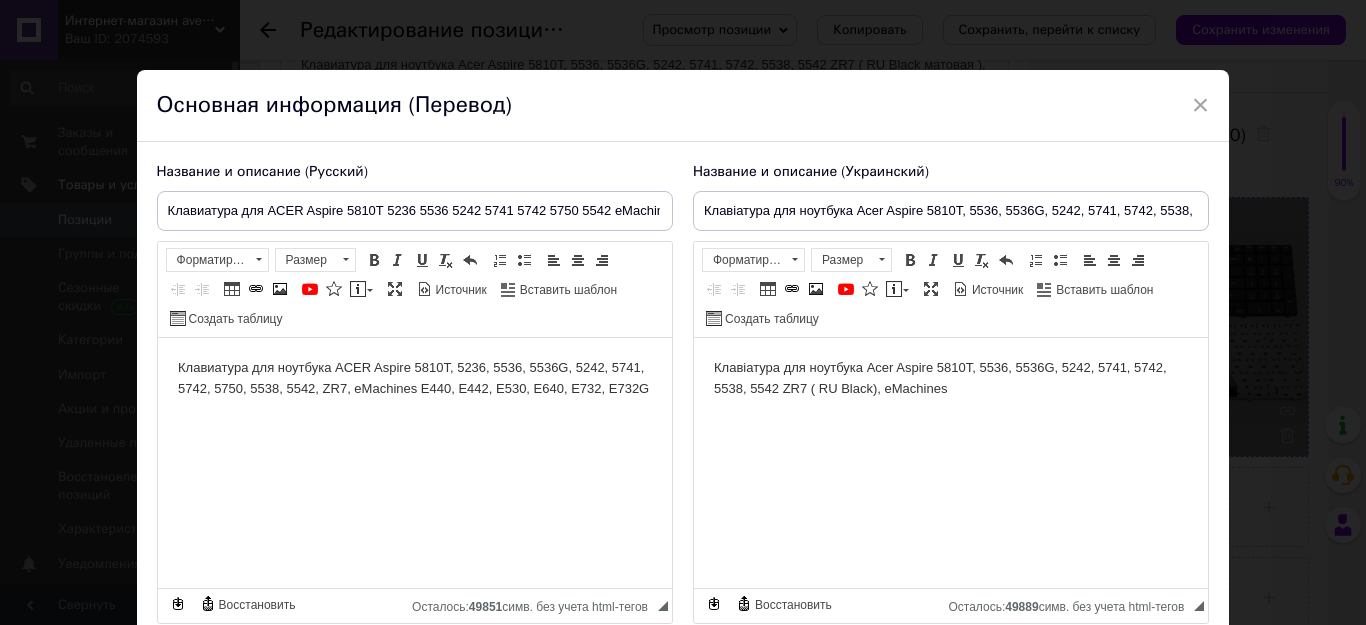 click on "Клавіатура для ноутбука Acer Aspire 5810T, 5536, 5536G, 5242, 5741, 5742, 5538, 5542 ZR7 ( RU Black), eMachines" at bounding box center [950, 379] 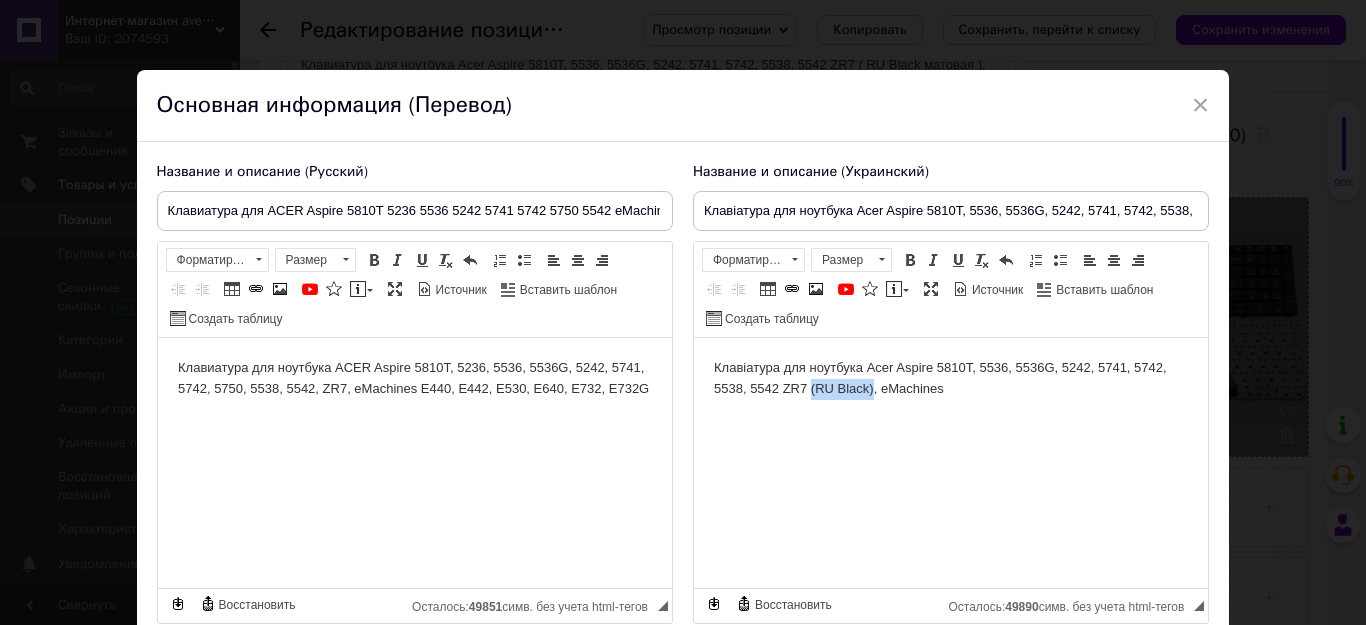 drag, startPoint x: 872, startPoint y: 391, endPoint x: 812, endPoint y: 387, distance: 60.133186 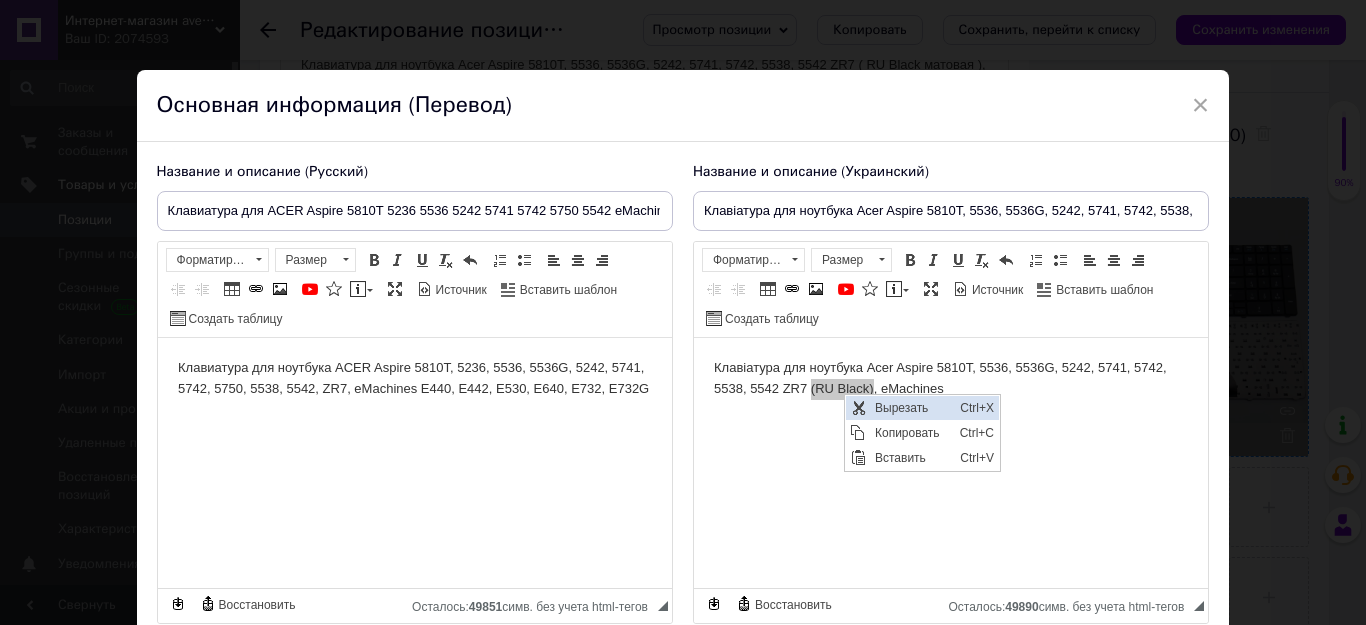 scroll, scrollTop: 0, scrollLeft: 0, axis: both 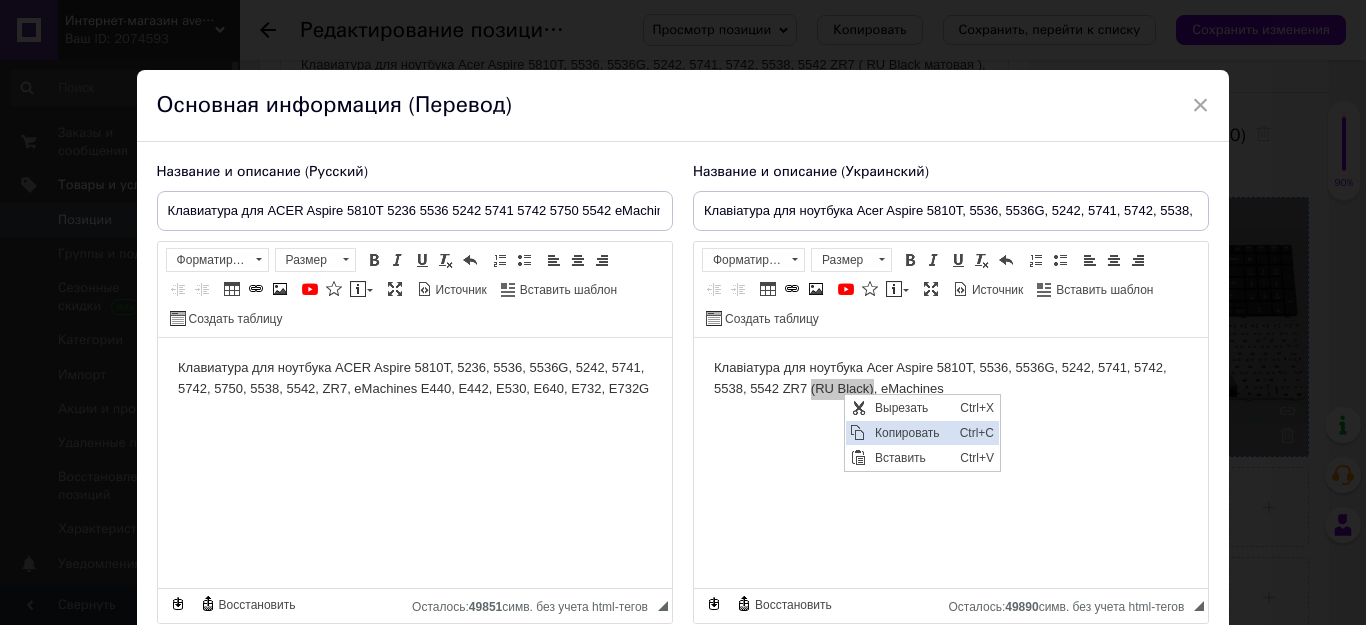 click on "Копировать" at bounding box center (912, 433) 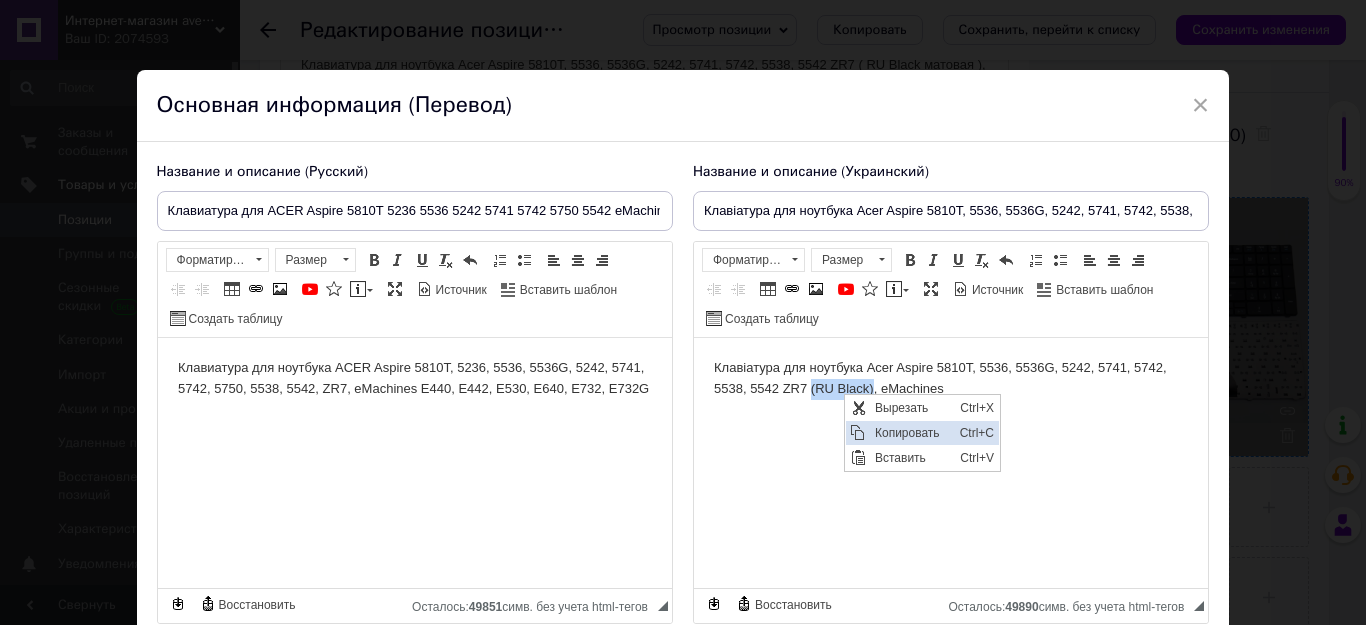 copy on "(RU Black)" 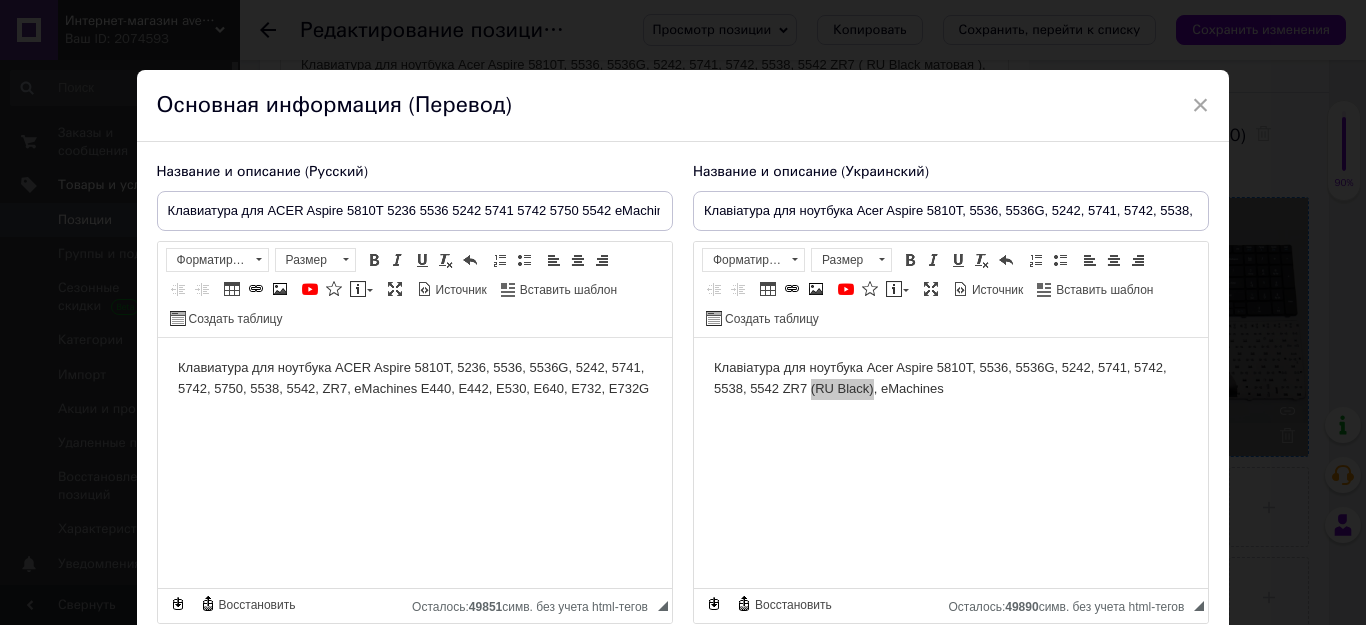 click on "Клавиатура для ноутбука ACER Aspire 5810T, 5236, 5536, 5536G, 5242, 5741, 5742, 5750, 5538, 5542, ZR7, eMachines E440, E442, E530, E640, E732, E732G" at bounding box center [414, 379] 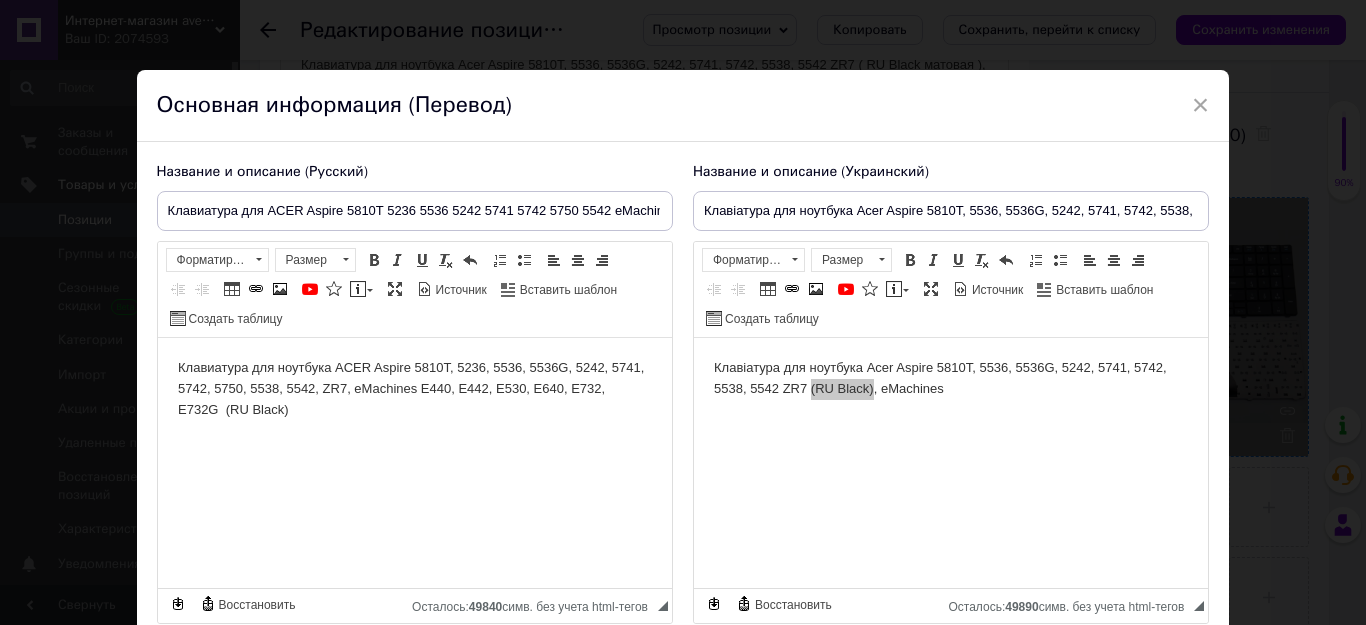 drag, startPoint x: 382, startPoint y: 488, endPoint x: 372, endPoint y: 481, distance: 12.206555 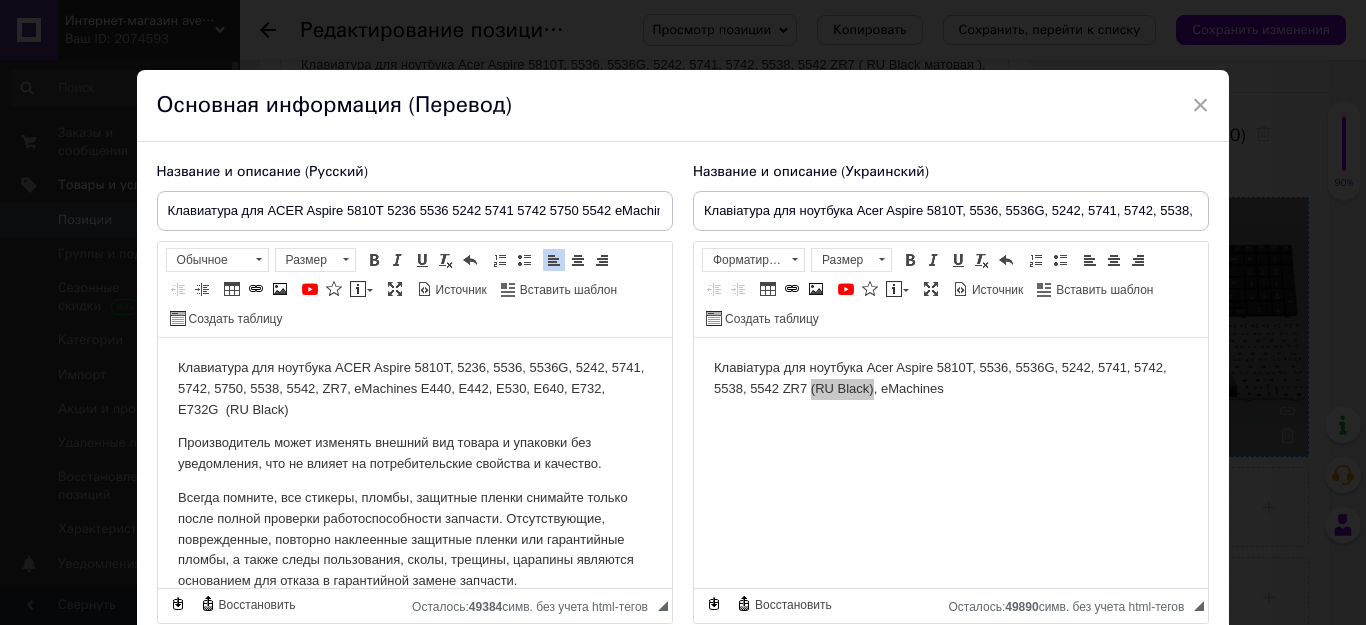 click on "Клавиатура для ноутбука ACER Aspire 5810T, 5236, 5536, 5536G, 5242, 5741, 5742, 5750, 5538, 5542, ZR7, eMachines E440, E442, E530, E640, E732, E732G  (RU Black)" at bounding box center [414, 389] 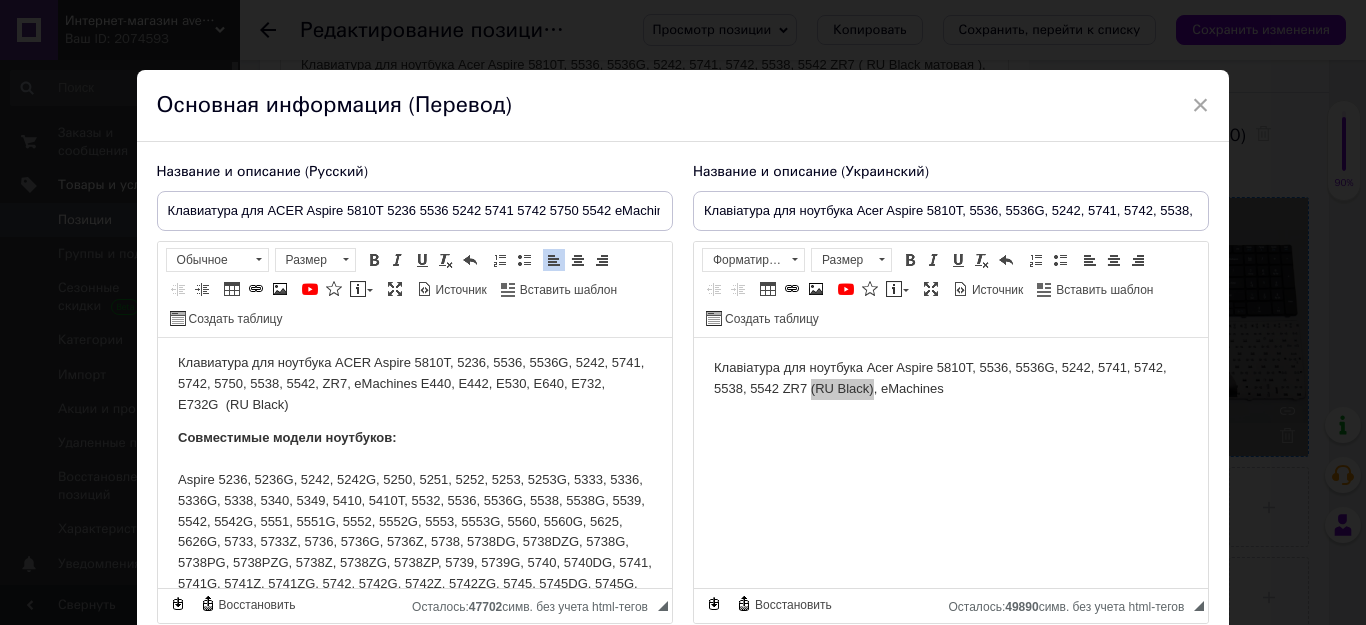 scroll, scrollTop: 0, scrollLeft: 0, axis: both 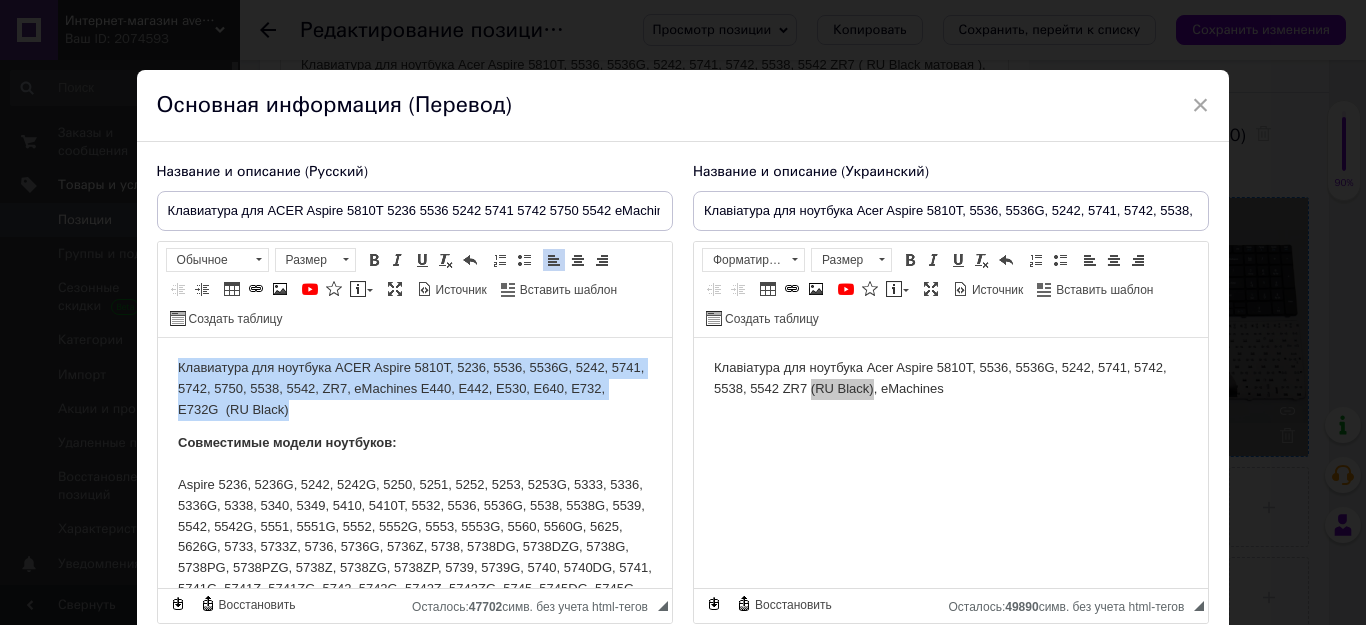 drag, startPoint x: 331, startPoint y: 408, endPoint x: 152, endPoint y: 369, distance: 183.19934 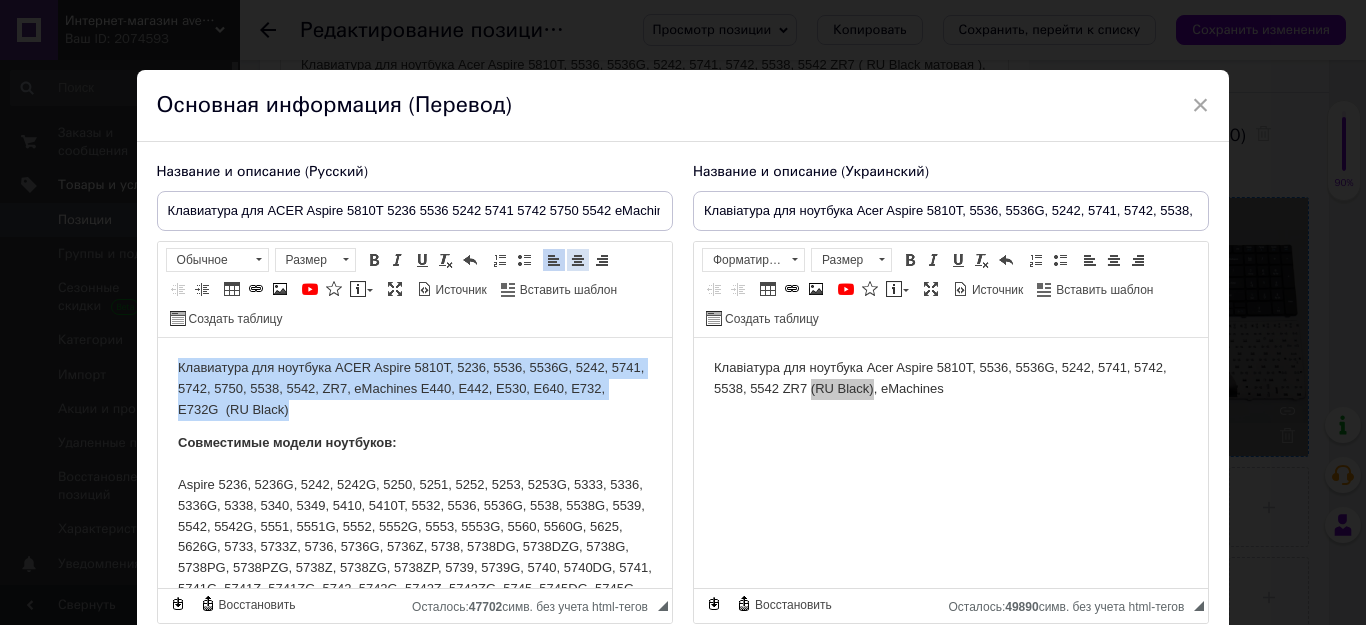 click at bounding box center (578, 260) 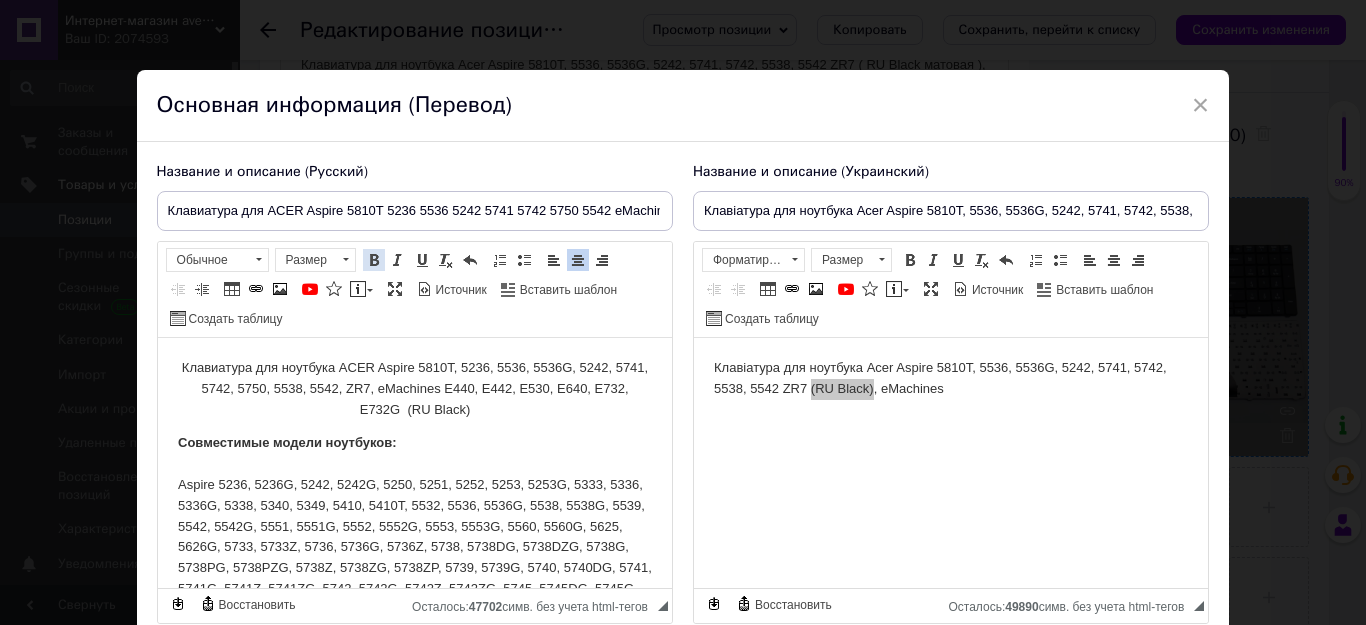 click at bounding box center (374, 260) 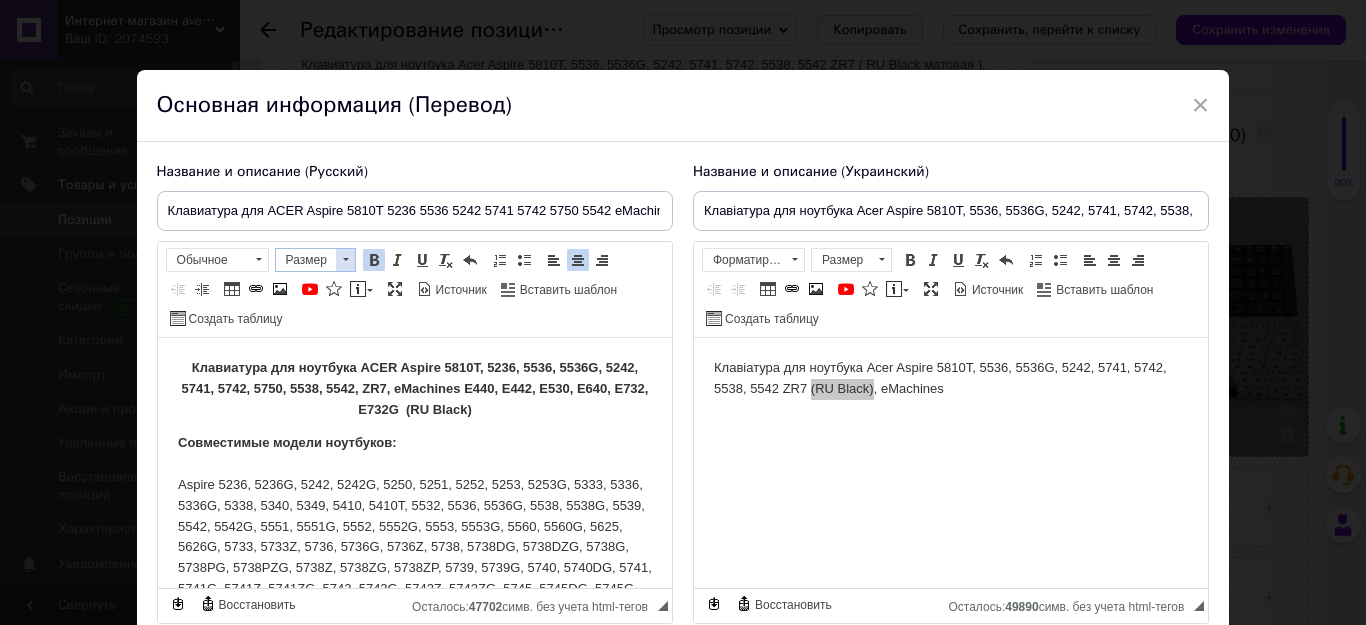click at bounding box center [345, 260] 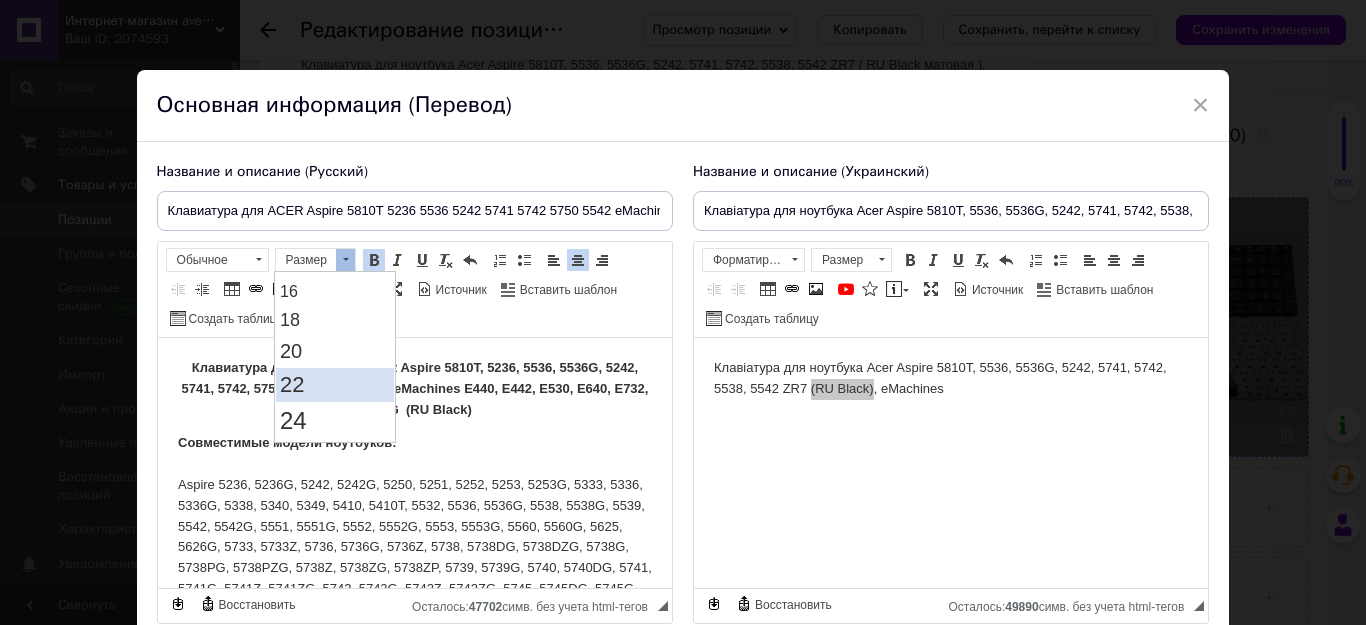 scroll, scrollTop: 200, scrollLeft: 0, axis: vertical 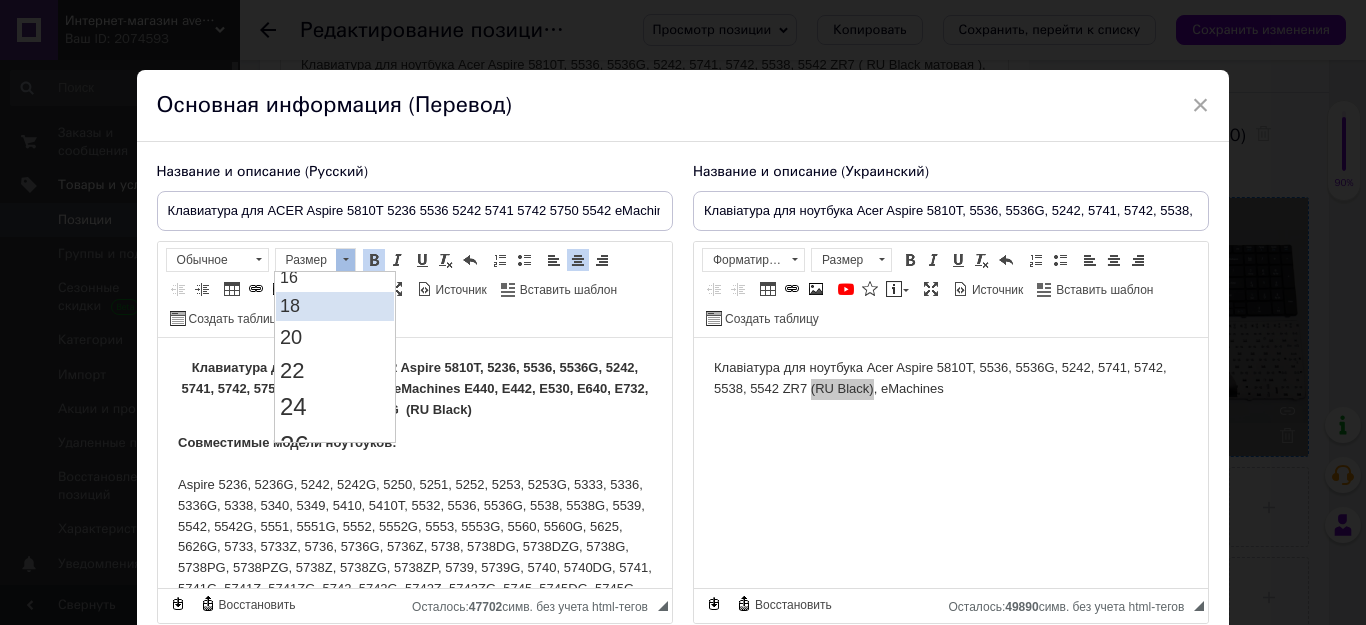 drag, startPoint x: 310, startPoint y: 308, endPoint x: 592, endPoint y: 581, distance: 392.49585 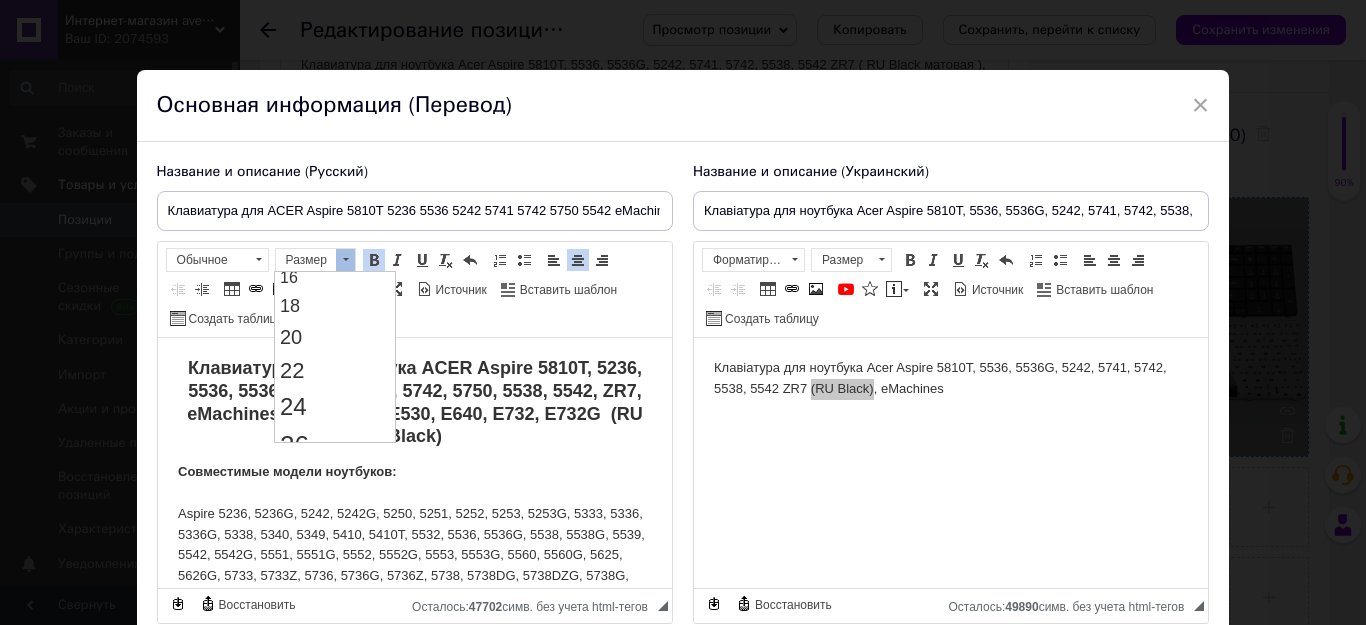 scroll, scrollTop: 0, scrollLeft: 0, axis: both 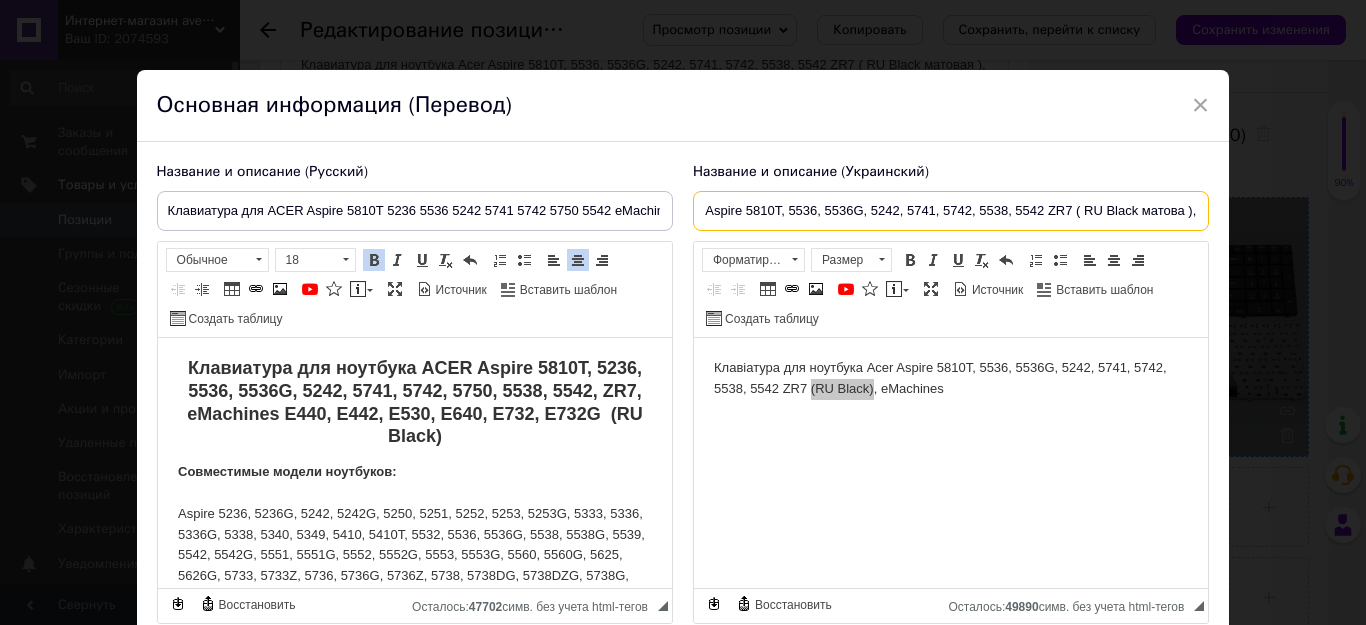 drag, startPoint x: 796, startPoint y: 212, endPoint x: 1239, endPoint y: 222, distance: 443.11285 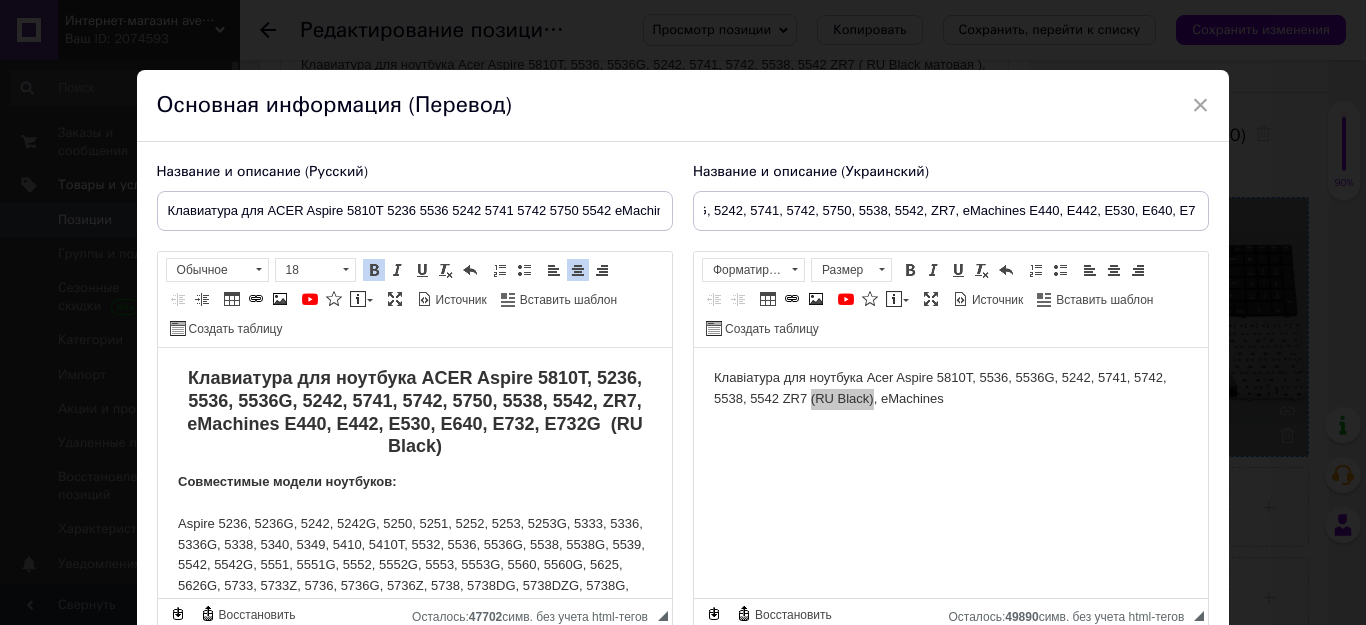 scroll, scrollTop: 0, scrollLeft: 0, axis: both 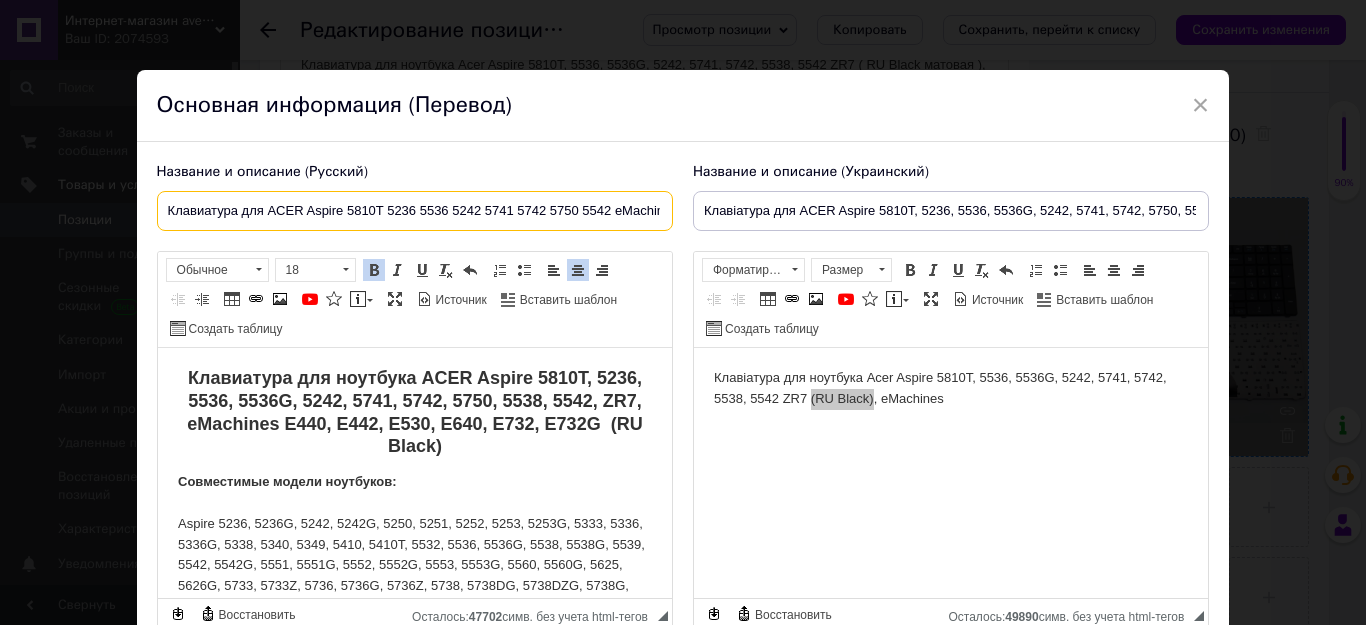 click on "Клавиатура для ACER Aspire 5810T 5236 5536 5242 5741 5742 5750 5542 eMachines E440 E442 E530 E640 E732 Black" at bounding box center [415, 211] 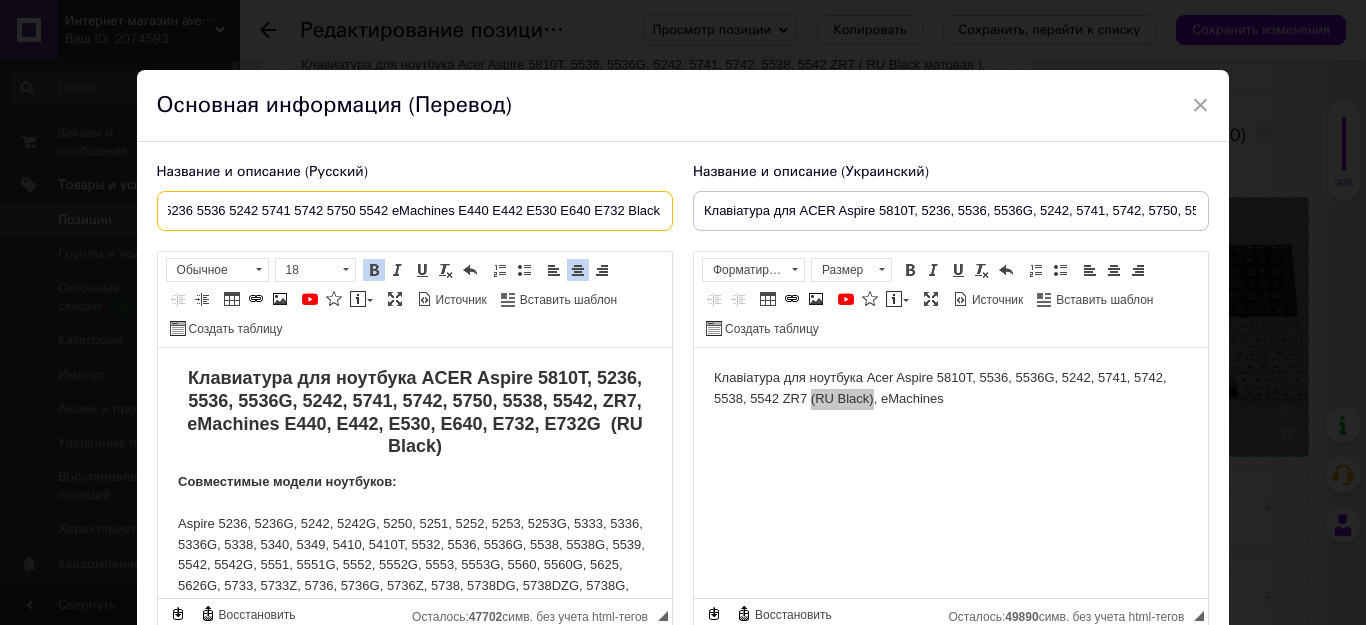 drag, startPoint x: 481, startPoint y: 211, endPoint x: 694, endPoint y: 211, distance: 213 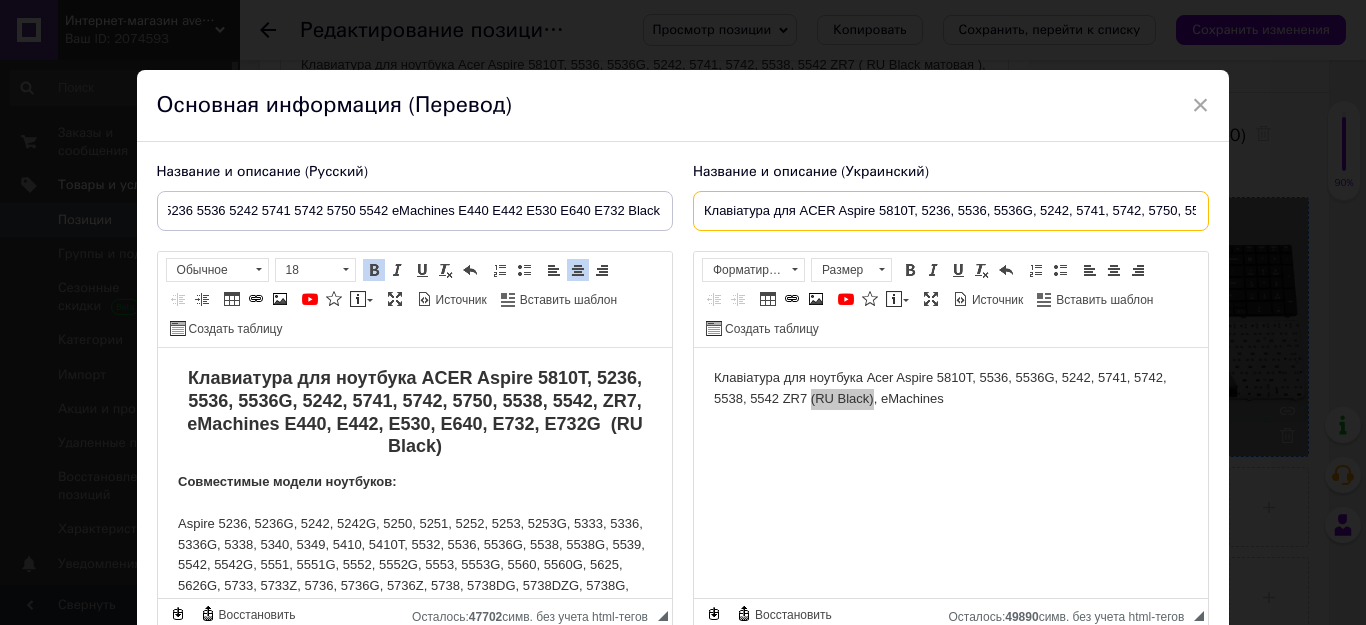 scroll, scrollTop: 0, scrollLeft: 0, axis: both 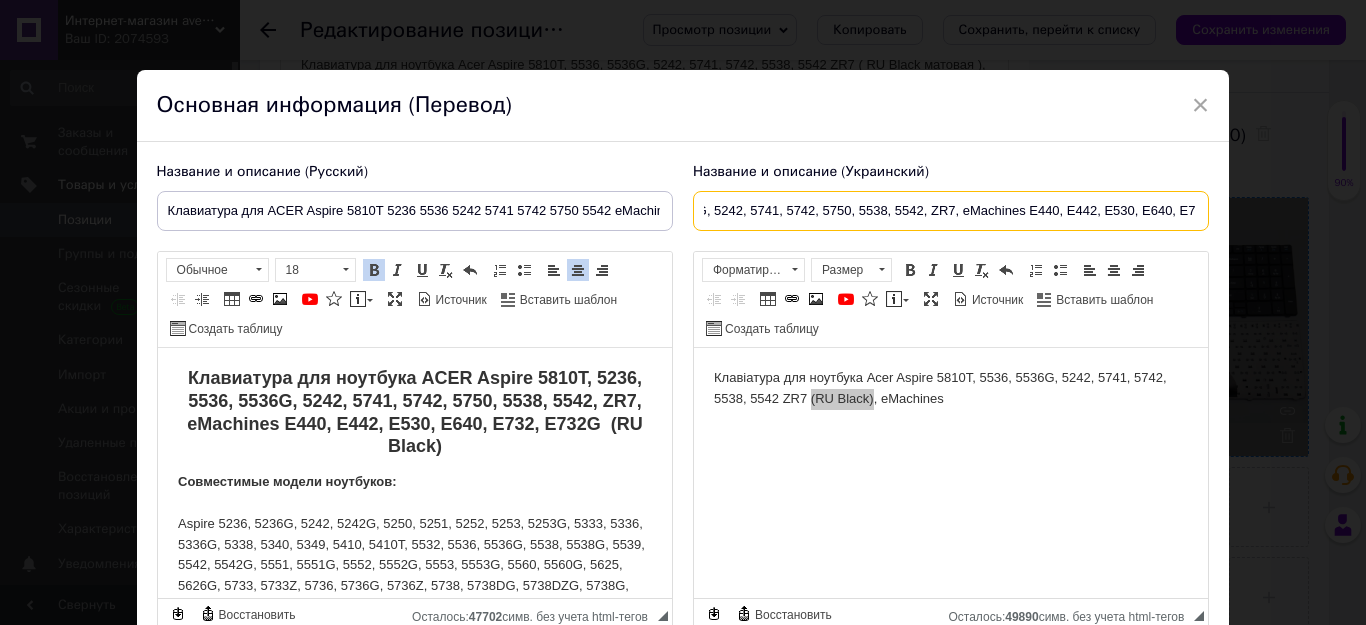 drag, startPoint x: 1009, startPoint y: 209, endPoint x: 1256, endPoint y: 215, distance: 247.07286 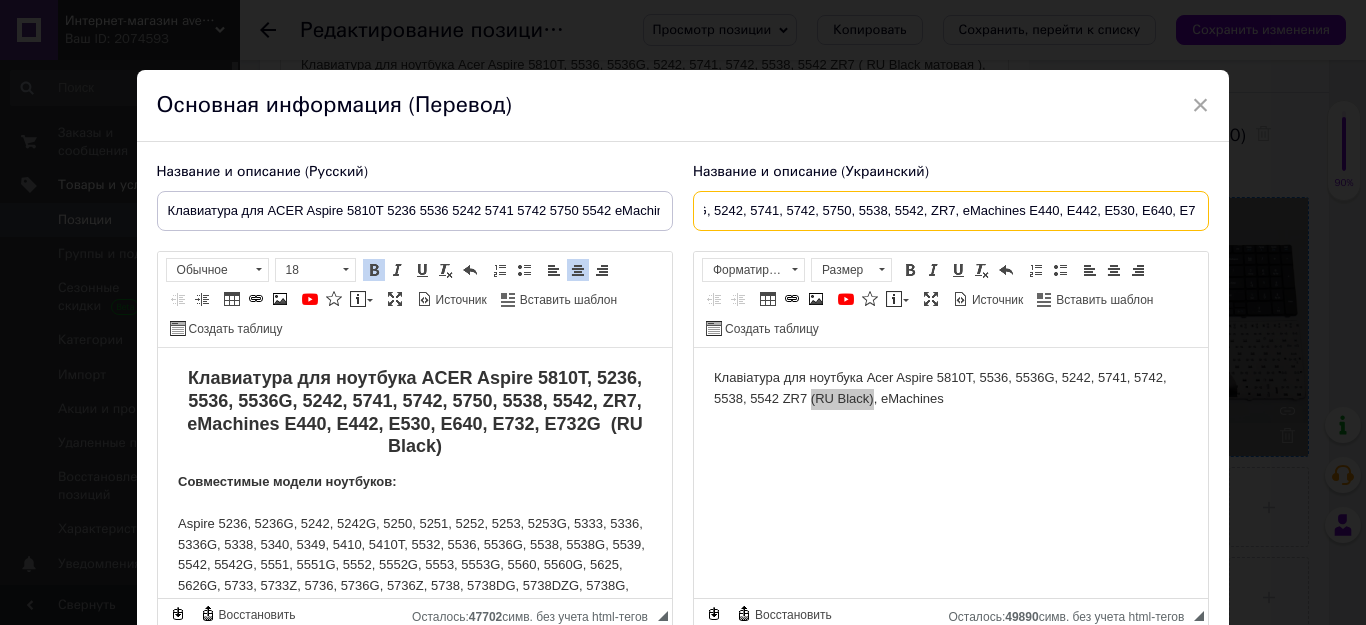 click on "Клавіатура для ACER Aspire 5810T, 5236, 5536, 5536G, 5242, 5741, 5742, 5750, 5538, 5542, ZR7, eMachines E440, E442, E530, E640, E7" at bounding box center (951, 211) 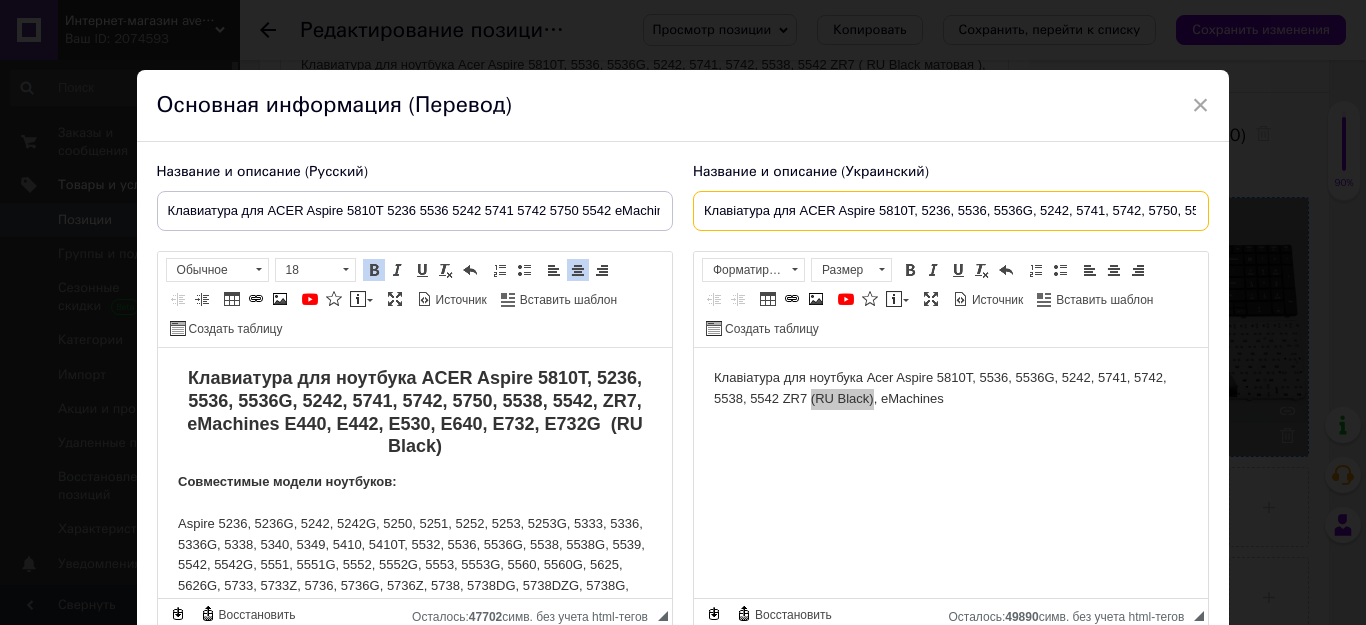 drag, startPoint x: 927, startPoint y: 213, endPoint x: 509, endPoint y: 212, distance: 418.0012 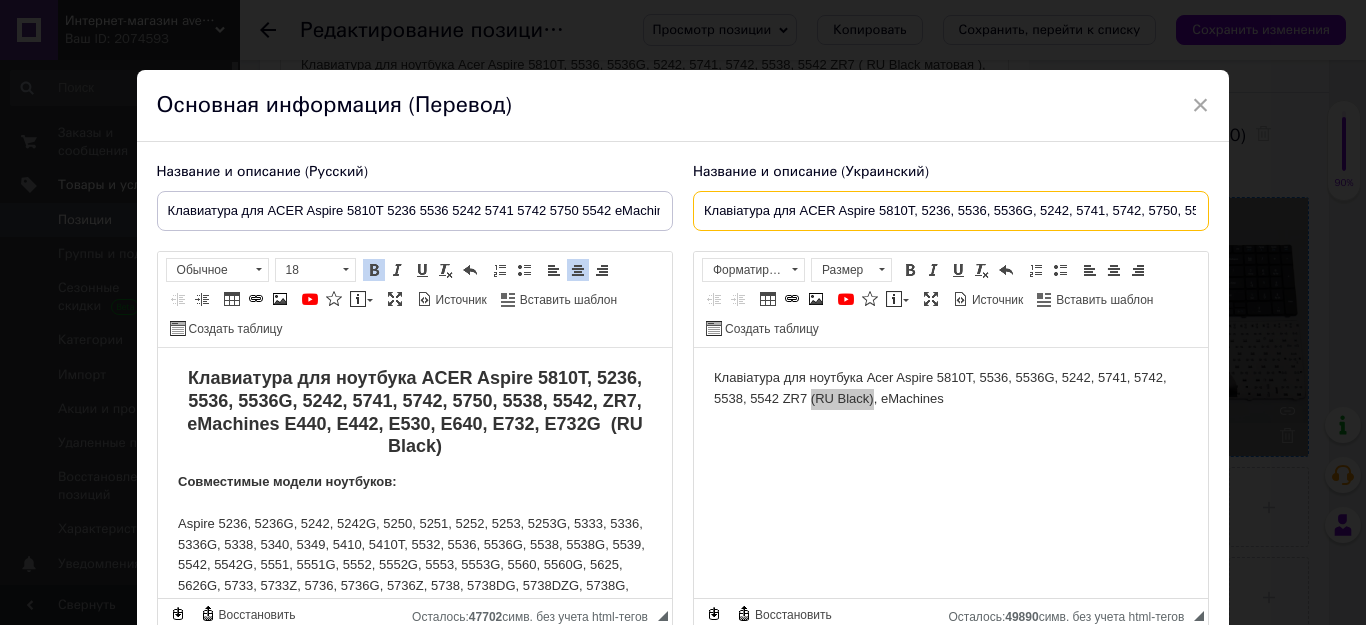 click on "Клавіатура для ACER Aspire 5810T, 5236, 5536, 5536G, 5242, 5741, 5742, 5750, 5538, 5542, ZR7, eMachines E440, E442, E530, E640, E7" at bounding box center (951, 211) 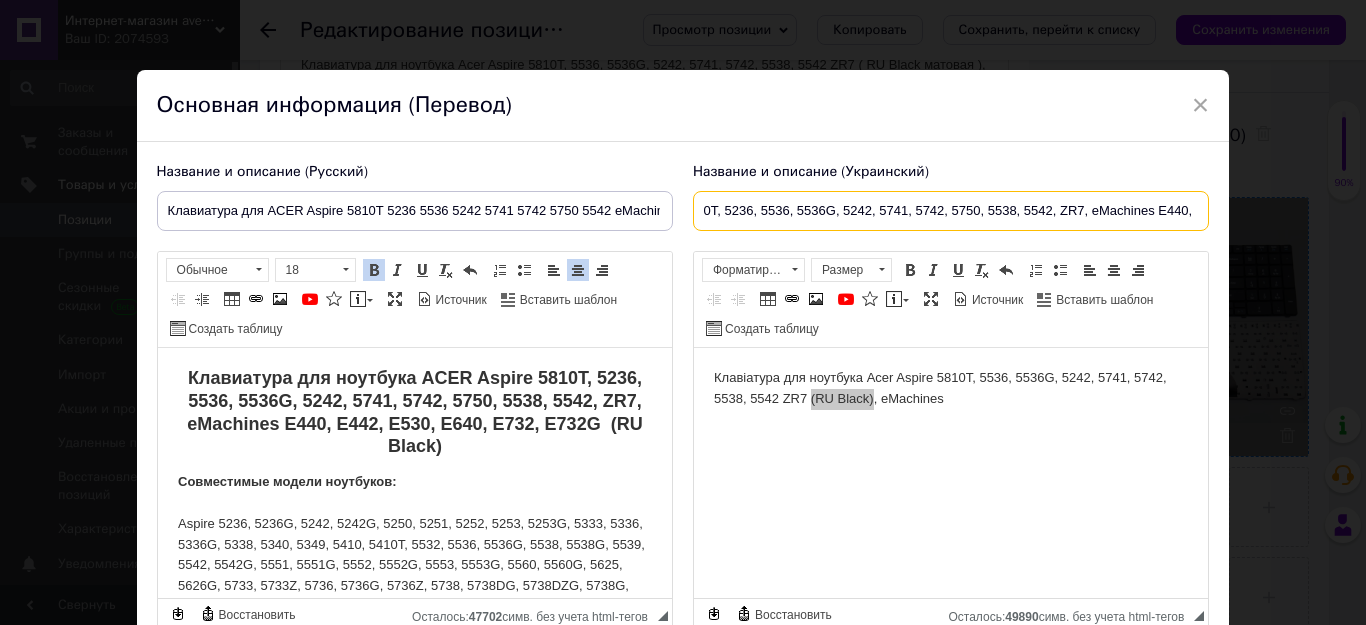 scroll, scrollTop: 0, scrollLeft: 328, axis: horizontal 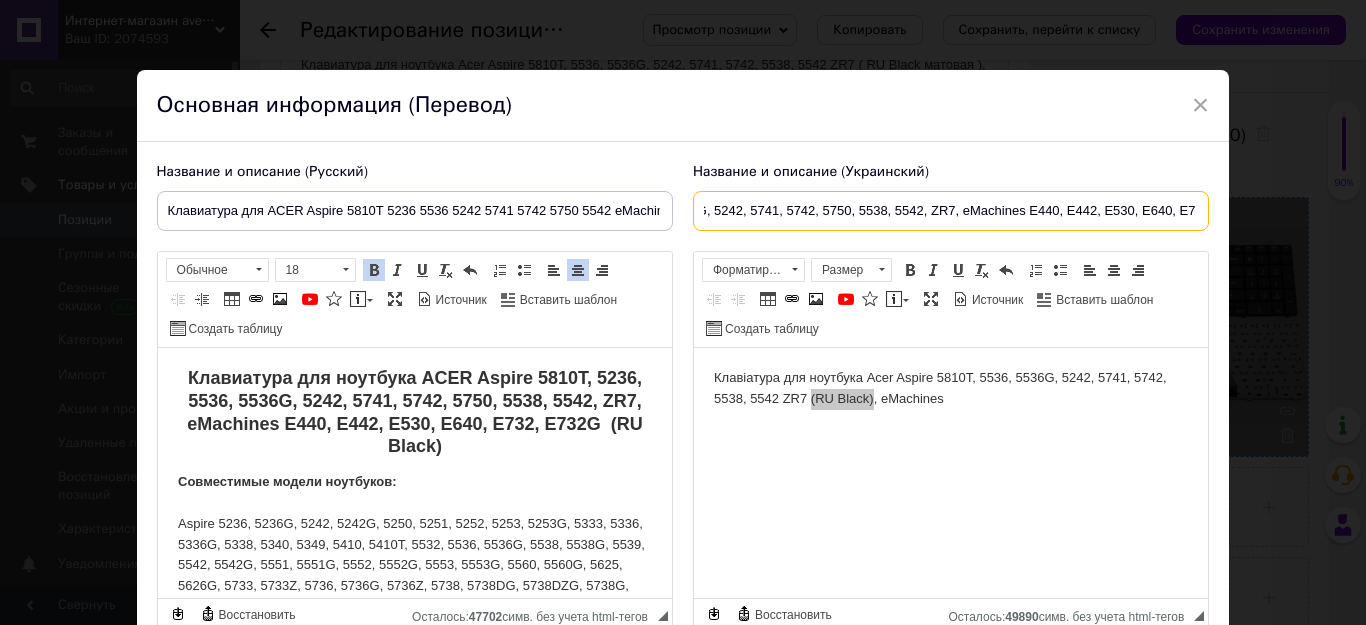 drag, startPoint x: 798, startPoint y: 211, endPoint x: 1247, endPoint y: 228, distance: 449.32172 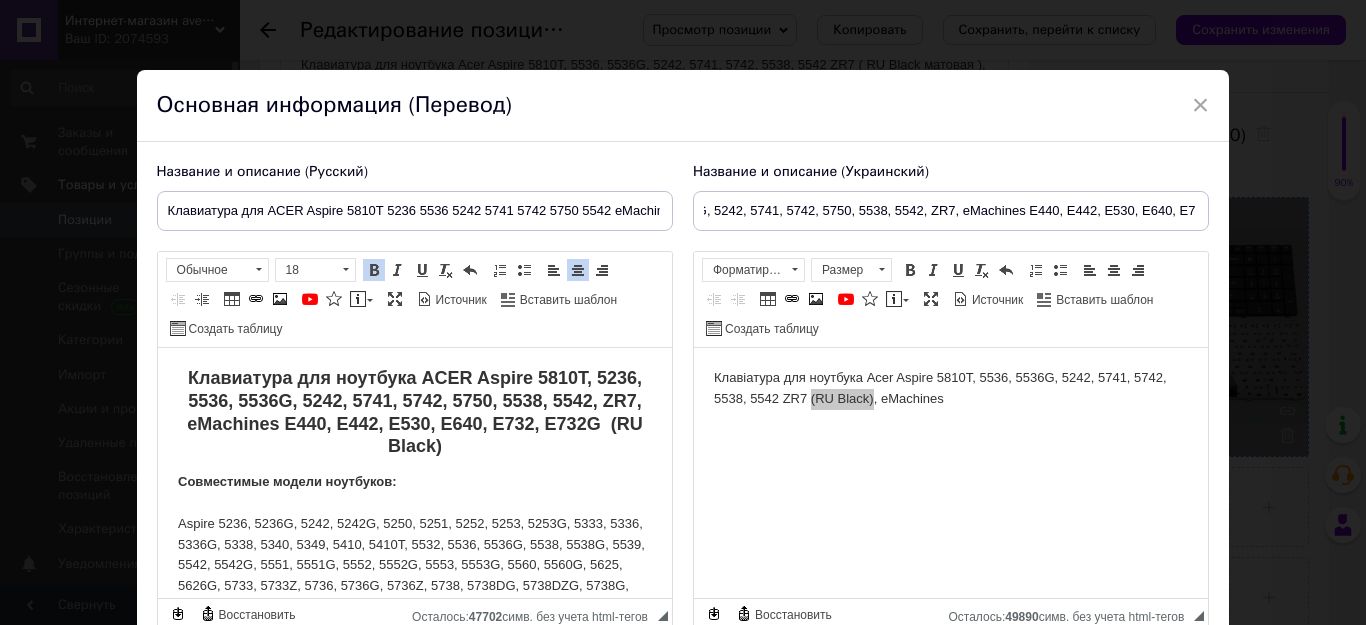 scroll, scrollTop: 0, scrollLeft: 0, axis: both 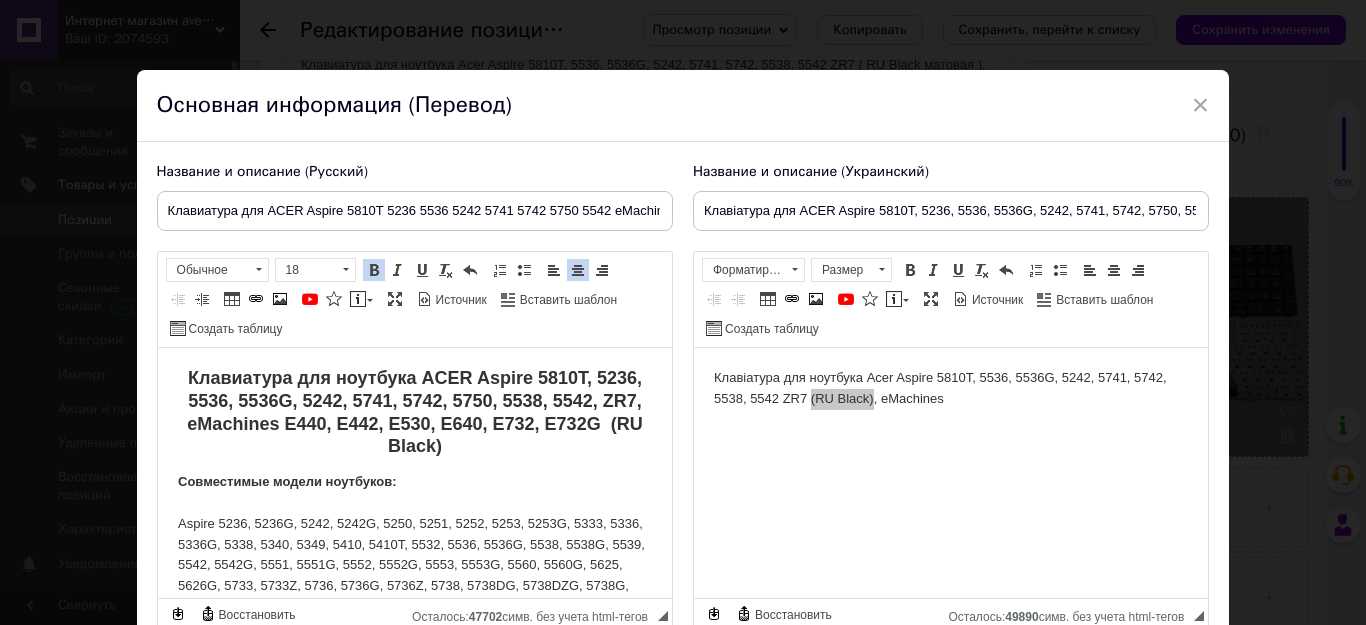 click on "Название и описание (Русский) Клавиатура для ACER Aspire 5810T 5236 5536 5242 5741 5742 5750 5542 eMachines E440 E442 E530 E640 E732 Black Клавиатура для ноутбука ACER Aspire 5810T, 5236, 5536, 5536G, 5242, 5741, 5742, 5750, 5538, 5542, ZR7, eMachines E440, E442, E530, E640, E732, E732G  (RU Black)
Совместимые модели ноутбуков:
EasyNote LM85, LX86, TM85, TM86
eMachines E442, E530, E440 E640 E640G E642 E642G E732 E732G
Совместимые партномера:
Производитель может изменять внешний вид товара и упаковки без уведомления, что не влияет на потребительские свойства и качество.
Rich Text Editor, D6A88493-8BEC-4BE1-8DE8-E8CE0C6B50AC Панели инструментов редактора Форматирование Обычное Размер 18   Полужирный" at bounding box center (415, 398) 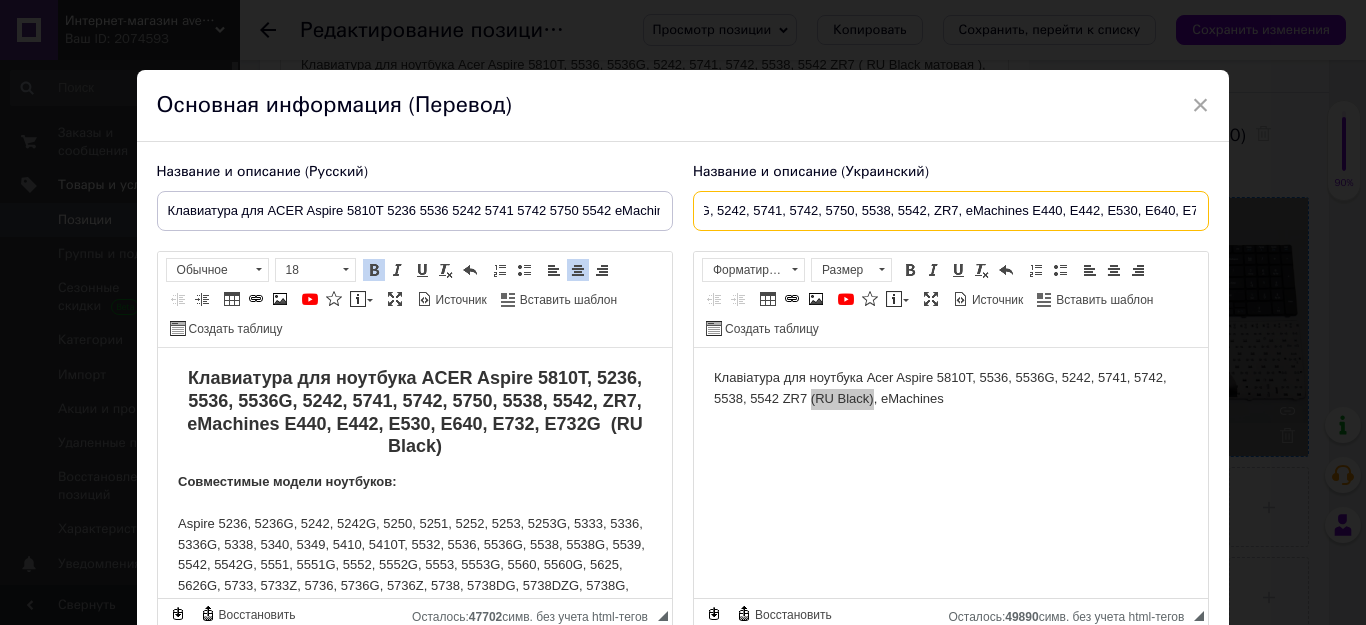 scroll, scrollTop: 0, scrollLeft: 328, axis: horizontal 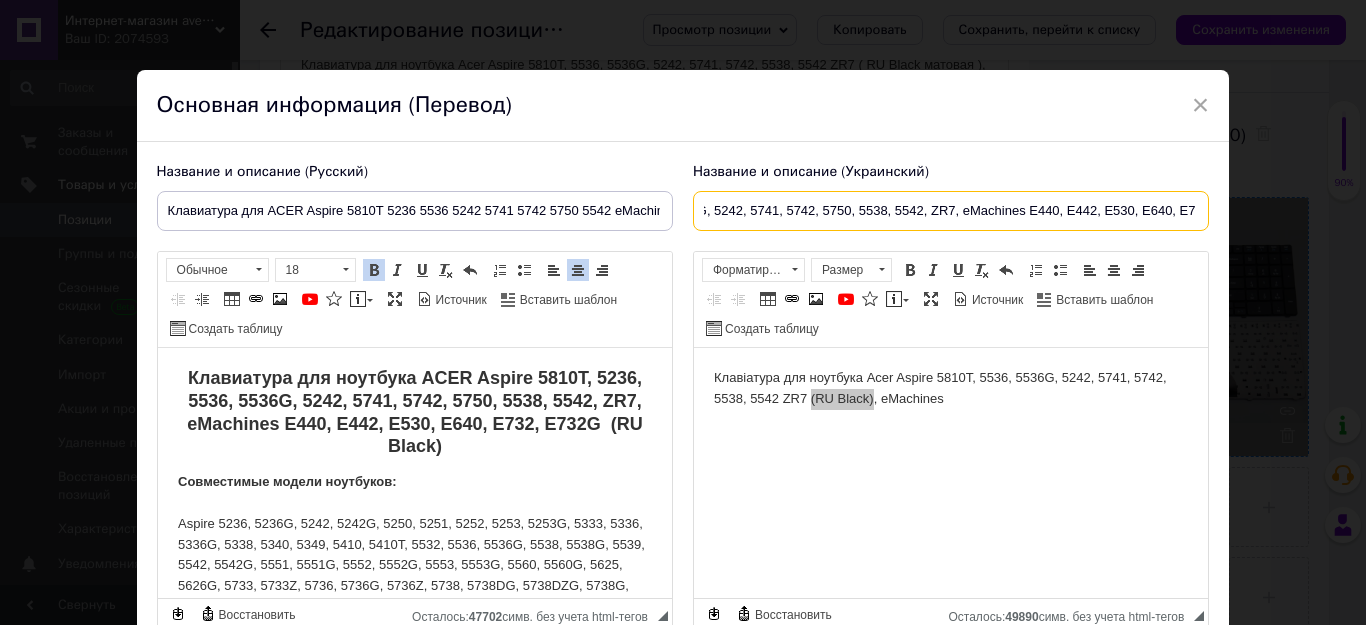 drag, startPoint x: 798, startPoint y: 210, endPoint x: 1234, endPoint y: 227, distance: 436.3313 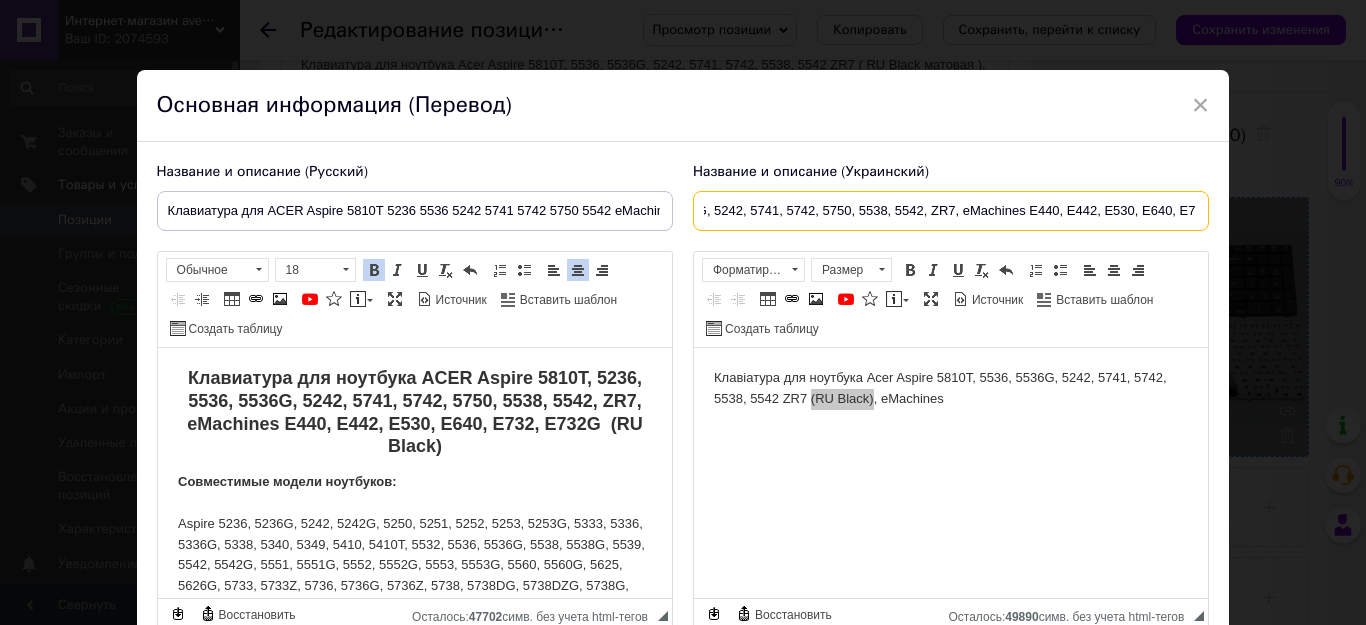 paste on "242, 5741, 5742, 5750, 5538, 5542, ZR7, eMachines E440, E442, E530, E640, E732 (RU" 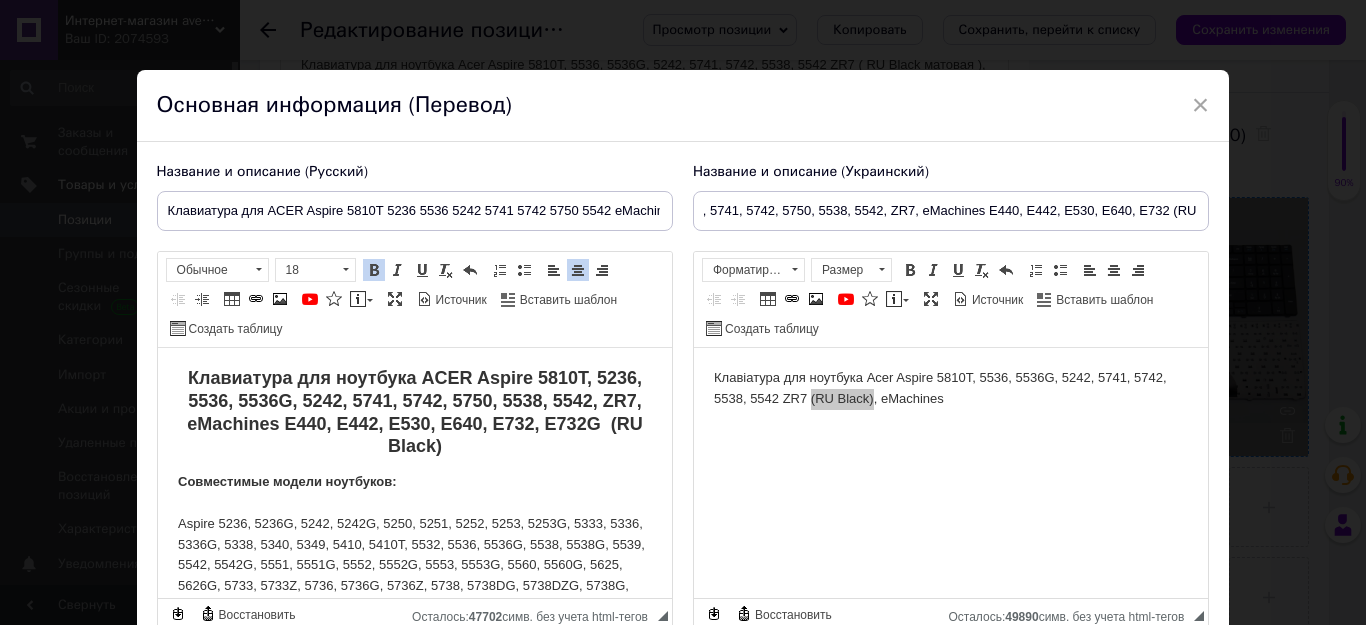 scroll, scrollTop: 0, scrollLeft: 0, axis: both 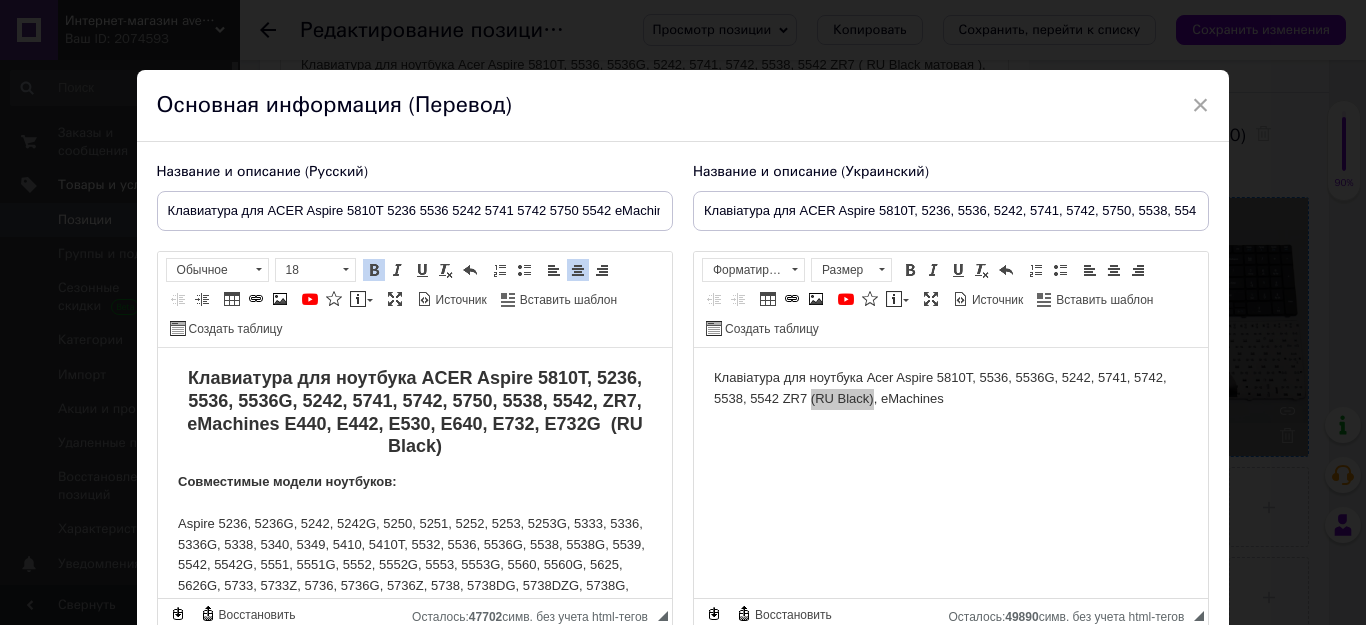 click on "Название и описание (Русский)" at bounding box center [415, 172] 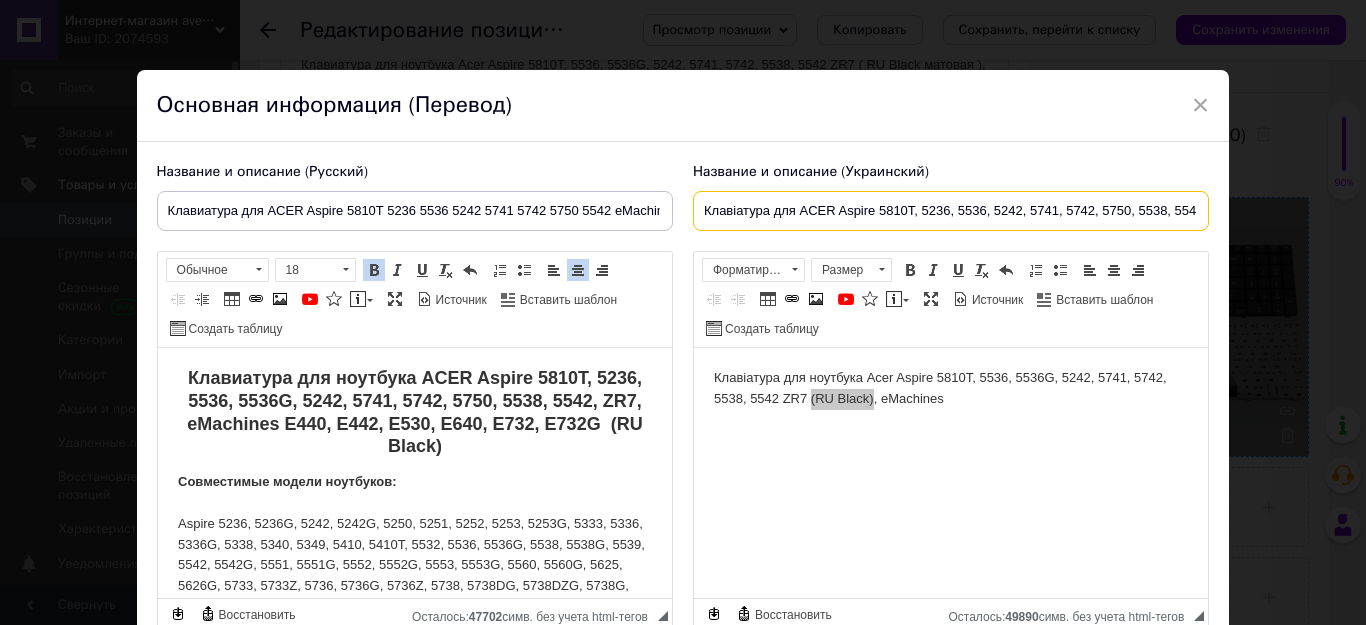 scroll, scrollTop: 0, scrollLeft: 326, axis: horizontal 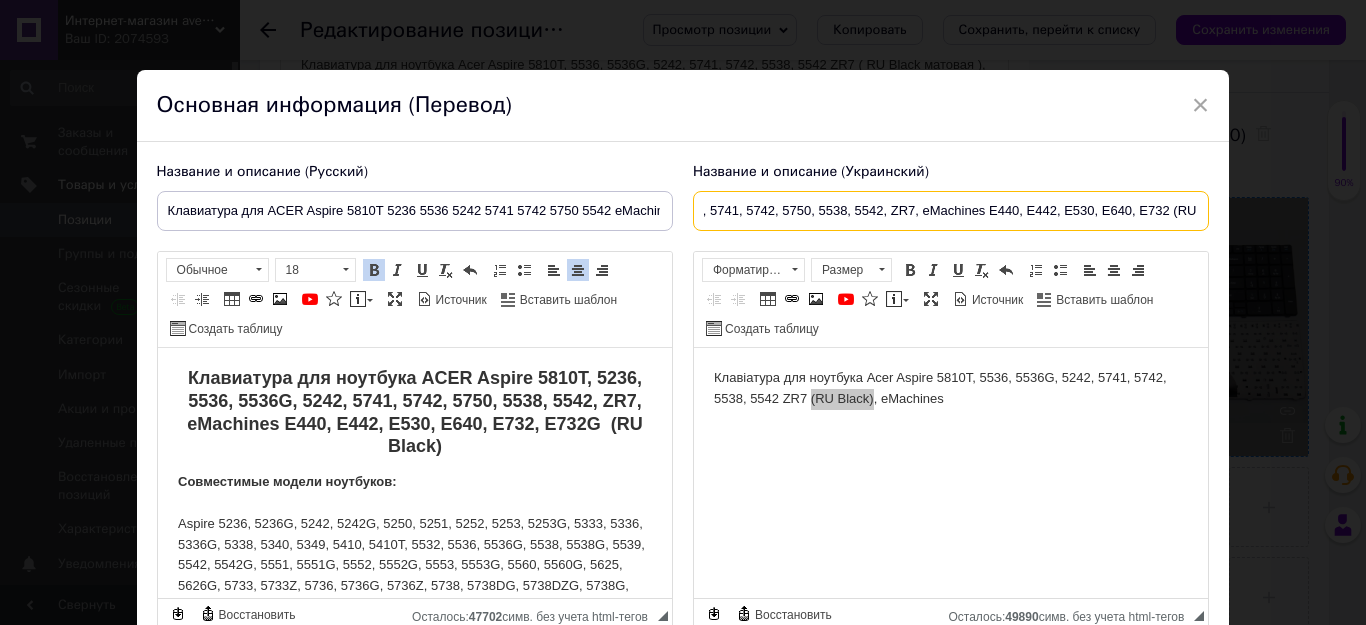 drag, startPoint x: 797, startPoint y: 213, endPoint x: 1261, endPoint y: 237, distance: 464.62027 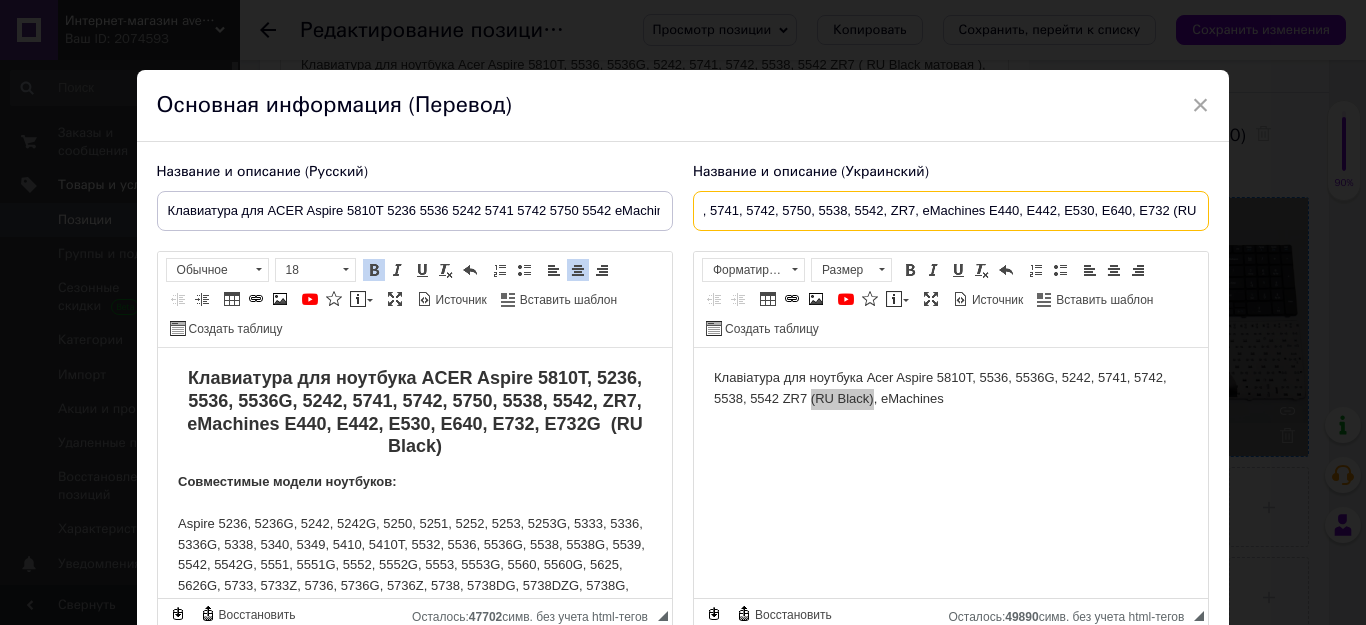 paste on "2, 5750, 5538, 5542, ZR7, eMachines E440, E442, E530, E640, E732 (RU Black)" 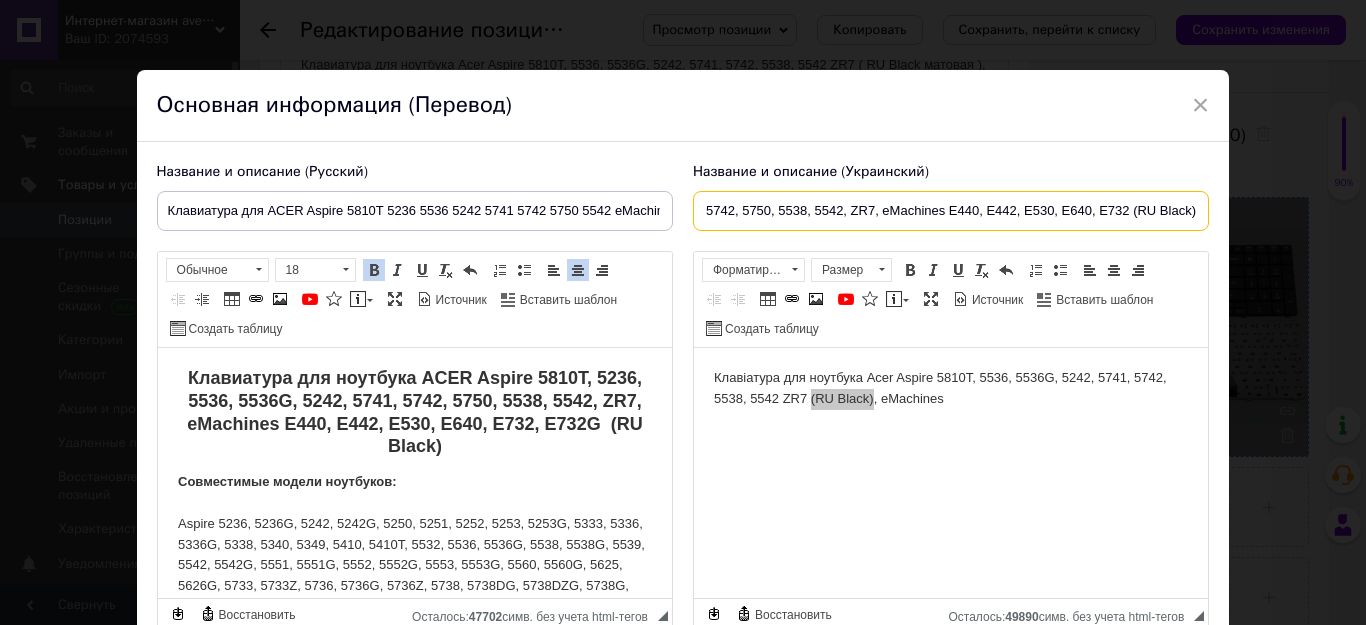 type on "Клавіатура для ACER Aspire 5810T, 5236, 5536, 5242, 5742, 5750, 5538, 5542, ZR7, eMachines E440, E442, E530, E640, E732 (RU Black)" 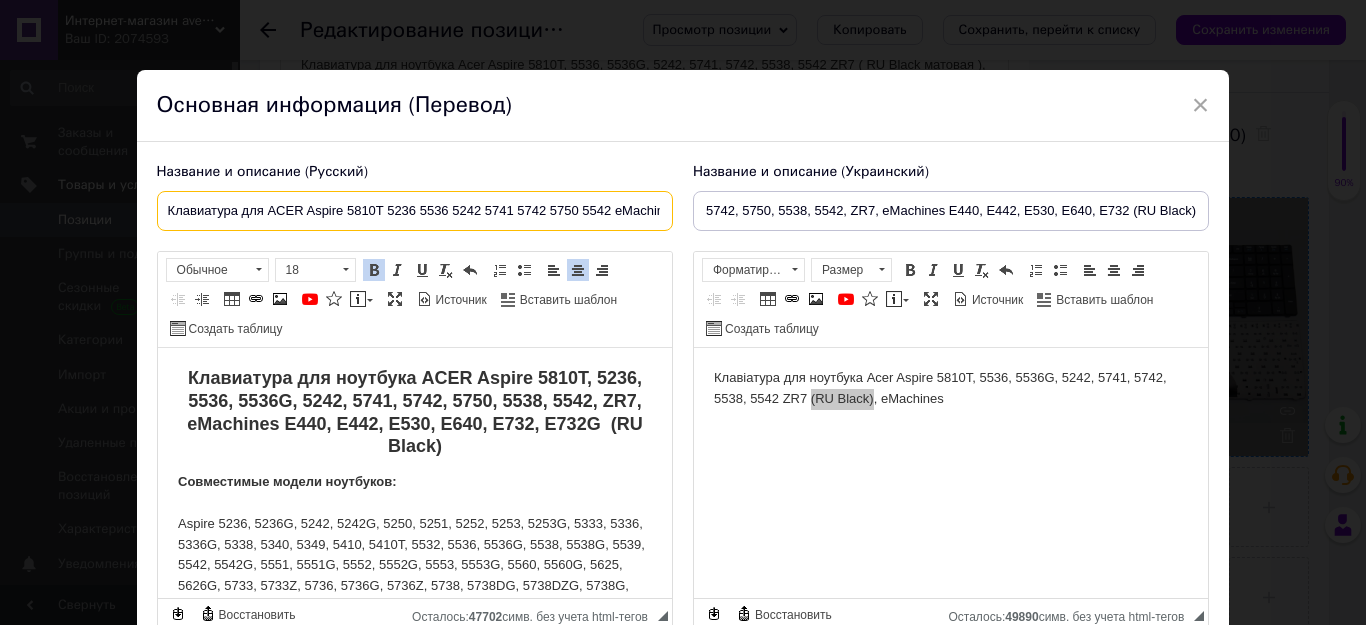 scroll, scrollTop: 0, scrollLeft: 0, axis: both 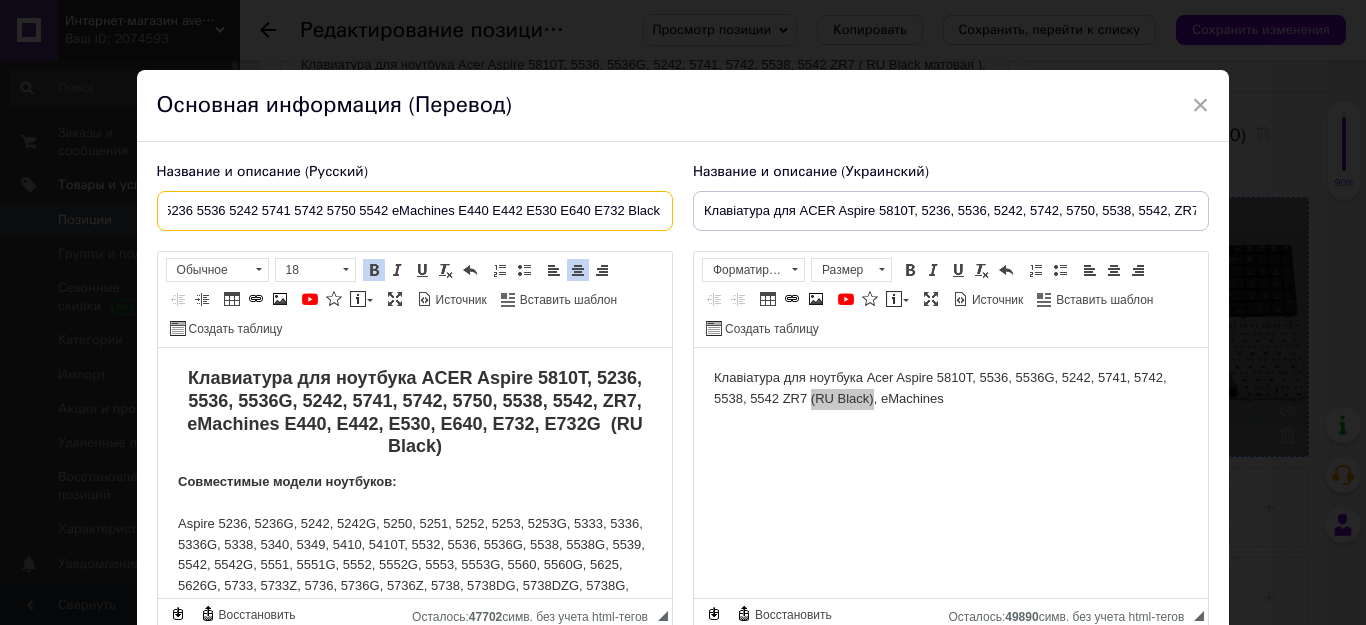 drag, startPoint x: 268, startPoint y: 210, endPoint x: 734, endPoint y: 215, distance: 466.02682 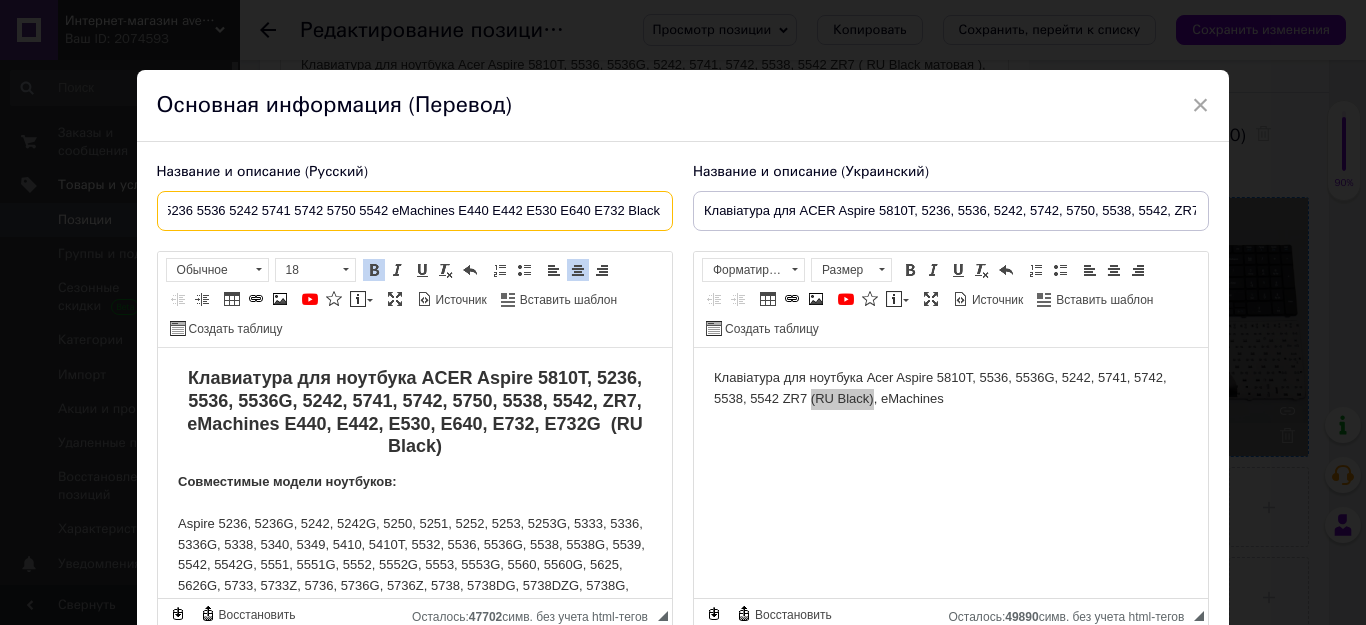 paste on ", 5236, 5536, 5242, 5742, 5750, 5538, 5542, ZR7, eMachines E440, E442, E530, E" 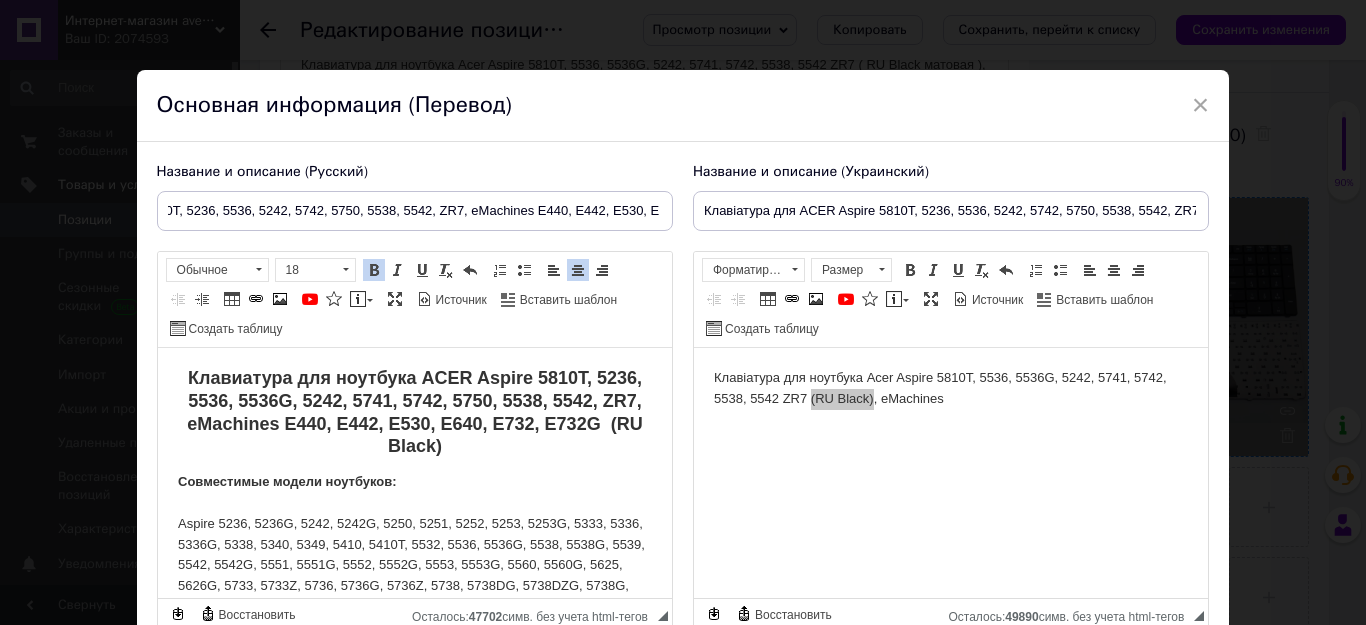 scroll, scrollTop: 0, scrollLeft: 0, axis: both 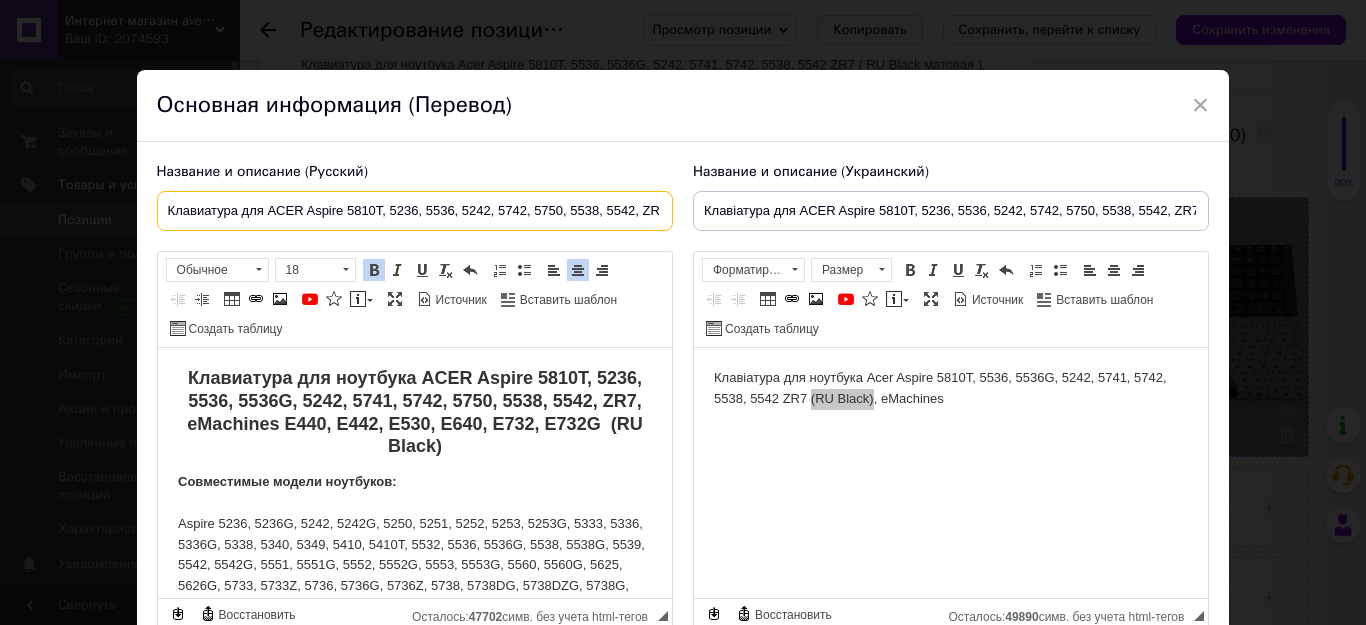 click on "Клавиатура для ACER Aspire 5810T, 5236, 5536, 5242, 5742, 5750, 5538, 5542, ZR7, eMachines E440, E442, E530, E" at bounding box center (415, 211) 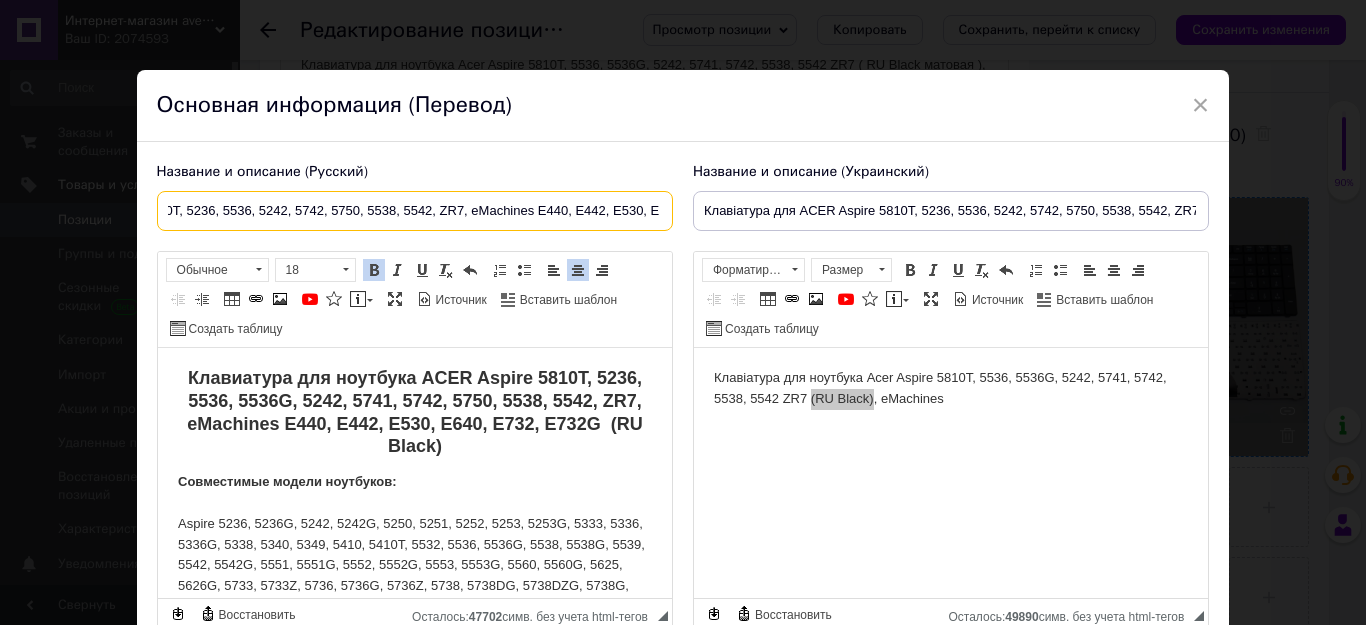 drag, startPoint x: 269, startPoint y: 212, endPoint x: 712, endPoint y: 216, distance: 443.01807 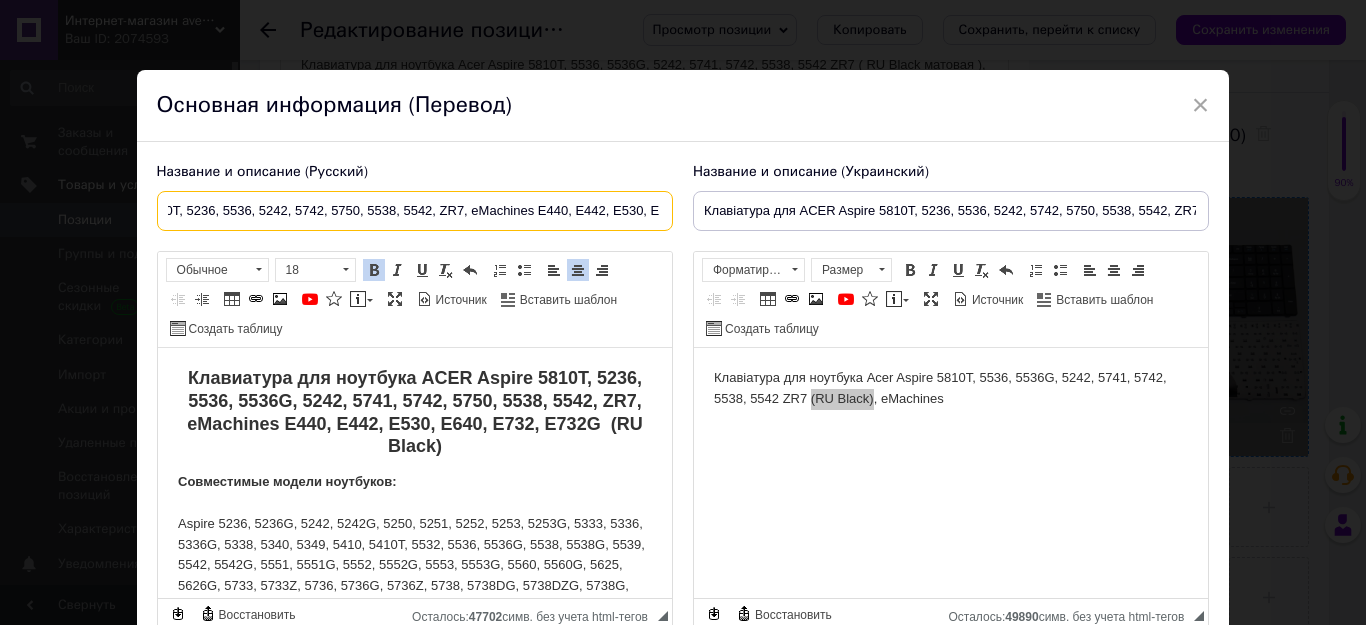 paste on "50, 5538, 5542, ZR7, eMachines E440, E530, E640, E732 (R" 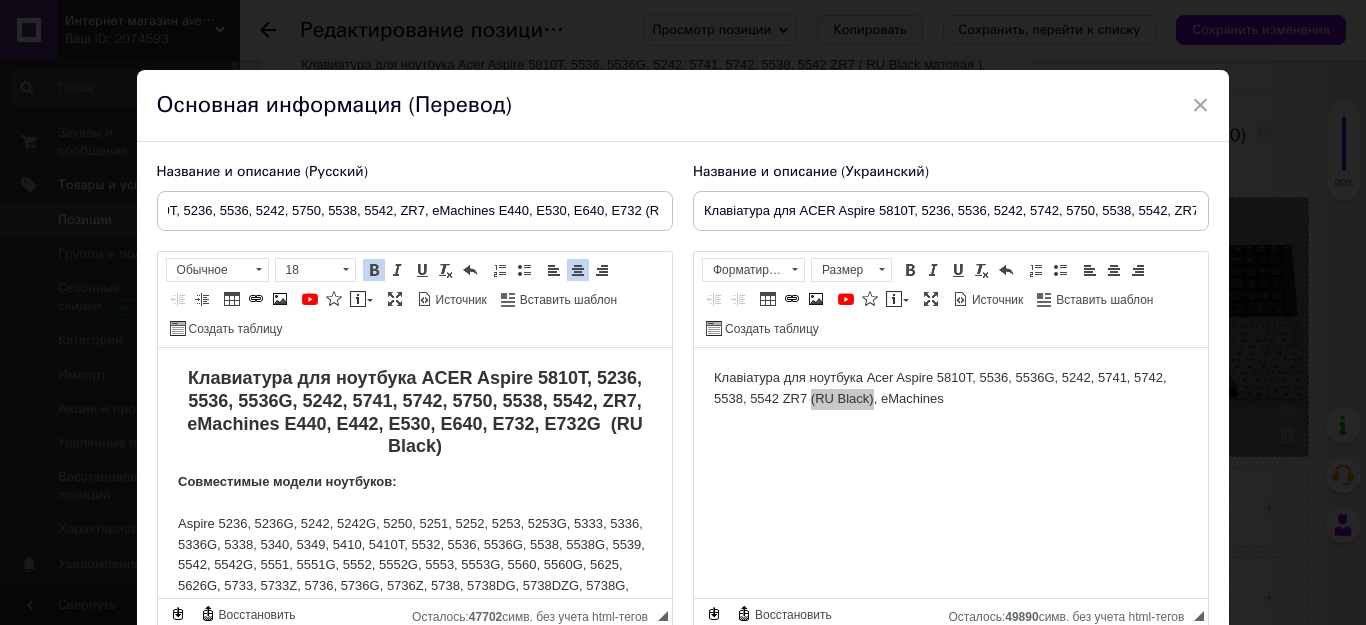 scroll, scrollTop: 0, scrollLeft: 0, axis: both 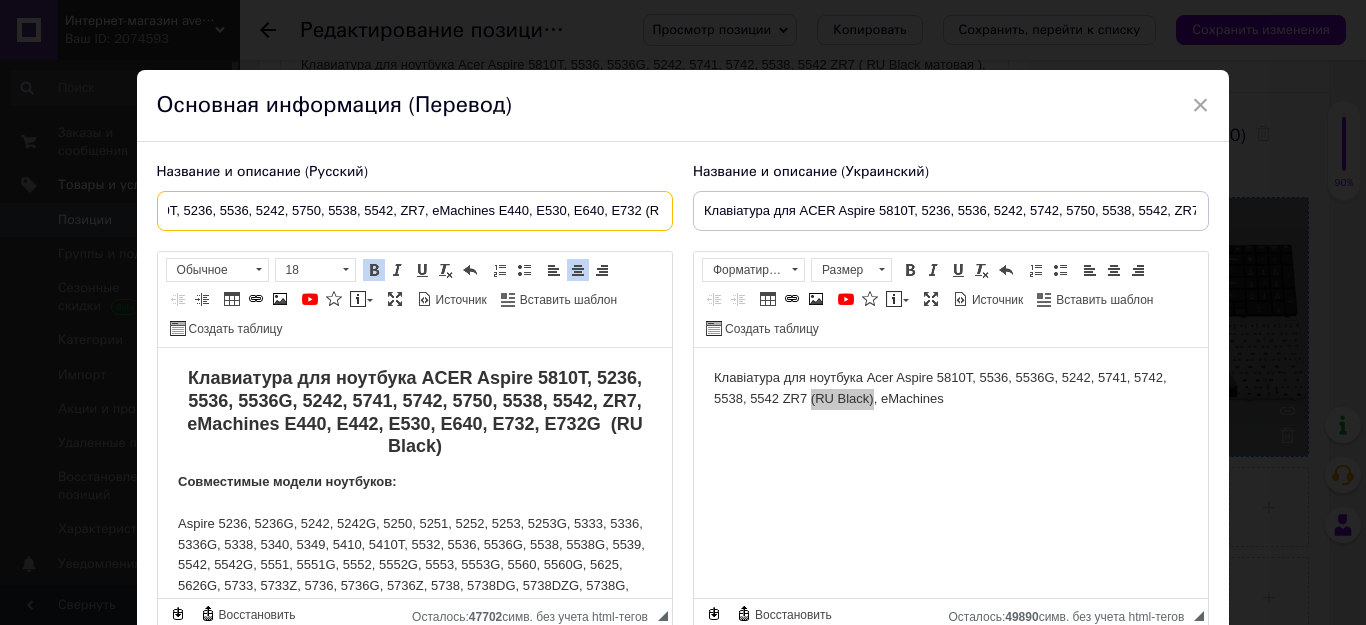 drag, startPoint x: 269, startPoint y: 206, endPoint x: 688, endPoint y: 210, distance: 419.0191 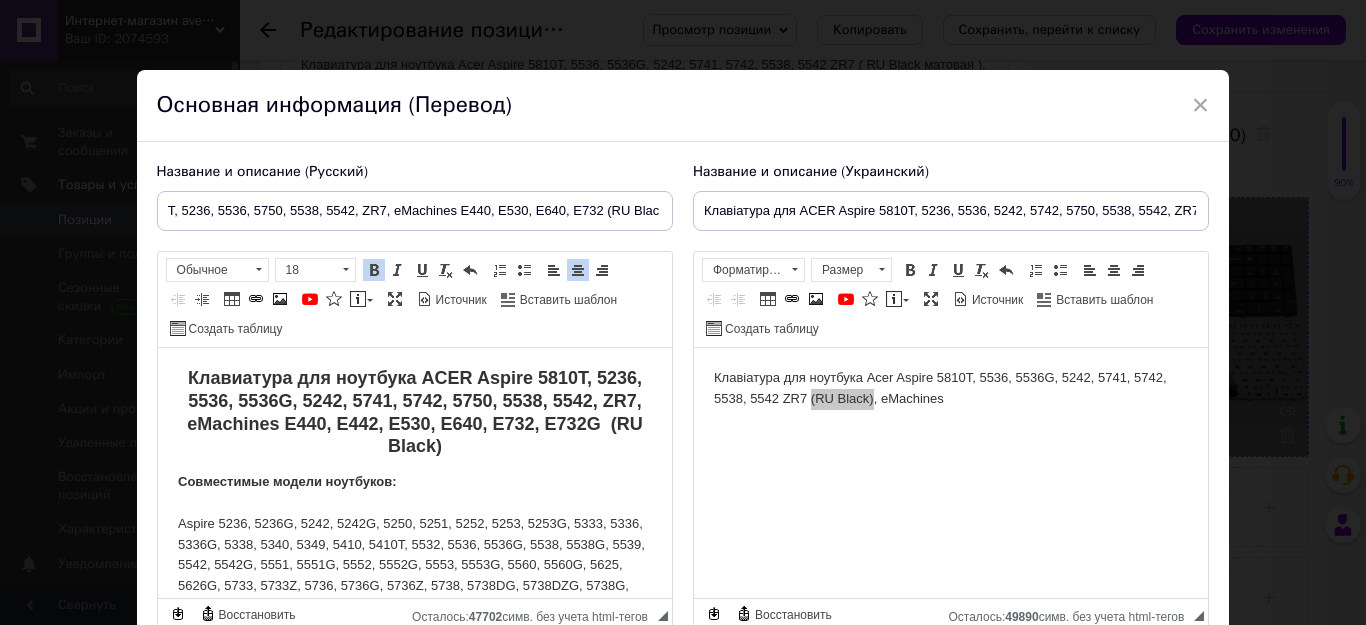scroll, scrollTop: 0, scrollLeft: 0, axis: both 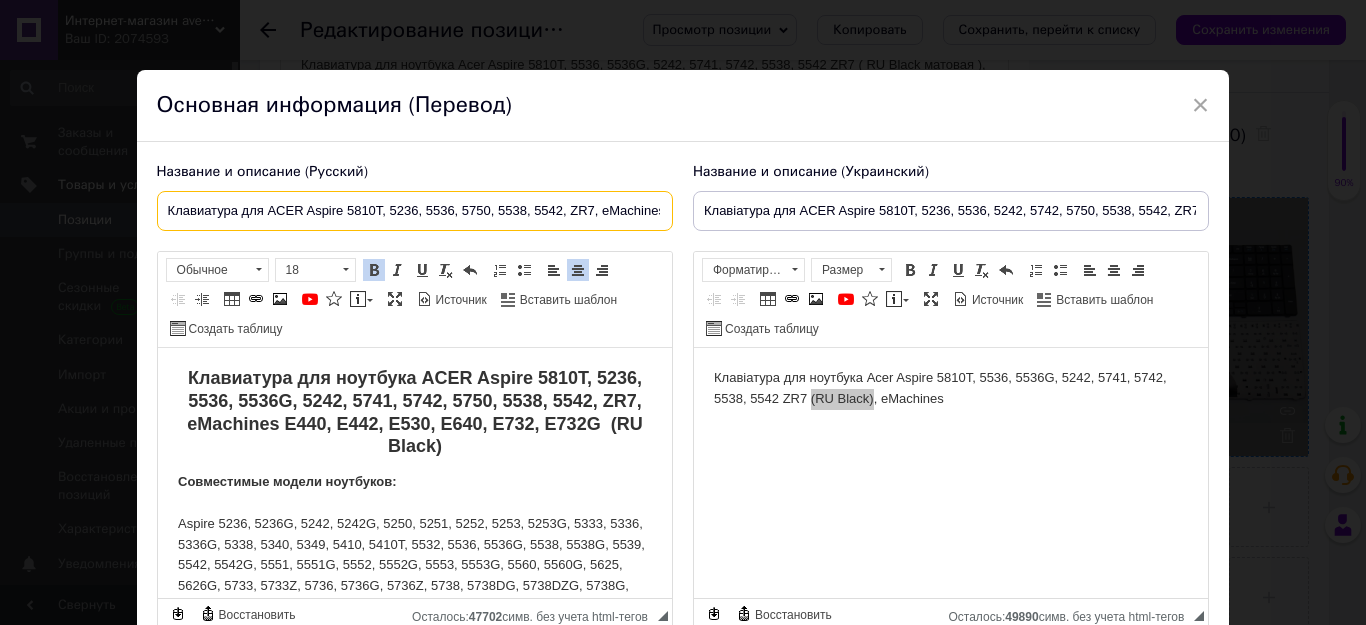 click on "Клавиатура для ACER Aspire 5810T, 5236, 5536, 5750, 5538, 5542, ZR7, eMachines E440, E530, E640, E732 (RU Blac" at bounding box center [415, 211] 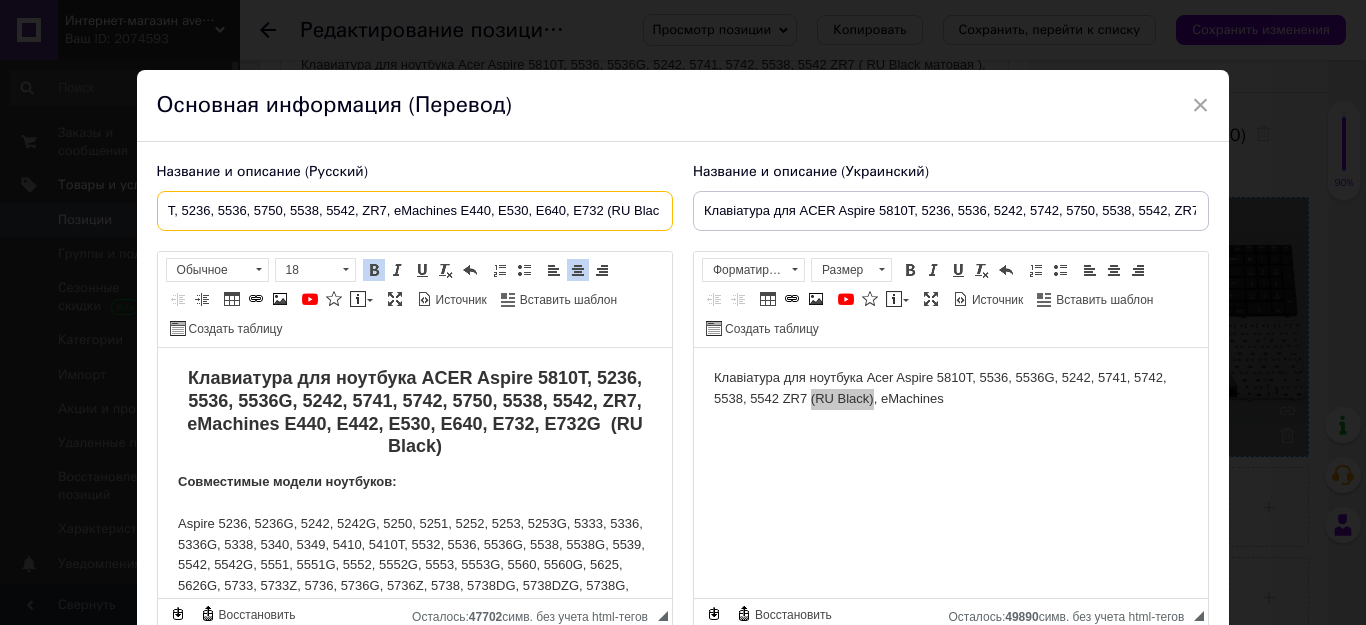 drag, startPoint x: 269, startPoint y: 207, endPoint x: 712, endPoint y: 215, distance: 443.07224 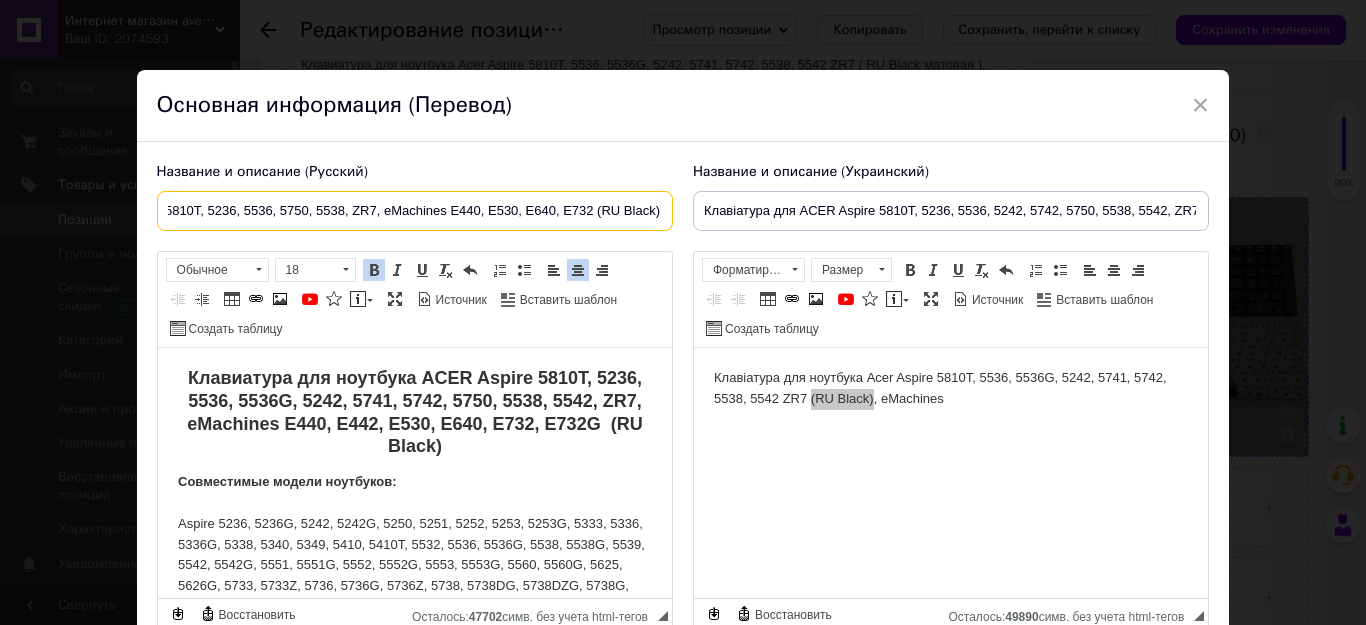 scroll, scrollTop: 0, scrollLeft: 184, axis: horizontal 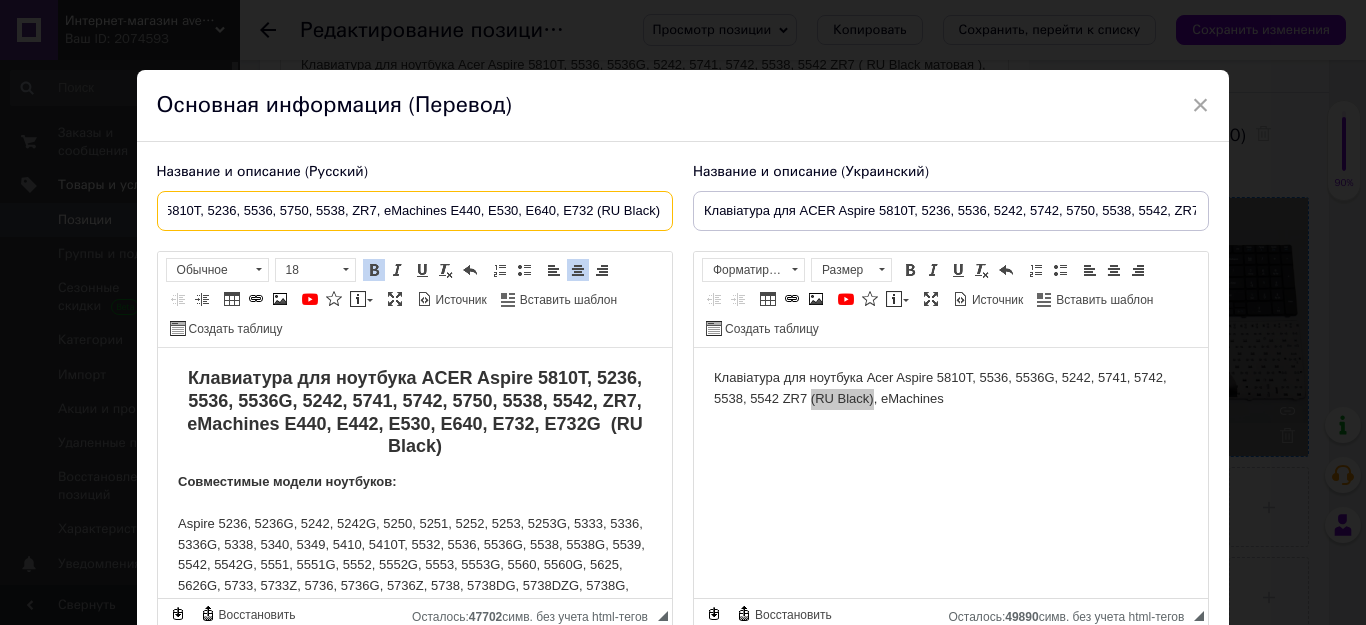 type on "Клавиатура для ACER Aspire 5810T, 5236, 5536, 5750, 5538, ZR7, eMachines E440, E530, E640, E732 (RU Black)" 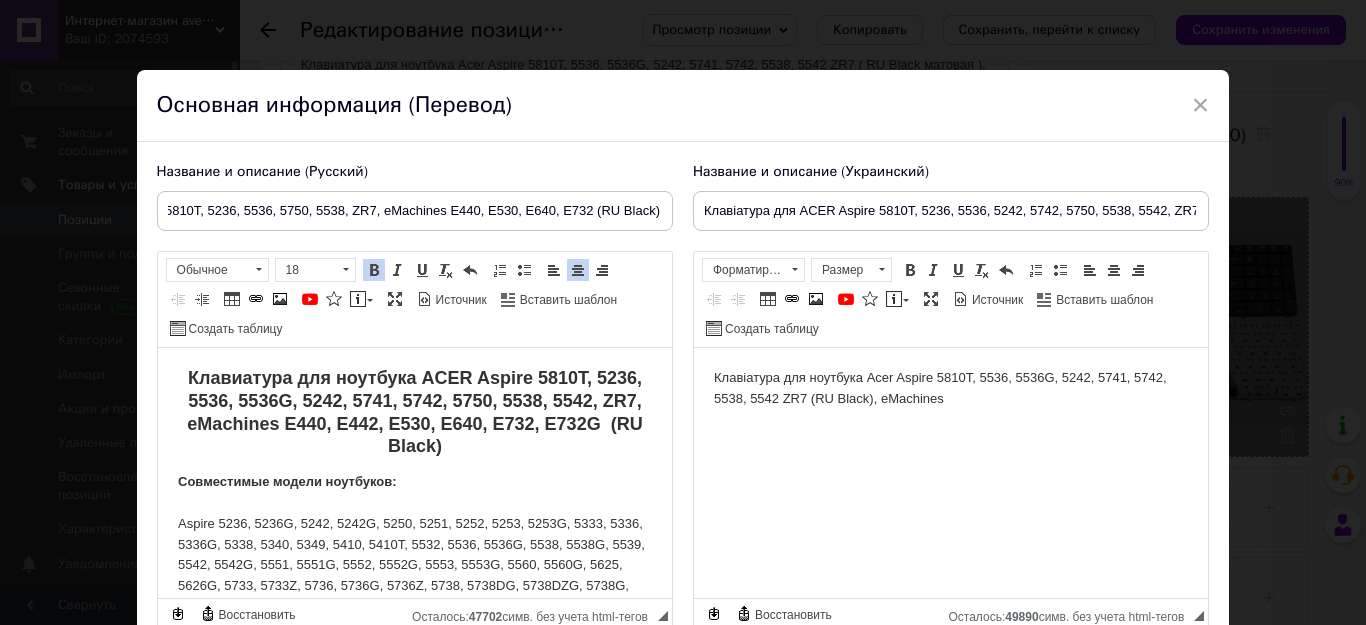 click on "Клавіатура для ноутбука Acer Aspire 5810T, 5536, 5536G, 5242, 5741, 5742, 5538, 5542 ZR7 (RU Black), eMachines" at bounding box center [950, 389] 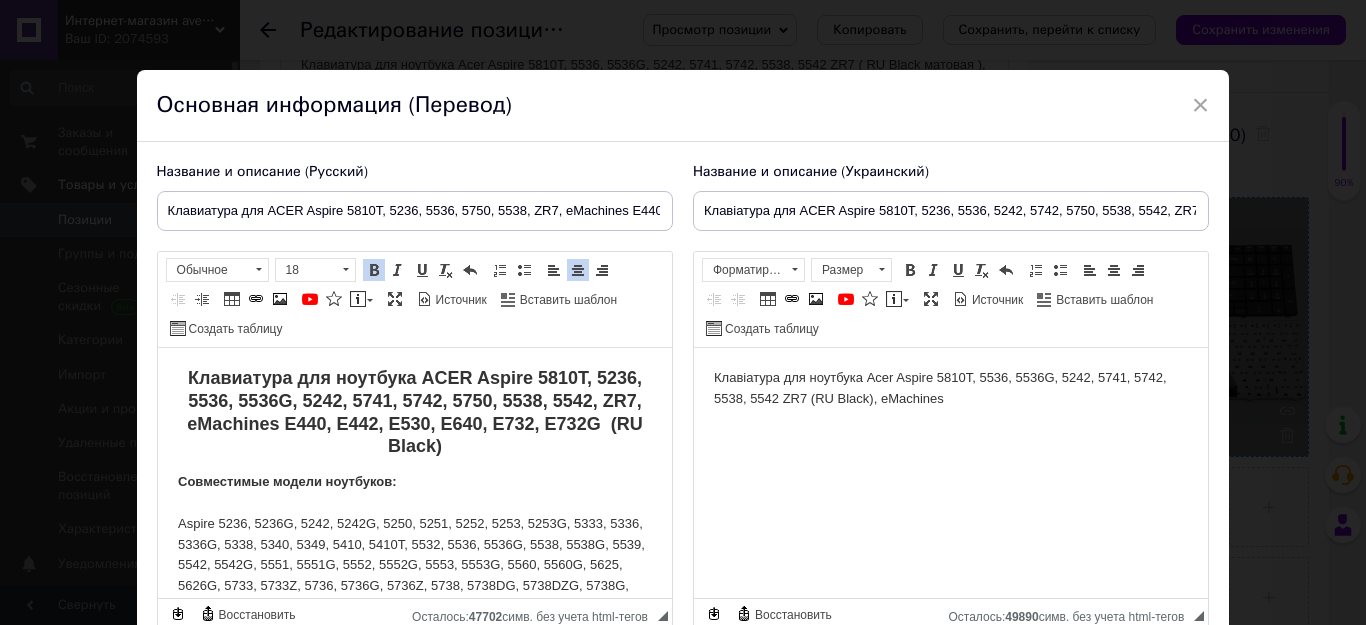click on "Клавіатура для ноутбука Acer Aspire 5810T, 5536, 5536G, 5242, 5741, 5742, 5538, 5542 ZR7 (RU Black), eMachines" at bounding box center [950, 389] 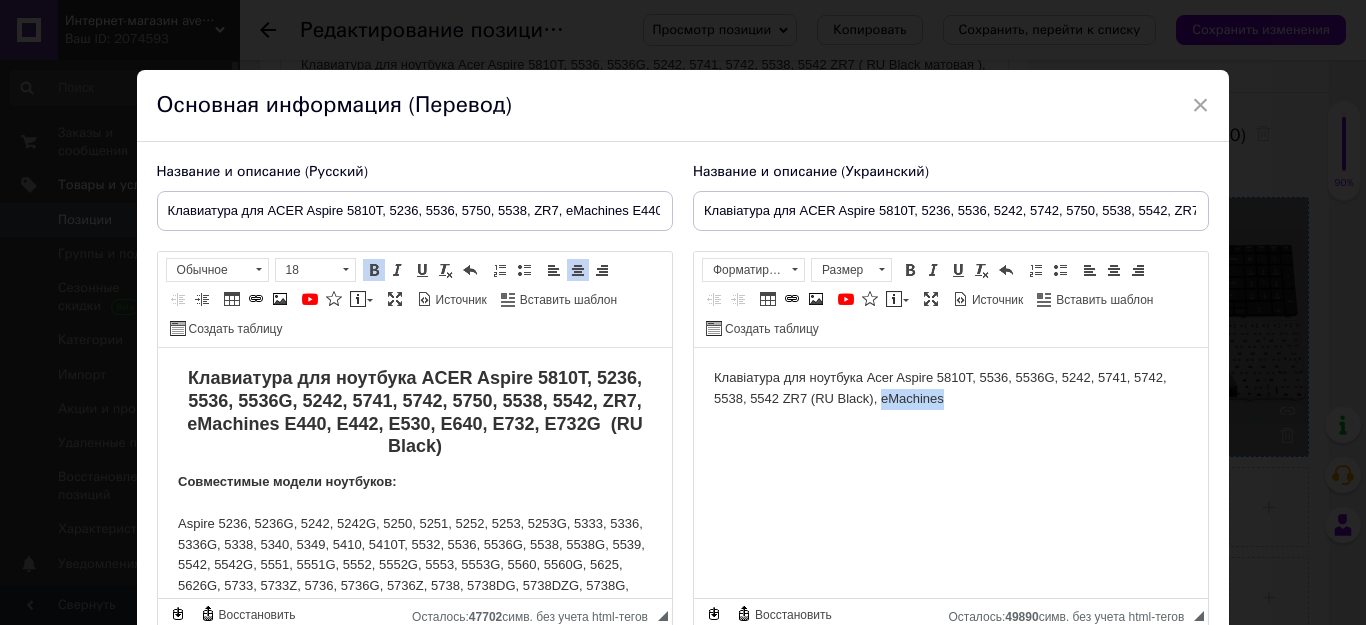 click on "Клавіатура для ноутбука Acer Aspire 5810T, 5536, 5536G, 5242, 5741, 5742, 5538, 5542 ZR7 (RU Black), eMachines" at bounding box center (950, 389) 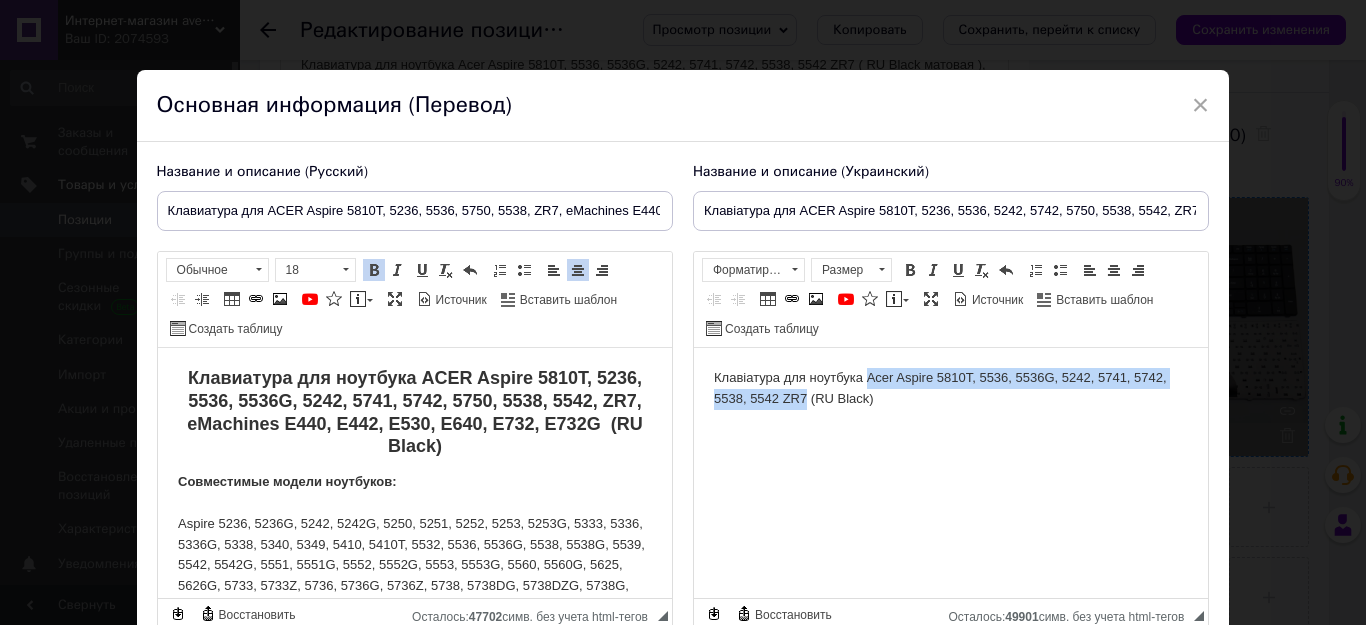drag, startPoint x: 864, startPoint y: 377, endPoint x: 805, endPoint y: 402, distance: 64.07808 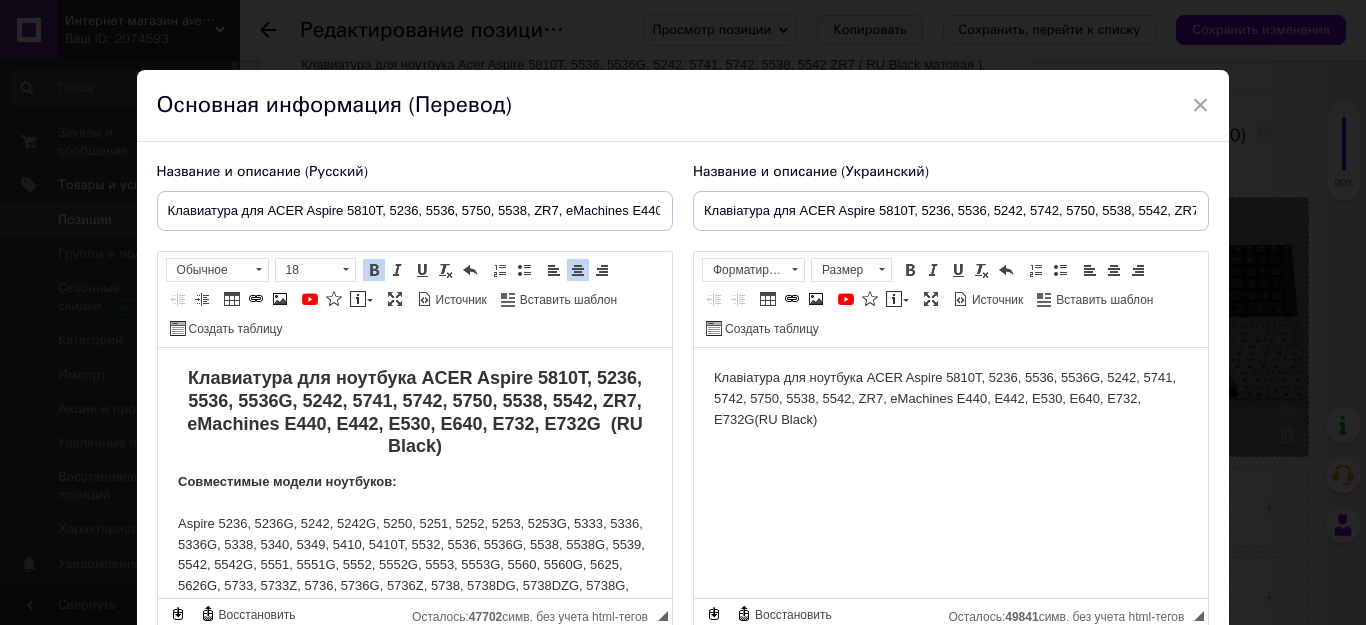 click on "Клавіатура для ноутбука ACER Aspire 5810T, 5236, 5536, 5536G, 5242, 5741, 5742, 5750, 5538, 5542, ZR7, eMachines E440, E442, E530, E640, E732, E732G  (RU Black)" at bounding box center [950, 399] 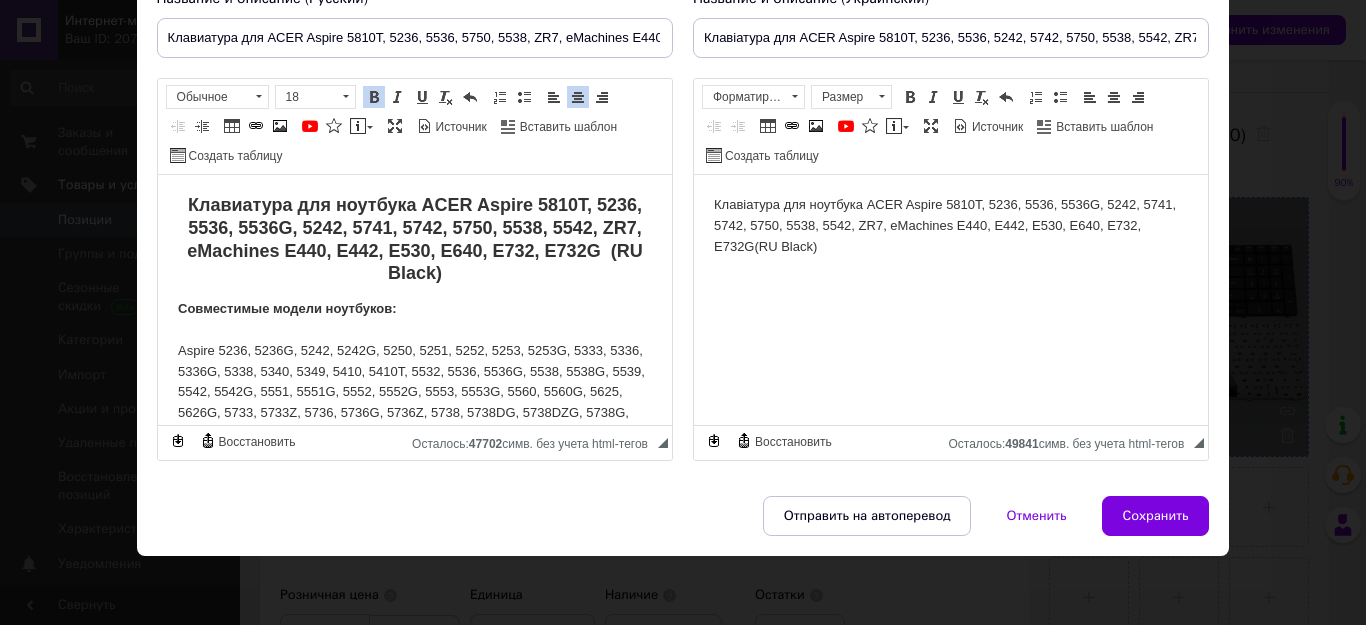 scroll, scrollTop: 174, scrollLeft: 0, axis: vertical 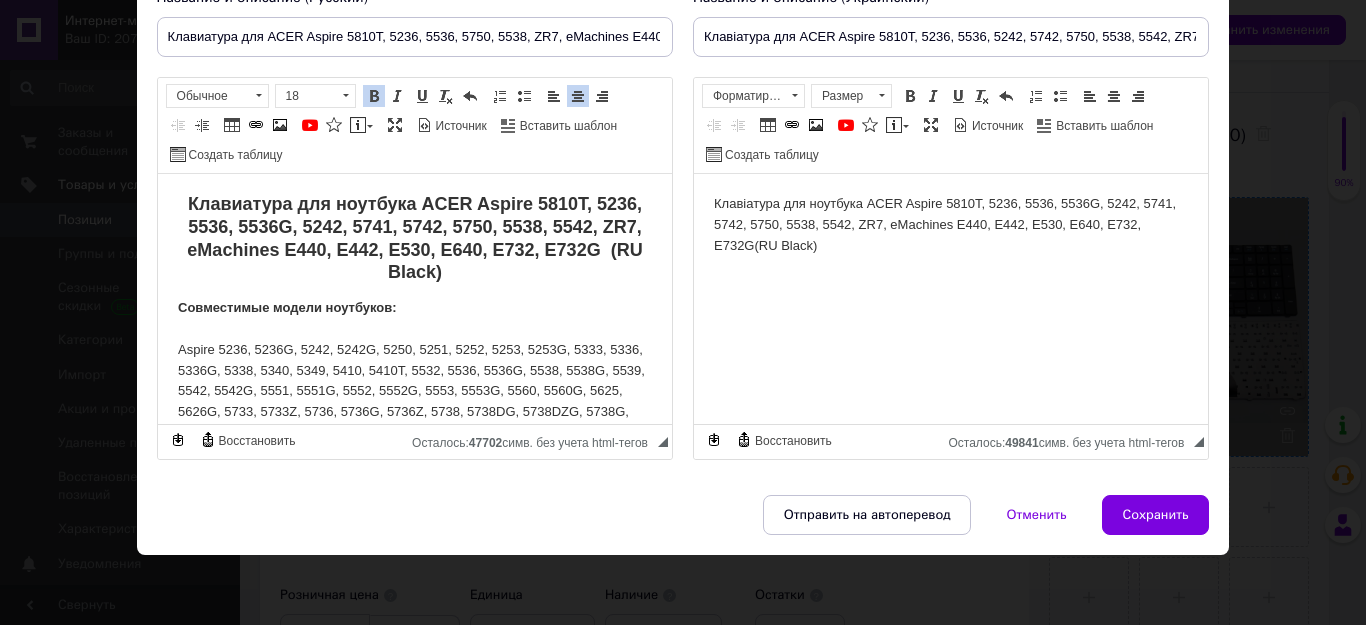 click on "Клавіатура для ноутбука ACER Aspire 5810T, 5236, 5536, 5536G, 5242, 5741, 5742, 5750, 5538, 5542, ZR7, eMachines E440, E442, E530, E640, E732, E732G  (RU Black)" at bounding box center [950, 225] 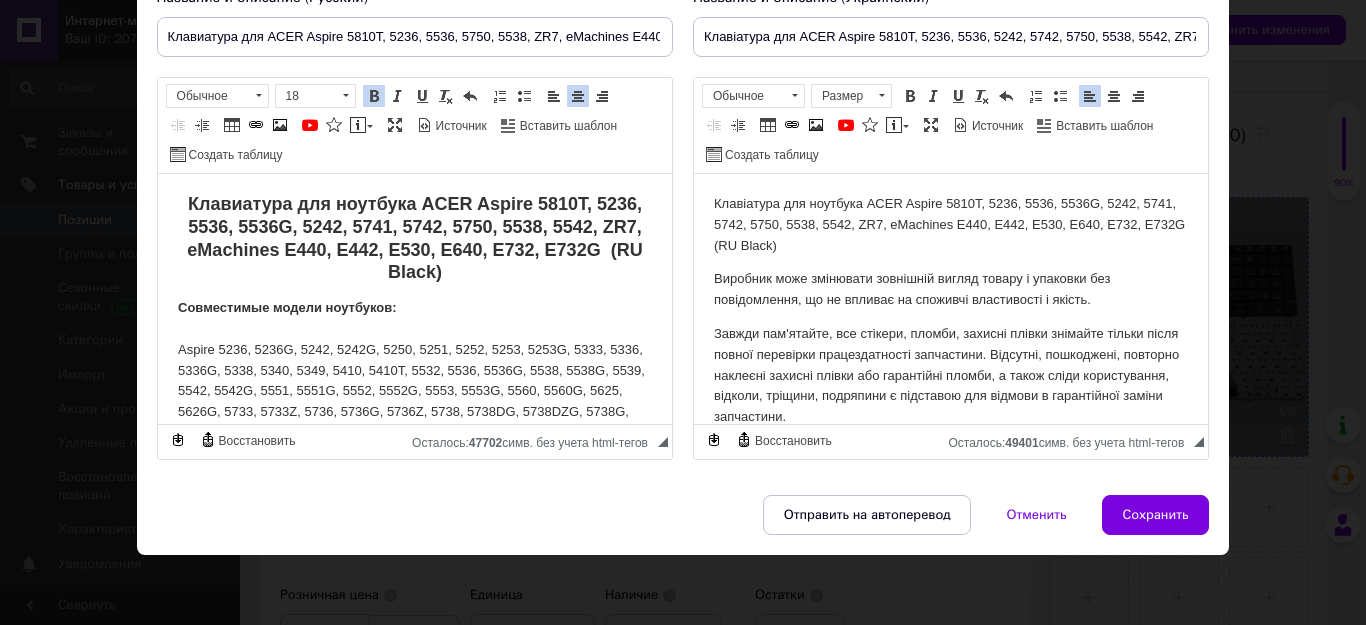 click on "Клавіатура для ноутбука ACER Aspire 5810T, 5236, 5536, 5536G, 5242, 5741, 5742, 5750, 5538, 5542, ZR7, eMachines E440, E442, E530, E640, E732, E732G (RU Black)" at bounding box center (950, 225) 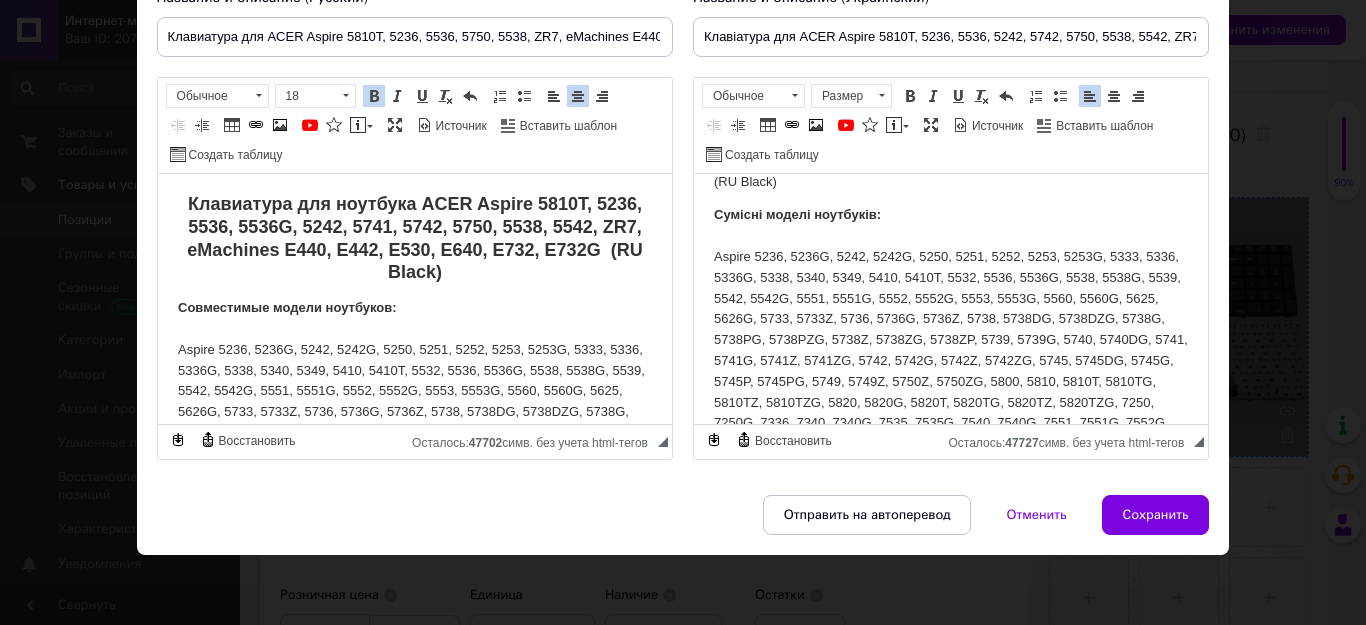 scroll, scrollTop: 0, scrollLeft: 0, axis: both 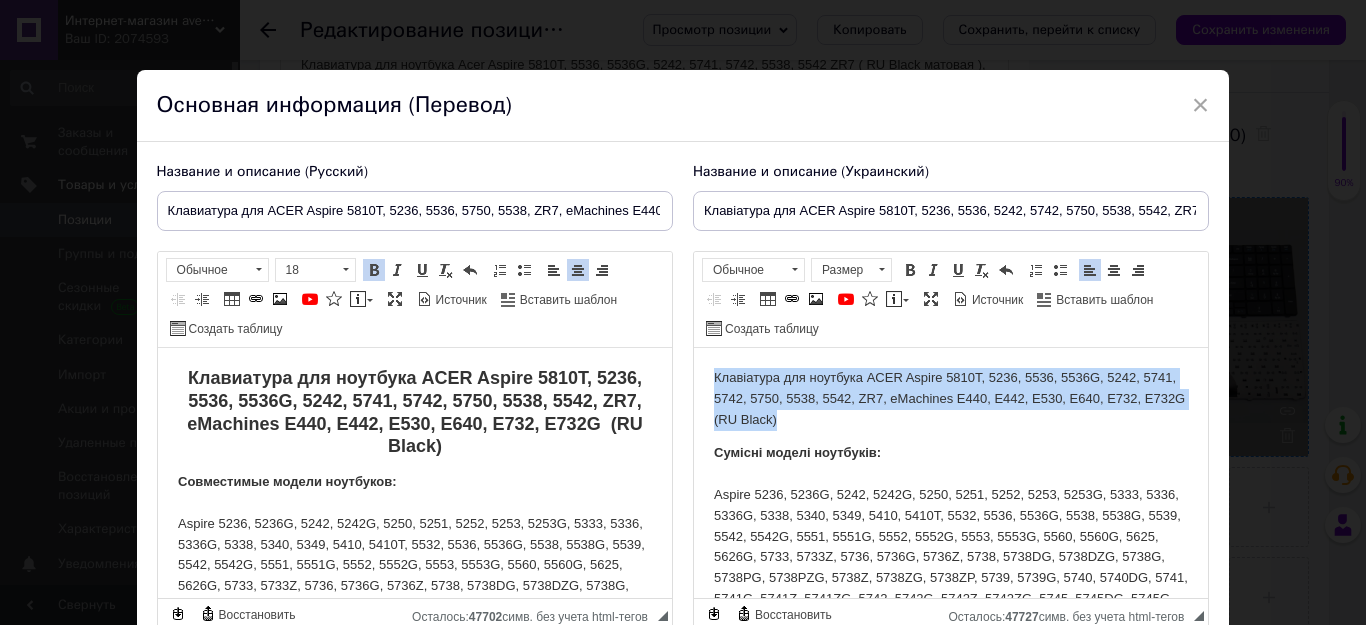 drag, startPoint x: 869, startPoint y: 421, endPoint x: 706, endPoint y: 371, distance: 170.49634 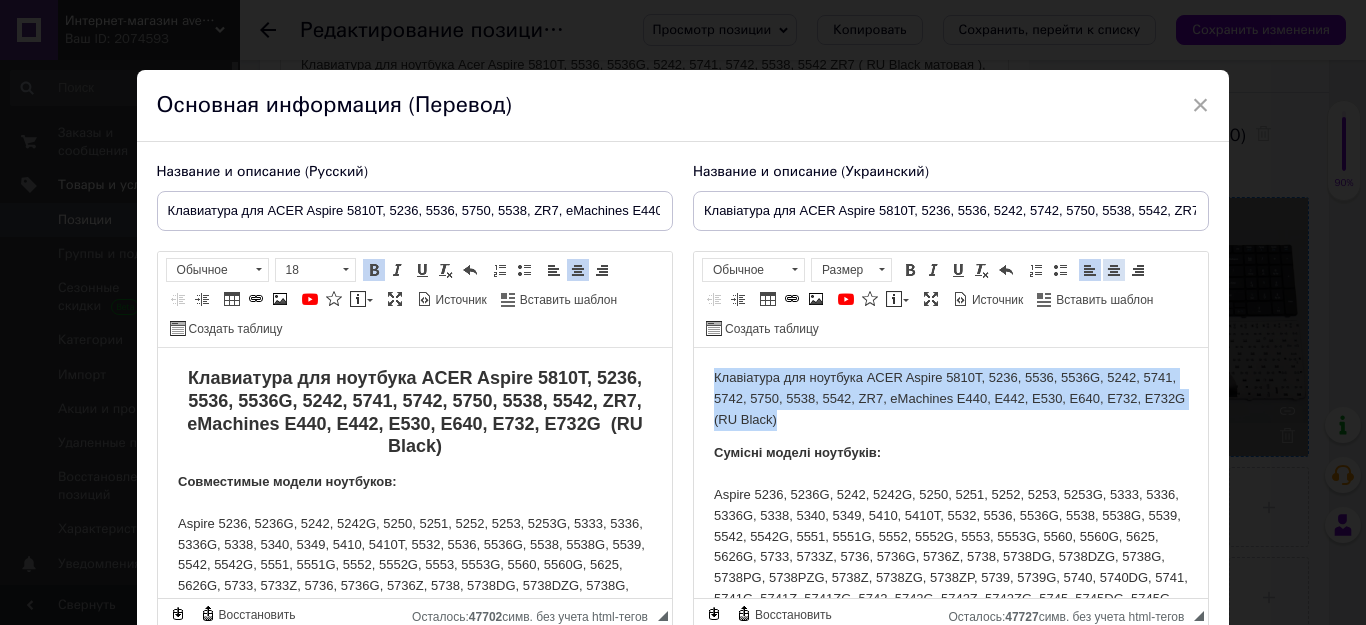 click at bounding box center [1114, 270] 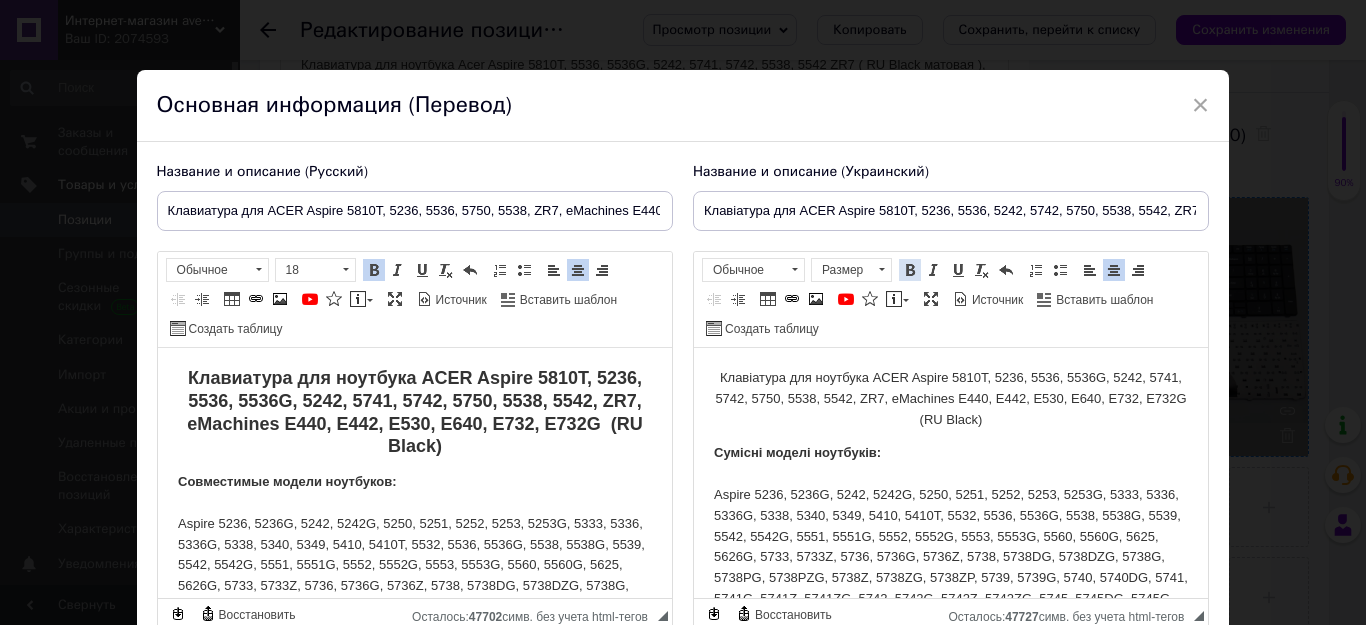click at bounding box center (910, 270) 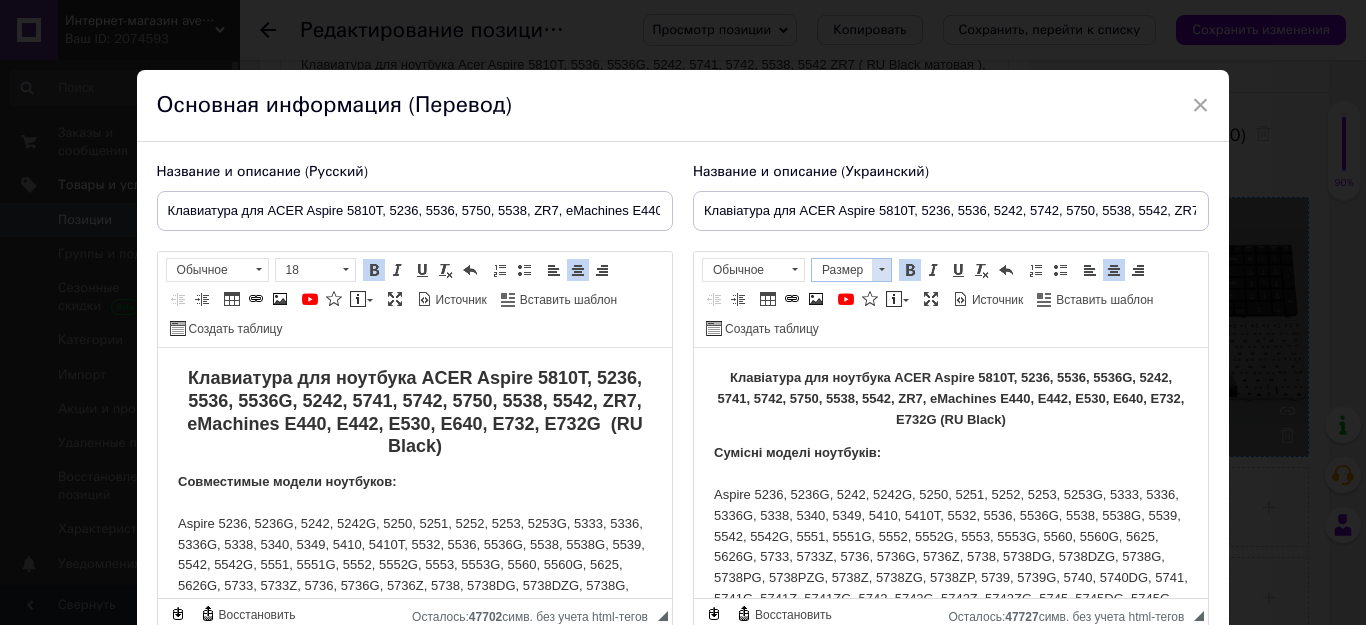 click at bounding box center [881, 270] 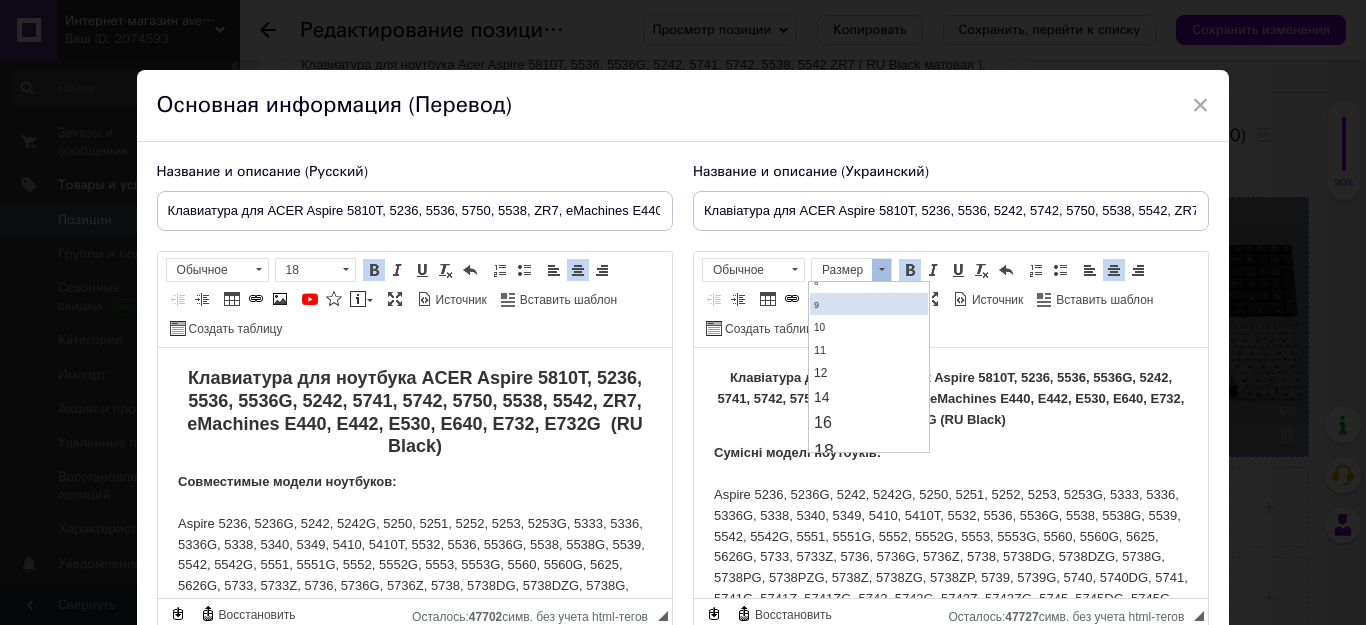 scroll, scrollTop: 100, scrollLeft: 0, axis: vertical 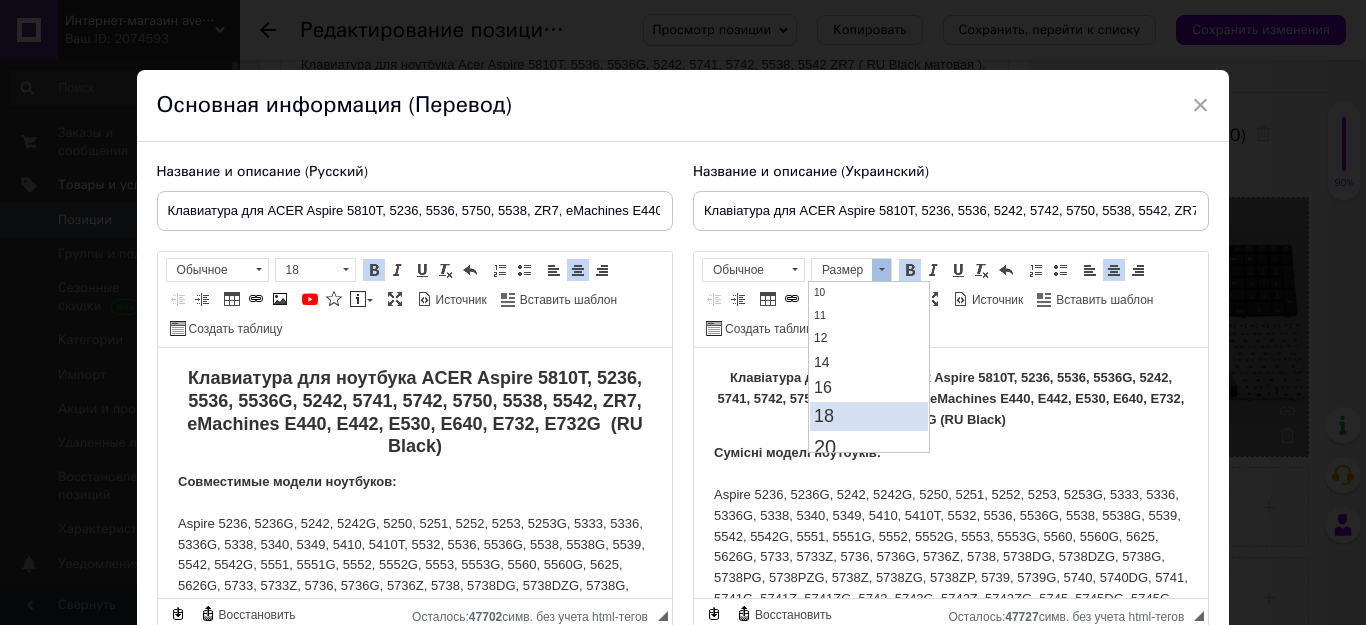 click on "18" at bounding box center [869, 416] 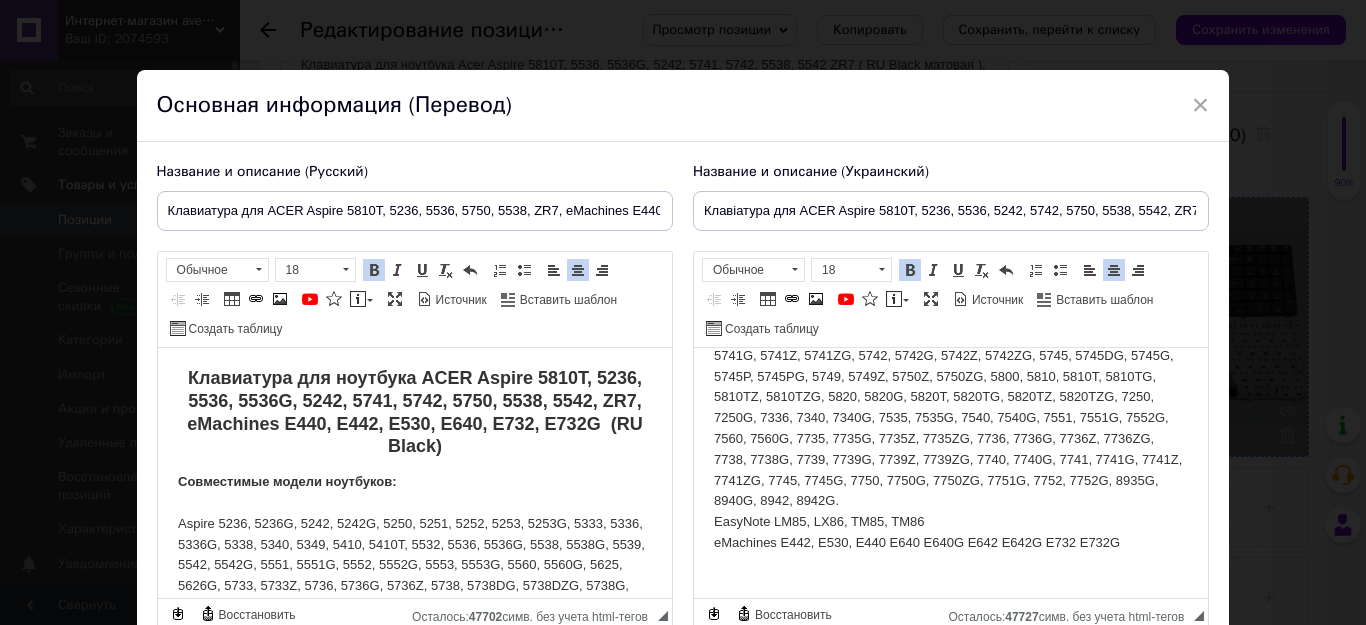 scroll, scrollTop: 400, scrollLeft: 0, axis: vertical 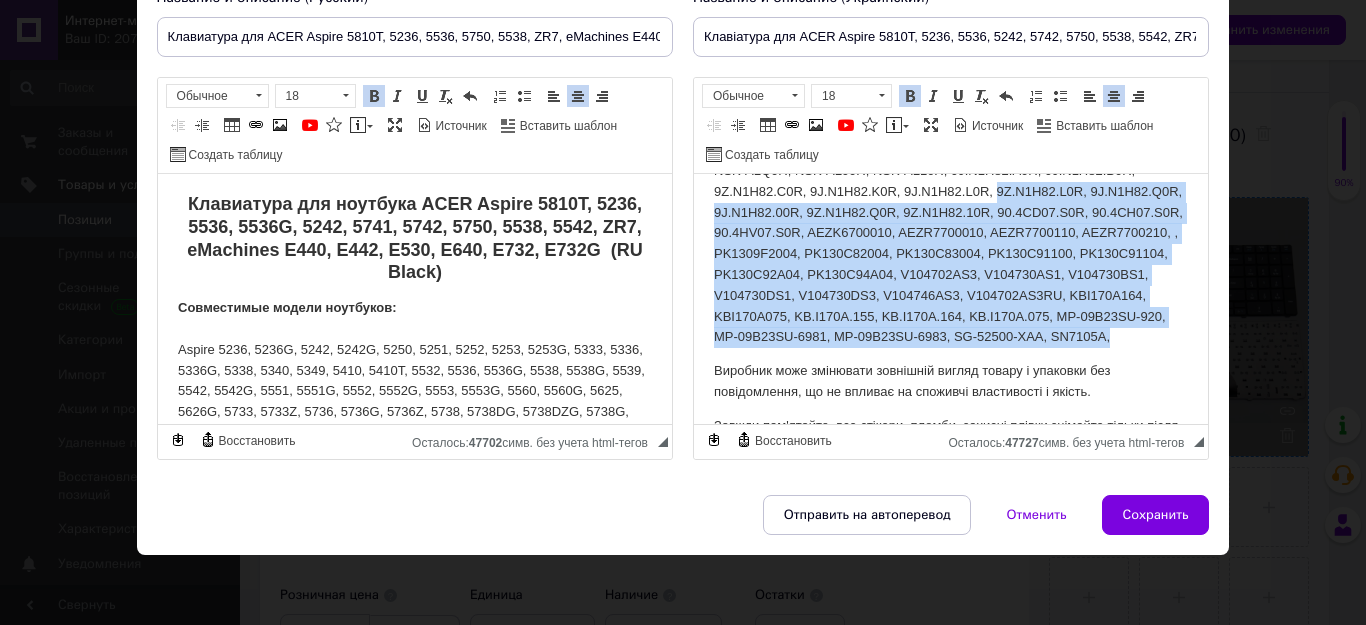 drag, startPoint x: 1112, startPoint y: 357, endPoint x: 669, endPoint y: 213, distance: 465.8165 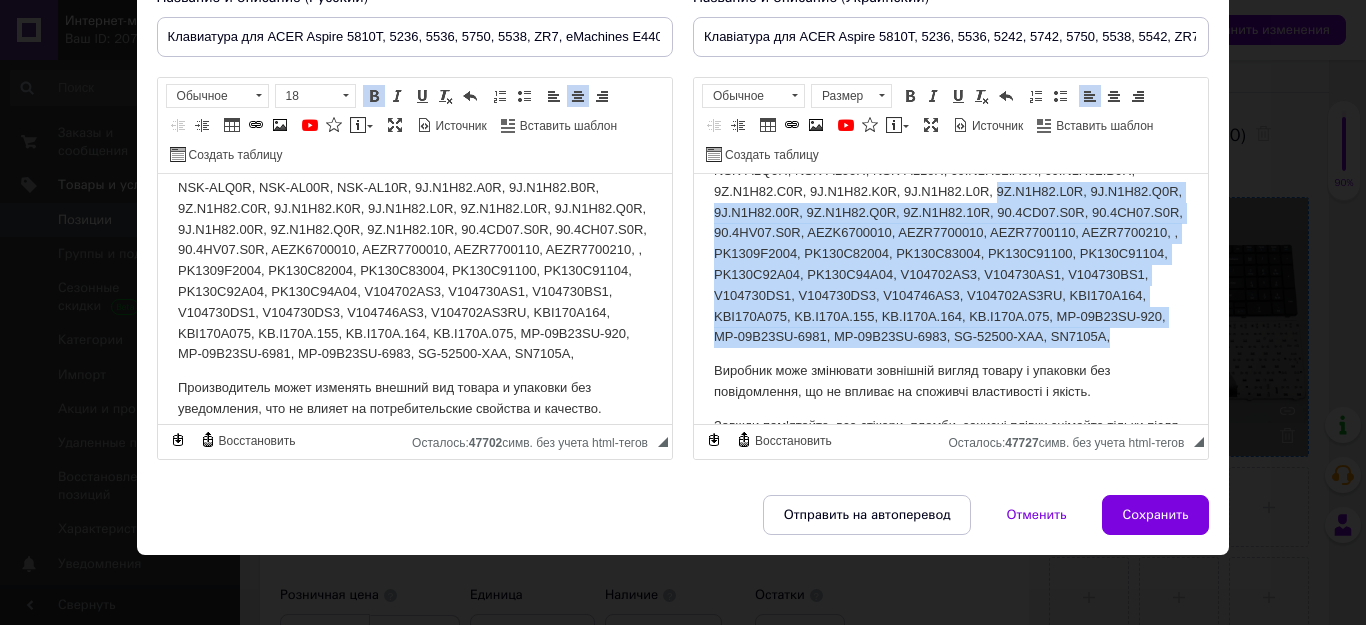 scroll, scrollTop: 600, scrollLeft: 0, axis: vertical 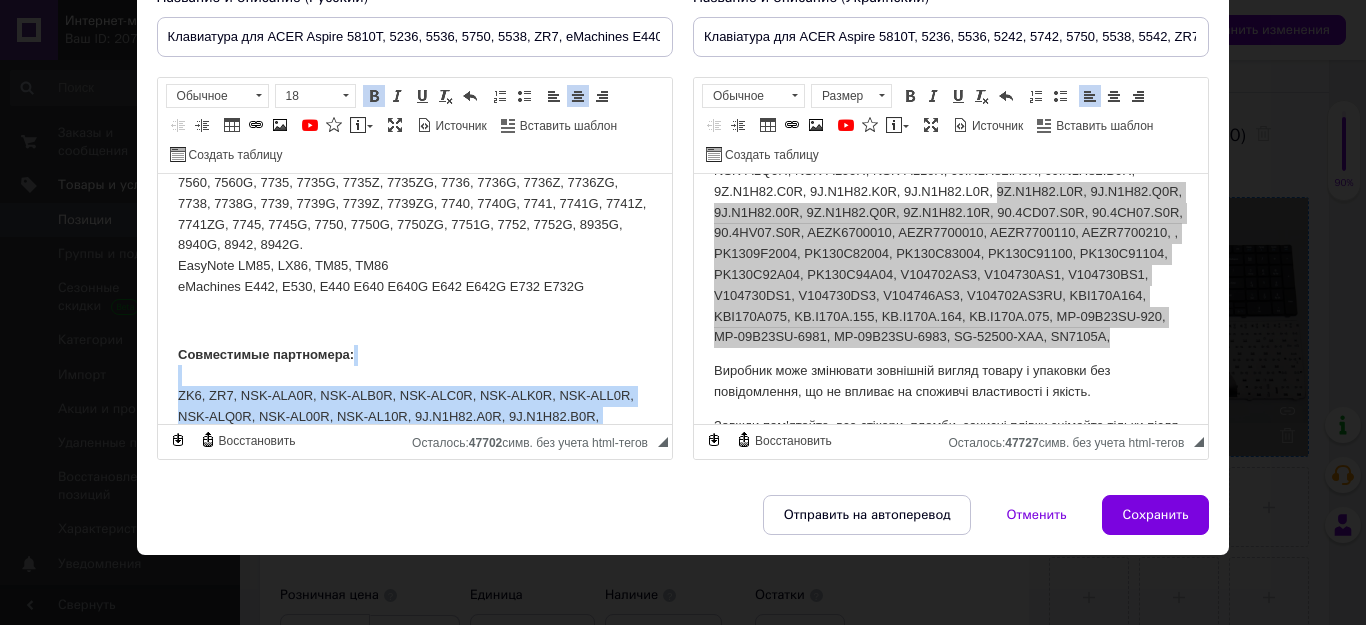 drag, startPoint x: 603, startPoint y: 359, endPoint x: 500, endPoint y: 382, distance: 105.53672 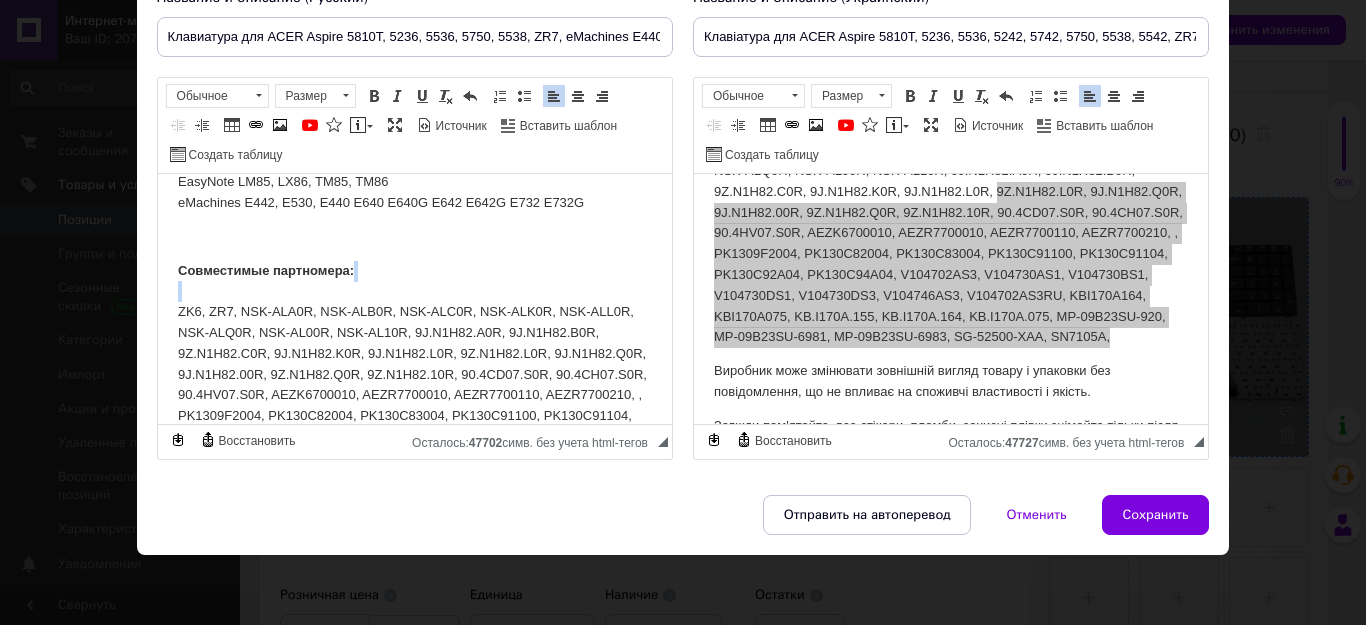 scroll, scrollTop: 554, scrollLeft: 0, axis: vertical 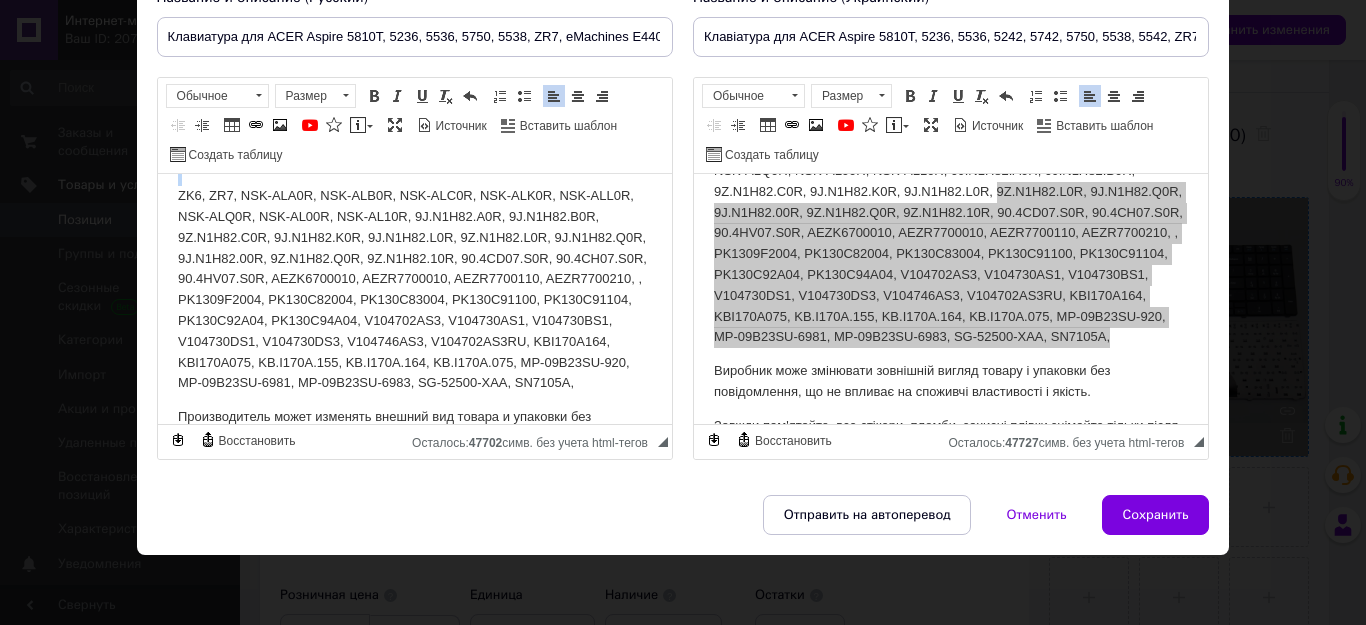 click on "Совместимые партномера: ZK6, ZR7, NSK-ALA0R, NSK-ALB0R, NSK-ALC0R, NSK-ALK0R, NSK-ALL0R, NSK-ALQ0R, NSK-AL00R, NSK-AL10R, 9J.N1H82.A0R, 9J.N1H82.B0R, 9Z.N1H82.C0R, 9J.N1H82.K0R, 9J.N1H82.L0R, 9Z.N1H82.L0R, 9J.N1H82.Q0R, 9J.N1H82.00R, 9Z.N1H82.Q0R, 9Z.N1H82.10R, 90.4CD07.S0R, 90.4CH07.S0R, 90.4HV07.S0R, AEZK6700010, AEZR7700010, AEZR7700110, AEZR7700210, , PK1309F2004, PK130C82004, PK130C83004, PK130C91100, PK130C91104, PK130C92A04, PK130C94A04, V104702AS3, V104730AS1, V104730BS1, V104730DS1, V104730DS3, V104746AS3, V104702AS3RU, KBI170A164, KBI170A075, KB.I170A.155, KB.I170A.164, KB.I170A.075, MP-09B23SU-920, MP-09B23SU-6981, MP-09B23SU-6983, SG-52500-XAA, SN7105A," at bounding box center (414, 270) 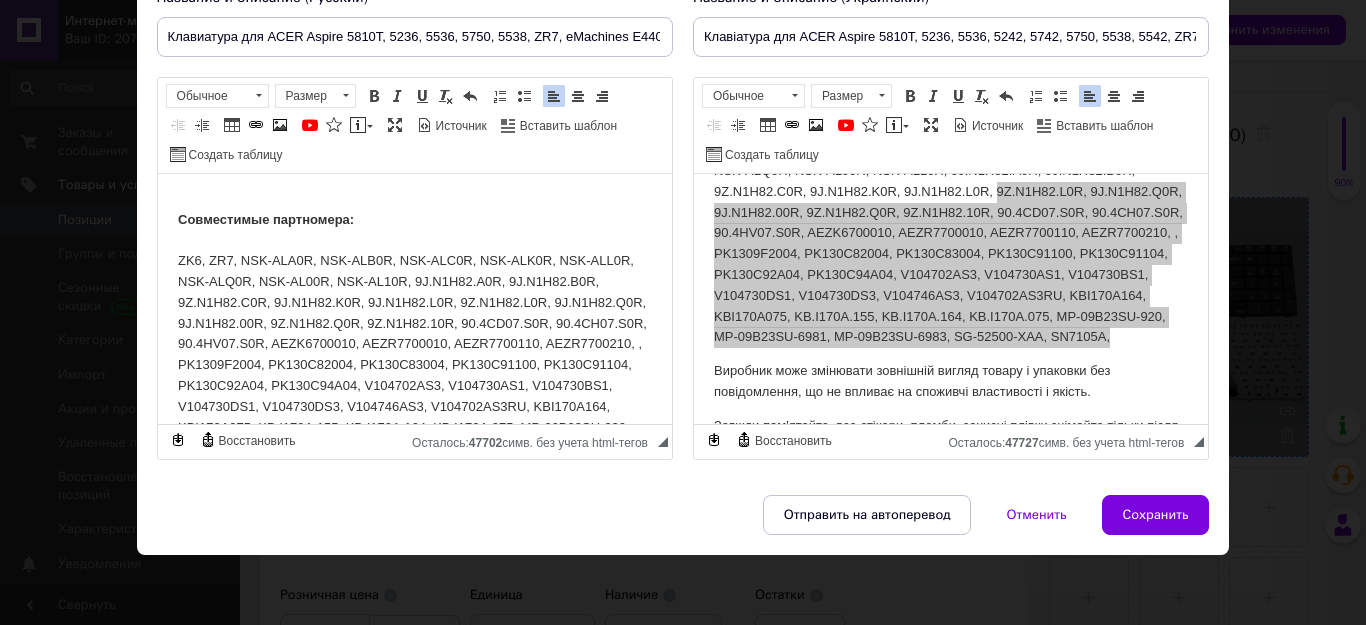 scroll, scrollTop: 454, scrollLeft: 0, axis: vertical 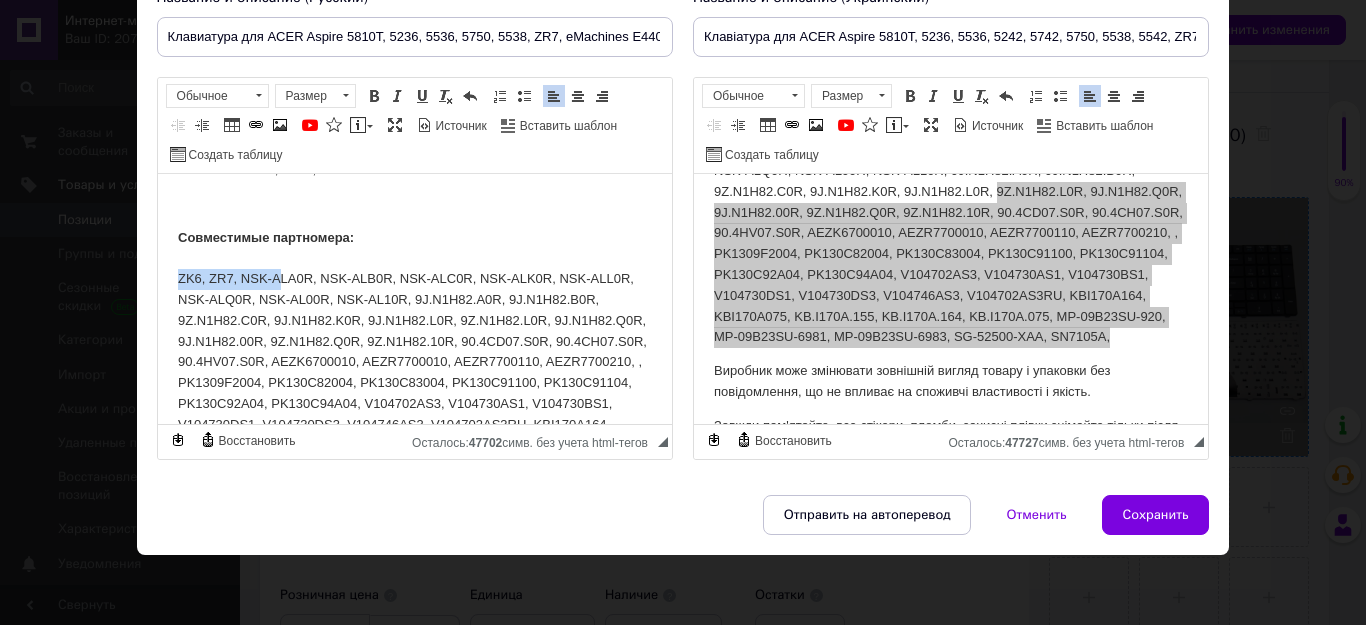 drag, startPoint x: 172, startPoint y: 291, endPoint x: 278, endPoint y: 289, distance: 106.01887 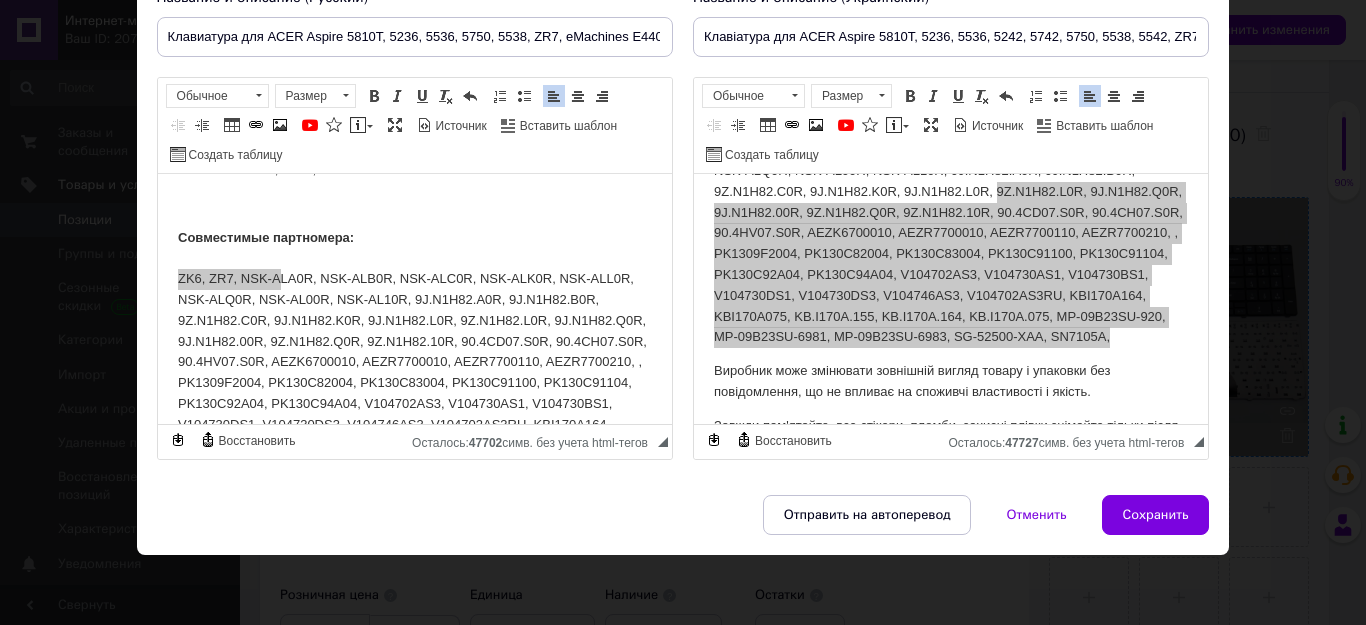 click on "◢ Осталось:  47727  симв. без учета html-тегов   {label}   Восстановить" at bounding box center (951, 441) 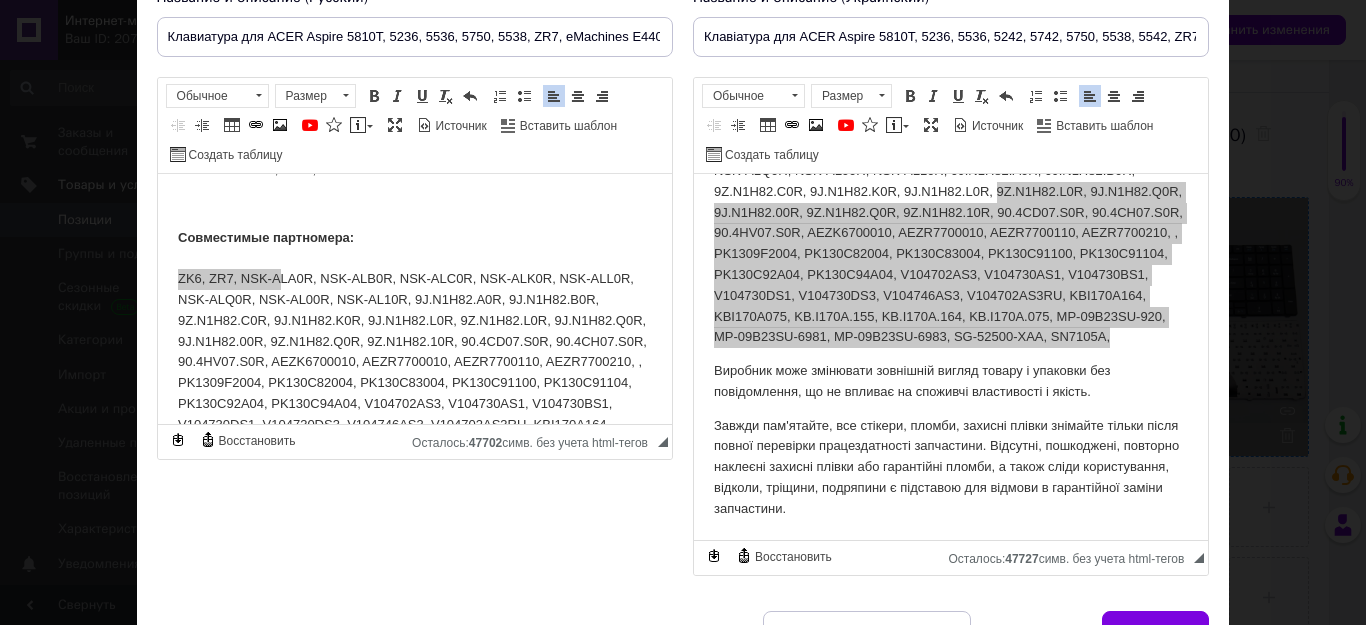 drag, startPoint x: 1193, startPoint y: 441, endPoint x: 82, endPoint y: 274, distance: 1123.4812 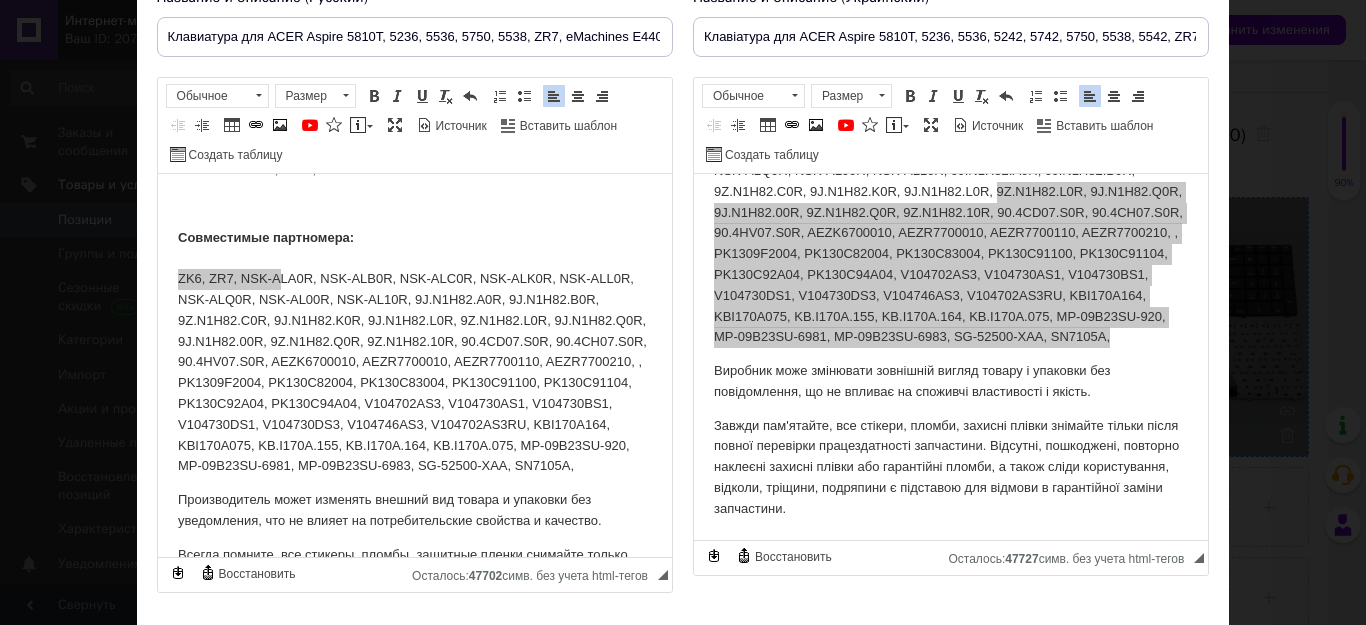 drag, startPoint x: 664, startPoint y: 443, endPoint x: 686, endPoint y: 576, distance: 134.80727 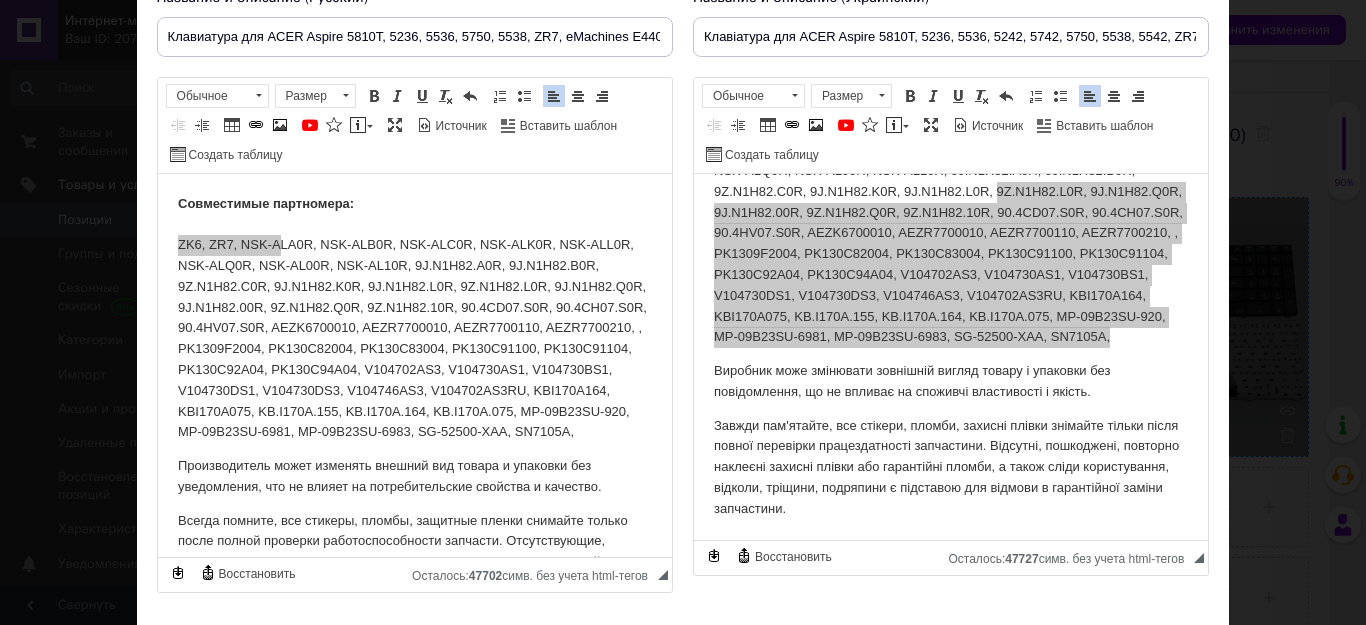 scroll, scrollTop: 471, scrollLeft: 0, axis: vertical 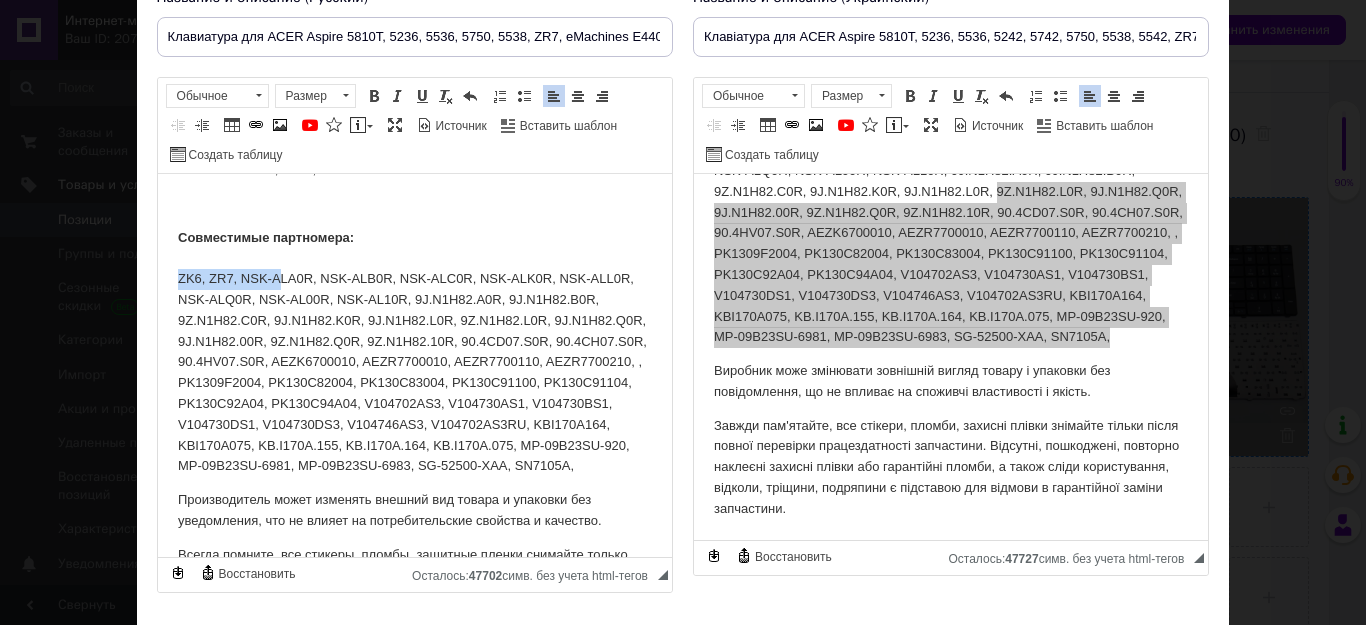 click on "Совместимые партномера: ZK6, ZR7, NSK-ALA0R, NSK-ALB0R, NSK-ALC0R, NSK-ALK0R, NSK-ALL0R, NSK-ALQ0R, NSK-AL00R, NSK-AL10R, 9J.N1H82.A0R, 9J.N1H82.B0R, 9Z.N1H82.C0R, 9J.N1H82.K0R, 9J.N1H82.L0R, 9Z.N1H82.L0R, 9J.N1H82.Q0R, 9J.N1H82.00R, 9Z.N1H82.Q0R, 9Z.N1H82.10R, 90.4CD07.S0R, 90.4CH07.S0R, 90.4HV07.S0R, AEZK6700010, AEZR7700010, AEZR7700110, AEZR7700210, , PK1309F2004, PK130C82004, PK130C83004, PK130C91100, PK130C91104, PK130C92A04, PK130C94A04, V104702AS3, V104730AS1, V104730BS1, V104730DS1, V104730DS3, V104746AS3, V104702AS3RU, KBI170A164, KBI170A075, KB.I170A.155, KB.I170A.164, KB.I170A.075, MP-09B23SU-920, MP-09B23SU-6981, MP-09B23SU-6983, SG-52500-XAA, SN7105A," at bounding box center (414, 353) 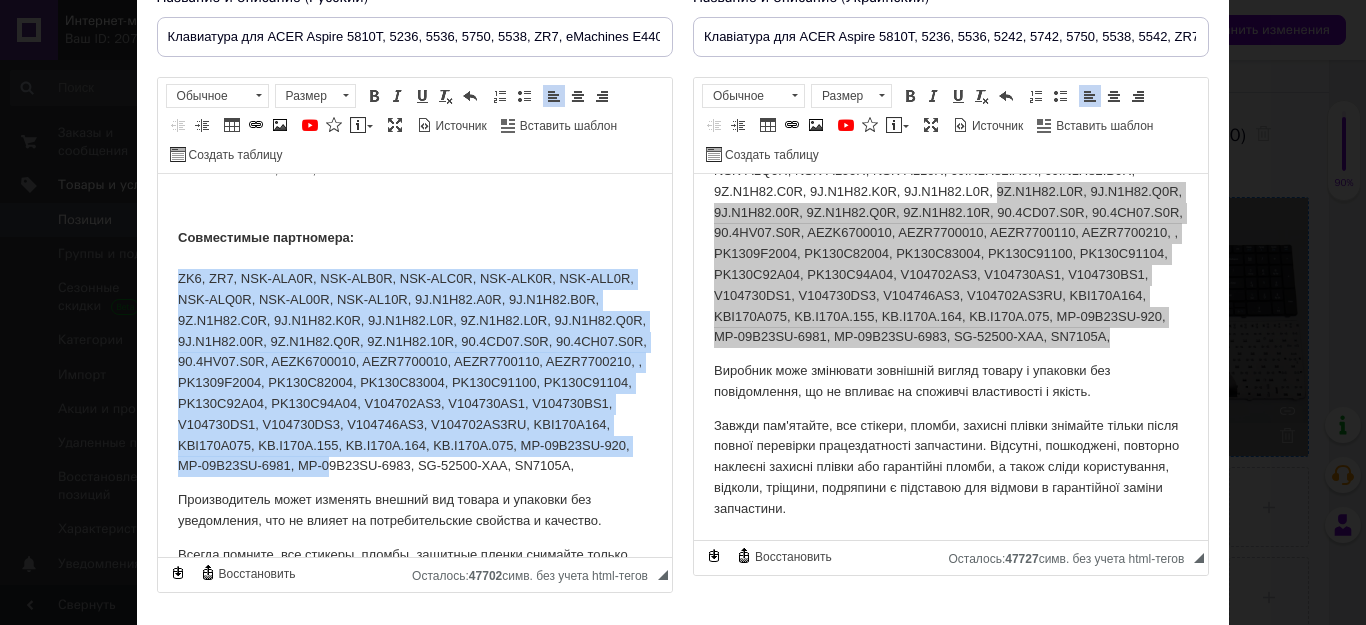 drag, startPoint x: 177, startPoint y: 276, endPoint x: 330, endPoint y: 483, distance: 257.40628 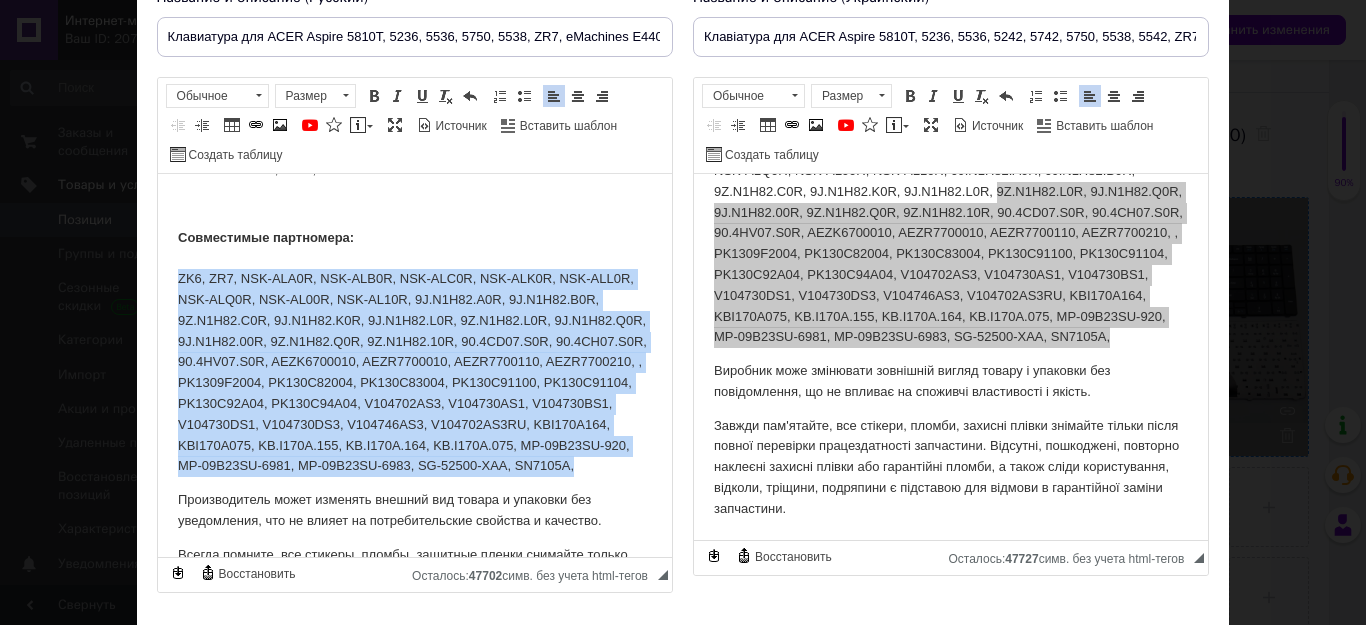click on "Совместимые партномера: ZK6, ZR7, NSK-ALA0R, NSK-ALB0R, NSK-ALC0R, NSK-ALK0R, NSK-ALL0R, NSK-ALQ0R, NSK-AL00R, NSK-AL10R, 9J.N1H82.A0R, 9J.N1H82.B0R, 9Z.N1H82.C0R, 9J.N1H82.K0R, 9J.N1H82.L0R, 9Z.N1H82.L0R, 9J.N1H82.Q0R, 9J.N1H82.00R, 9Z.N1H82.Q0R, 9Z.N1H82.10R, 90.4CD07.S0R, 90.4CH07.S0R, 90.4HV07.S0R, AEZK6700010, AEZR7700010, AEZR7700110, AEZR7700210, , PK1309F2004, PK130C82004, PK130C83004, PK130C91100, PK130C91104, PK130C92A04, PK130C94A04, V104702AS3, V104730AS1, V104730BS1, V104730DS1, V104730DS3, V104746AS3, V104702AS3RU, KBI170A164, KBI170A075, KB.I170A.155, KB.I170A.164, KB.I170A.075, MP-09B23SU-920, MP-09B23SU-6981, MP-09B23SU-6983, SG-52500-XAA, SN7105A," at bounding box center (414, 353) 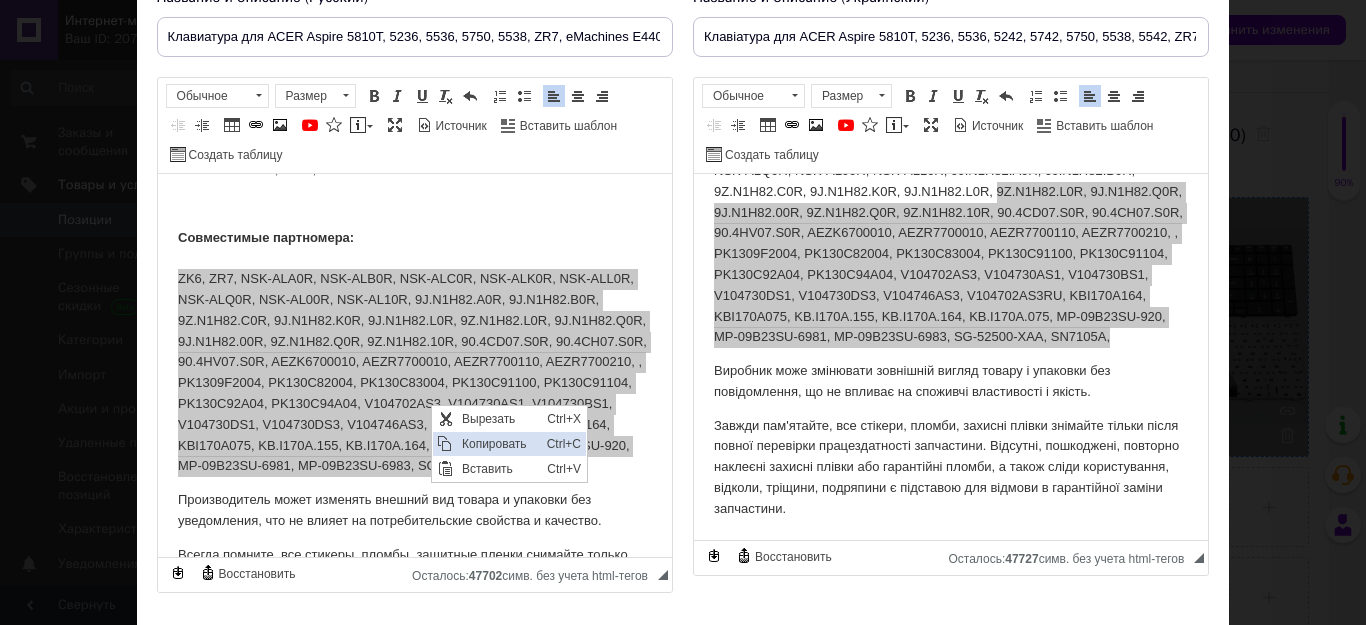 click on "Копировать" at bounding box center (499, 444) 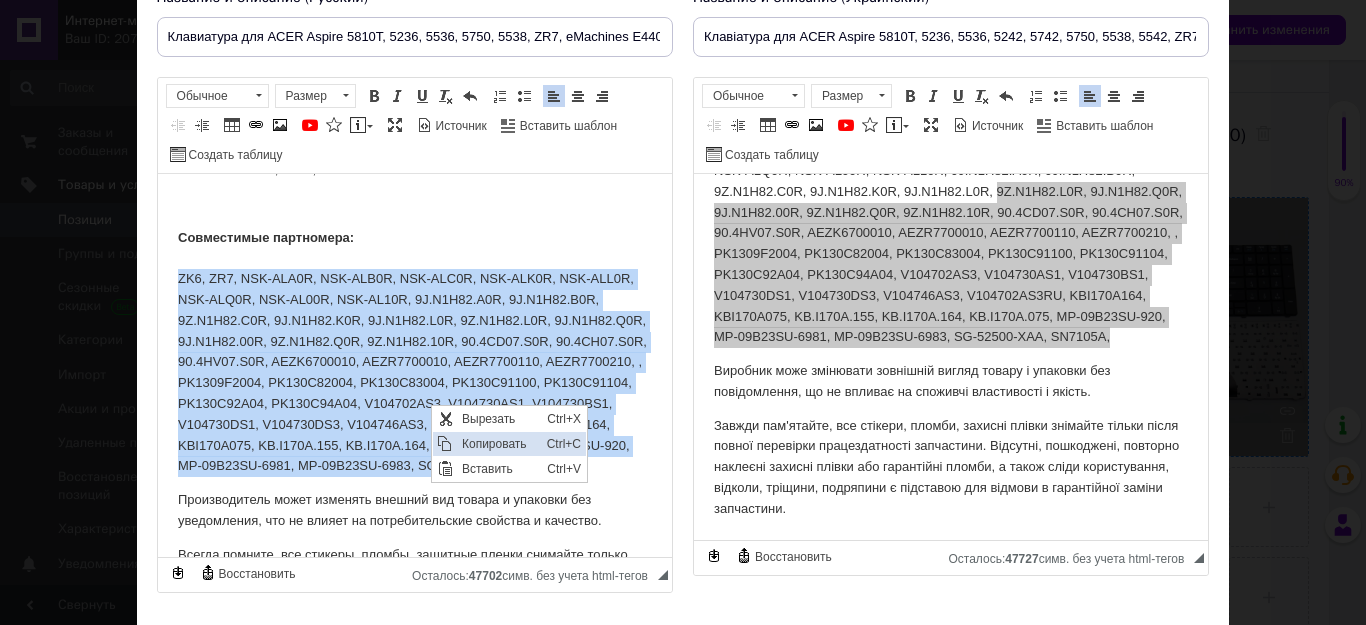 copy on "ZK6, ZR7, NSK-ALA0R, NSK-ALB0R, NSK-ALC0R, NSK-ALK0R, NSK-ALL0R, NSK-ALQ0R, NSK-AL00R, NSK-AL10R, 9J.N1H82.A0R, 9J.N1H82.B0R, 9Z.N1H82.C0R, 9J.N1H82.K0R, 9J.N1H82.L0R, 9Z.N1H82.L0R, 9J.N1H82.Q0R, 9J.N1H82.00R, 9Z.N1H82.Q0R, 9Z.N1H82.10R, 90.4CD07.S0R, 90.4CH07.S0R, 90.4HV07.S0R, AEZK6700010, AEZR7700010, AEZR7700110, AEZR7700210, , PK1309F2004, PK130C82004, PK130C83004, PK130C91100, PK130C91104, PK130C92A04, PK130C94A04, V104702AS3, V104730AS1, V104730BS1, V104730DS1, V104730DS3, V104746AS3, V104702AS3RU, KBI170A164, KBI170A075, KB.I170A.155, KB.I170A.164, KB.I170A.075, MP-09B23SU-920, MP-09B23SU-6981, MP-09B23SU-6983, SG-52500-XAA, SN7105A," 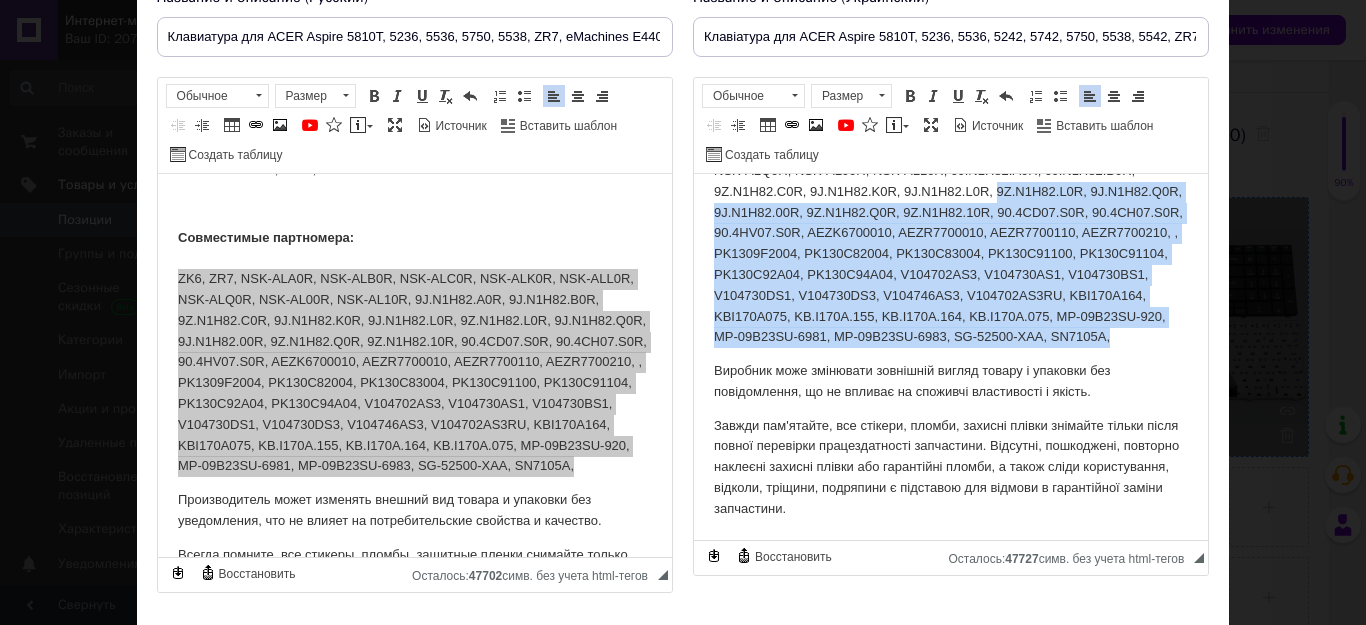 click on "Сумісні партномера: ZK6, ZR7, NSK-ALA0R, NSK-ALB0R, NSK-ALC0R, NSK-ALK0R, NSK-ALL0R, NSK-ALQ0R, NSK-AL00R, NSK-AL10R, 9J.N1H82.A0R, 9J.N1H82.B0R, 9Z.N1H82.C0R, 9J.N1H82.K0R, 9J.N1H82.L0R, 9Z.N1H82.L0R, 9J.N1H82.Q0R, 9J.N1H82.00R, 9Z.N1H82.Q0R, 9Z.N1H82.10R, 90.4CD07.S0R, 90.4CH07.S0R, 90.4HV07.S0R, AEZK6700010, AEZR7700010, AEZR7700110, AEZR7700210, , PK1309F2004, PK130C82004, PK130C83004, PK130C91100, PK130C91104, PK130C92A04, PK130C94A04, V104702AS3, V104730AS1, V104730BS1, V104730DS1, V104730DS3, V104746AS3, V104702AS3RU, KBI170A164, KBI170A075, KB.I170A.155, KB.I170A.164, KB.I170A.075, MP-09B23SU-920, MP-09B23SU-6981, MP-09B23SU-6983, SG-52500-XAA, SN7105A," at bounding box center [950, 224] 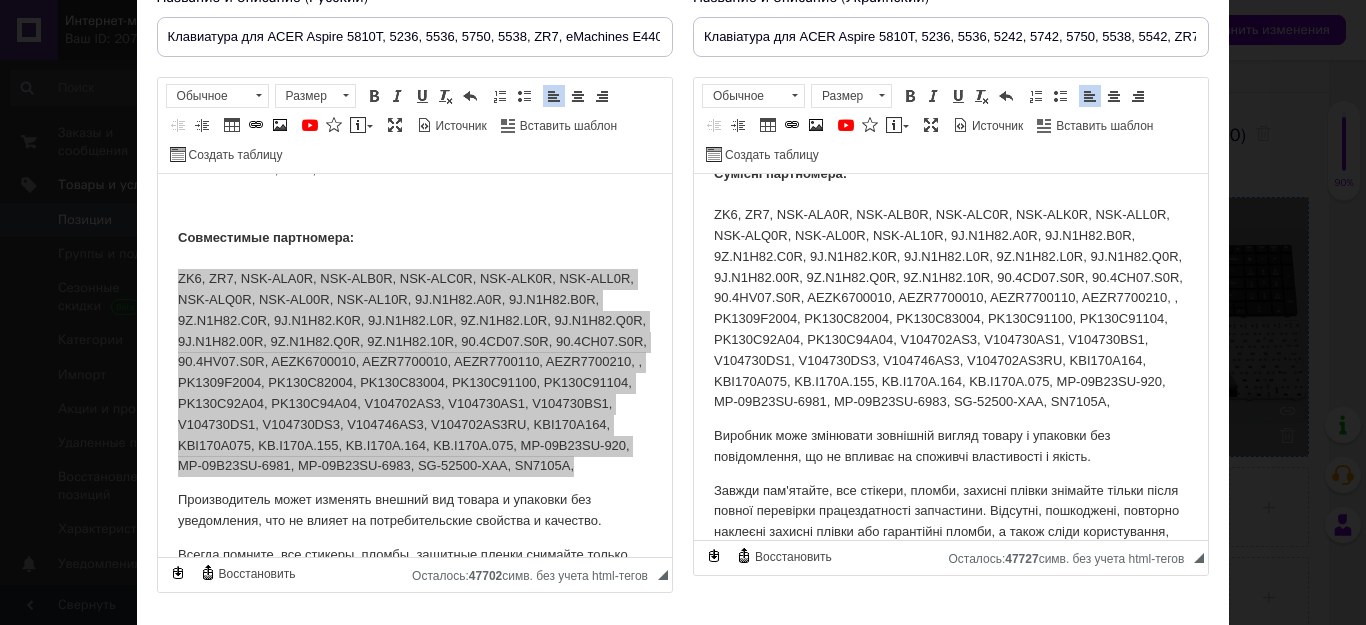 scroll, scrollTop: 500, scrollLeft: 0, axis: vertical 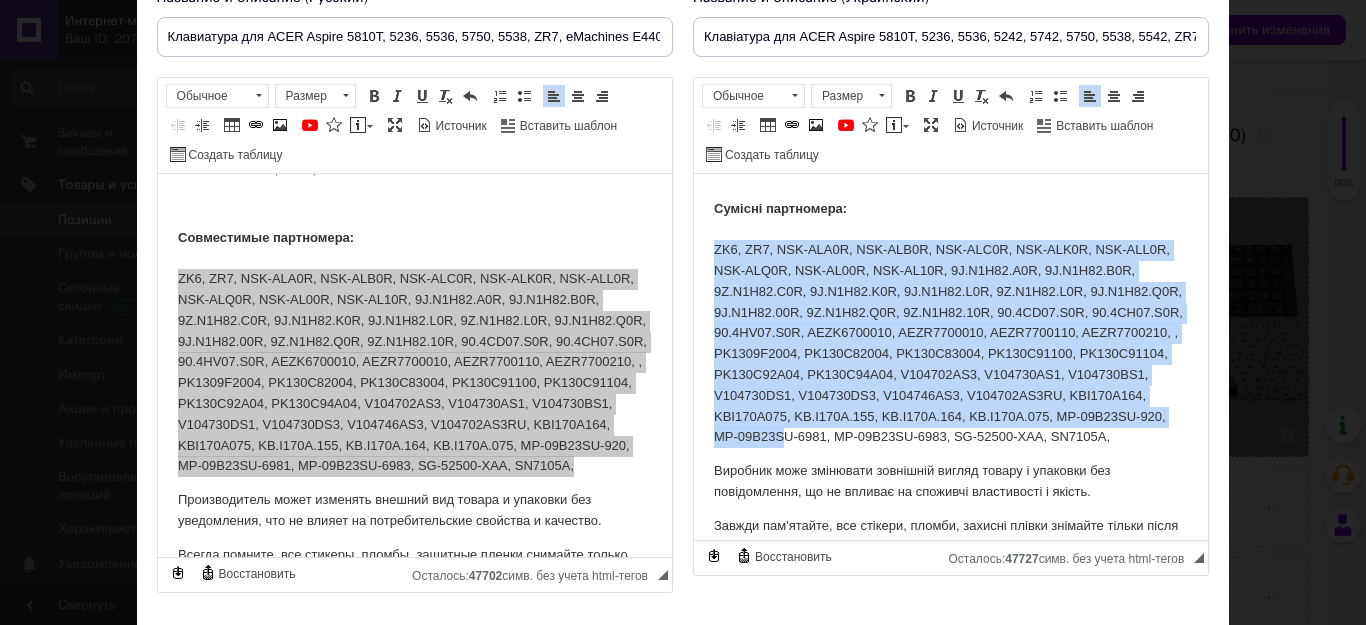 drag, startPoint x: 726, startPoint y: 257, endPoint x: 780, endPoint y: 456, distance: 206.1965 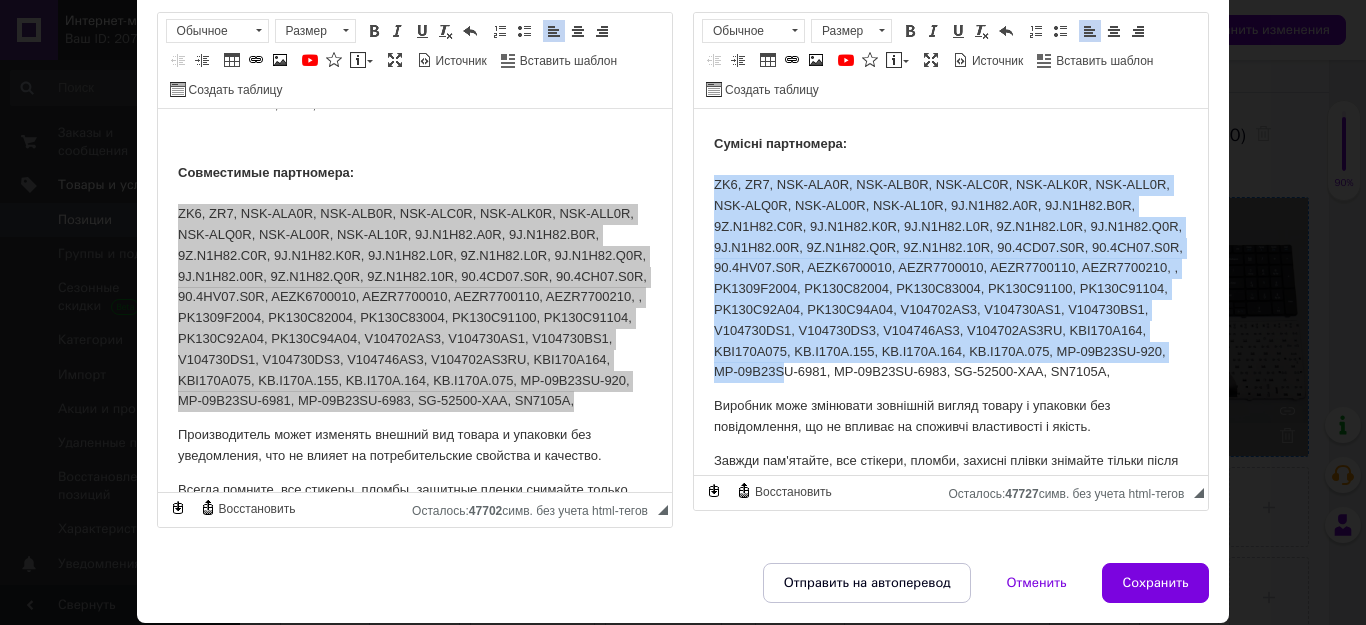 scroll, scrollTop: 274, scrollLeft: 0, axis: vertical 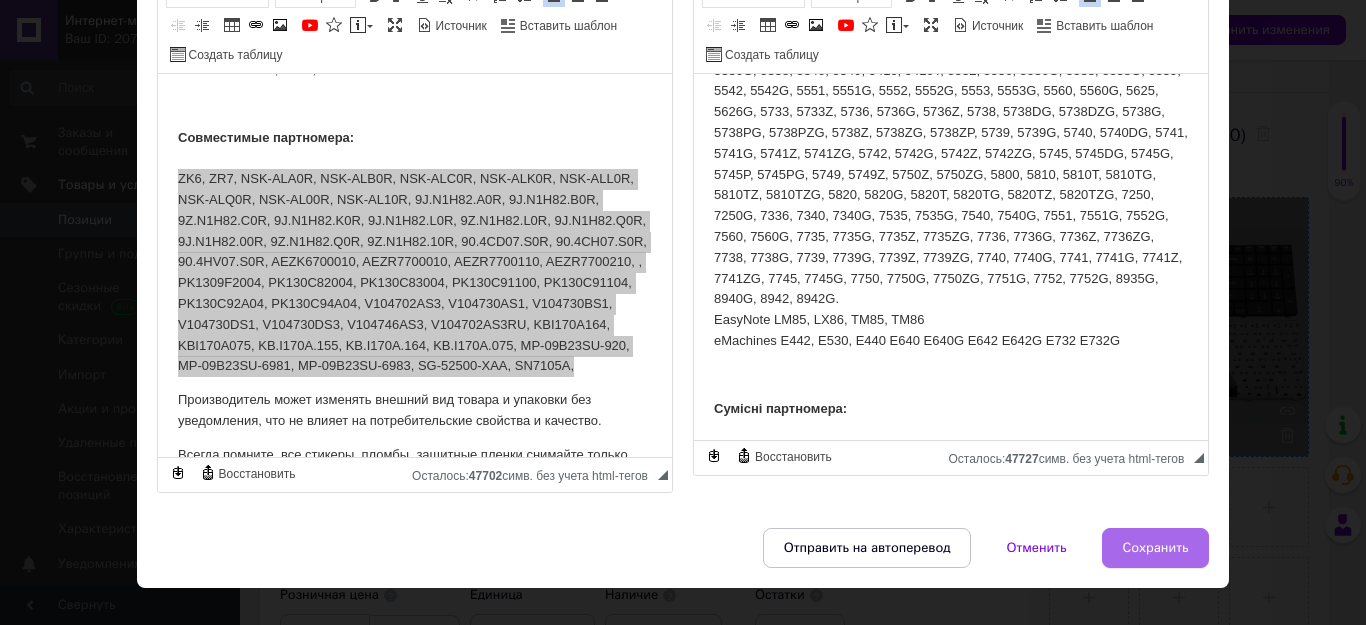 click on "Сохранить" at bounding box center (1156, 548) 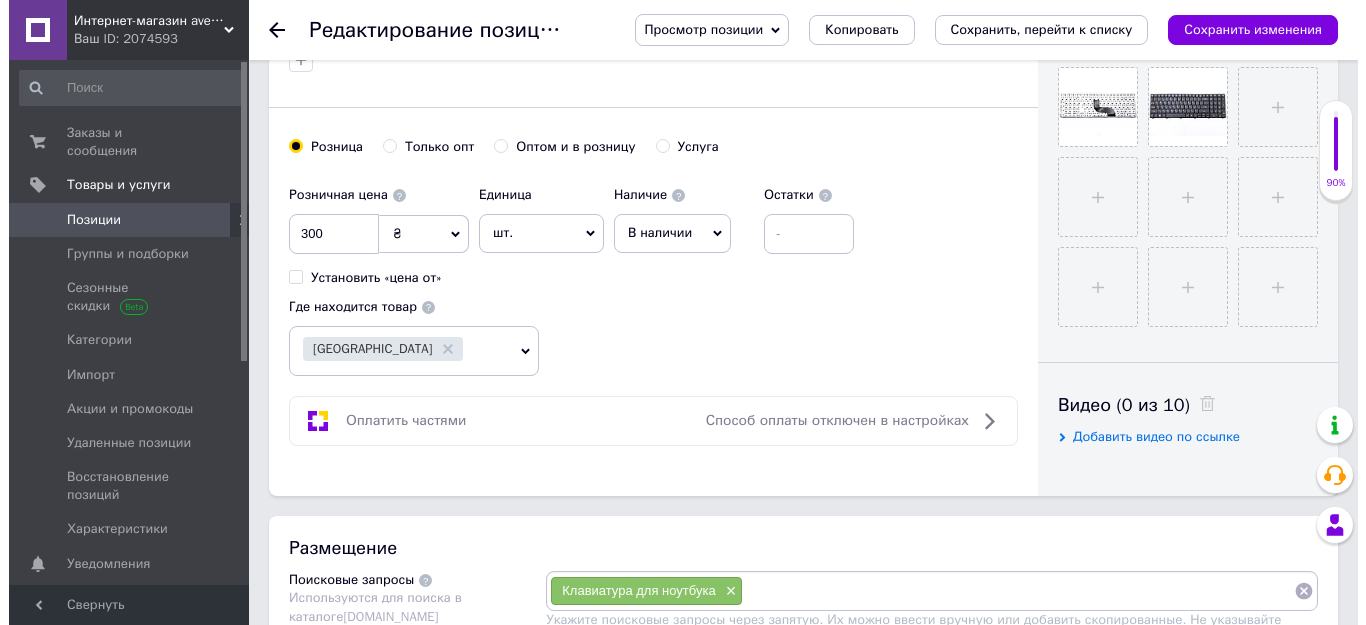 scroll, scrollTop: 900, scrollLeft: 0, axis: vertical 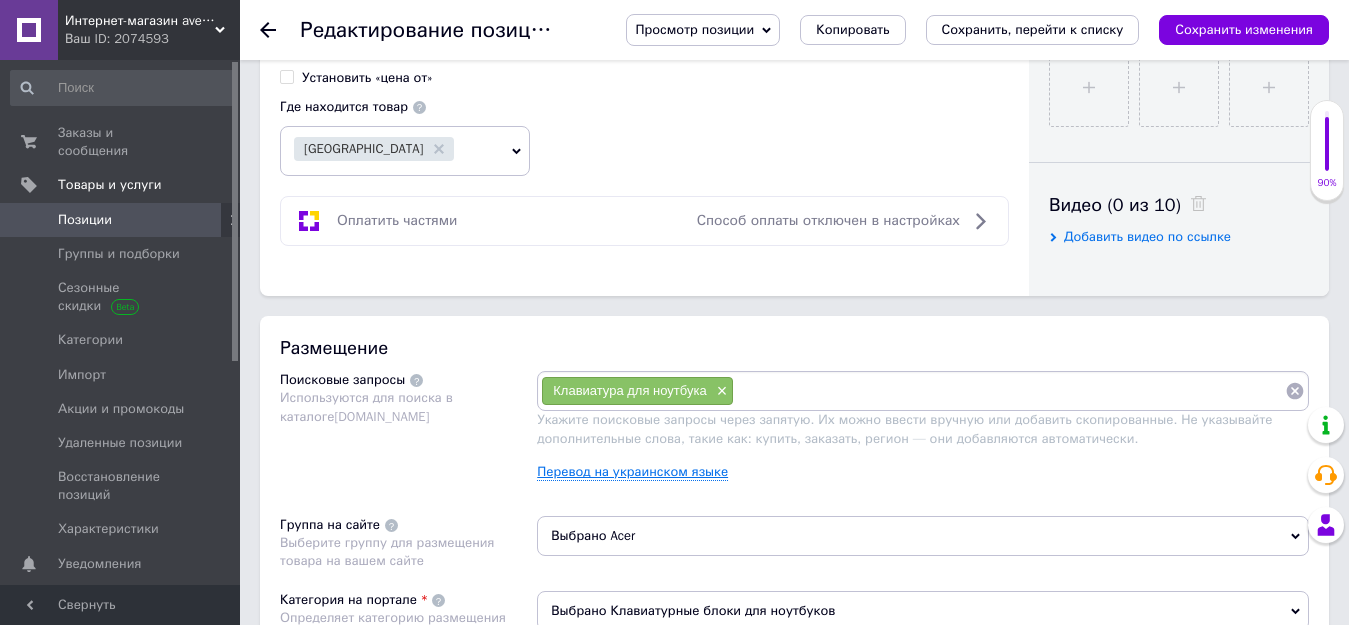 click on "Перевод на украинском языке" at bounding box center (632, 472) 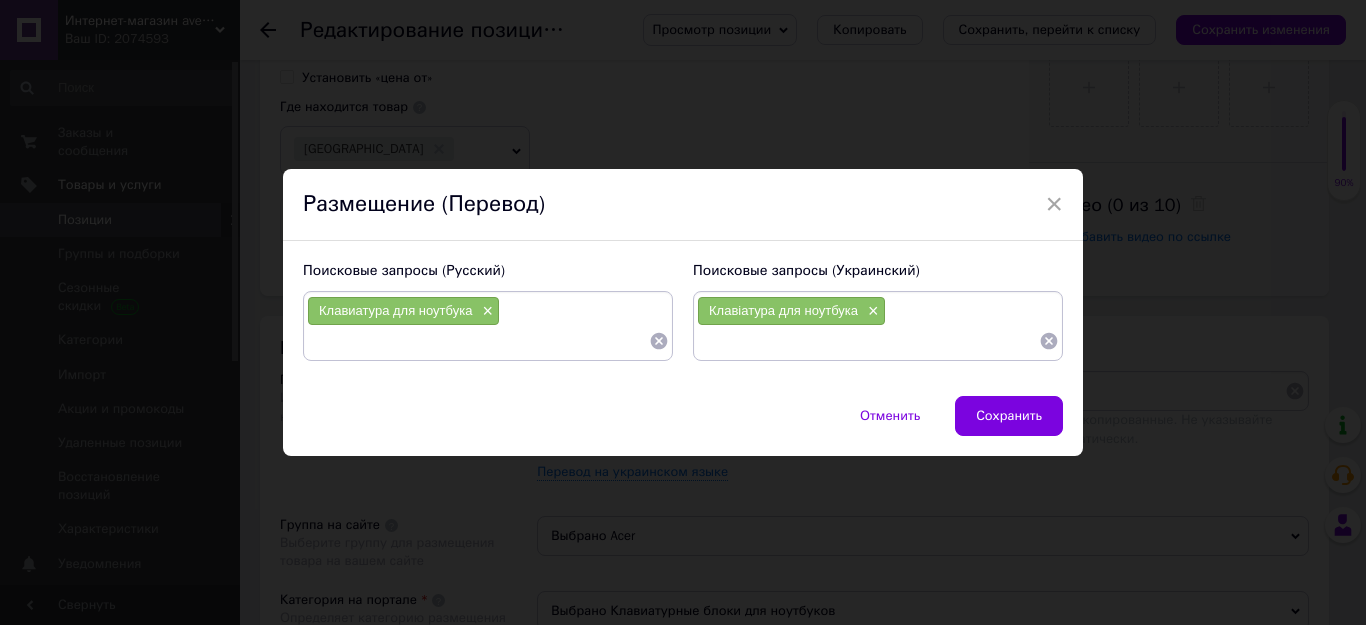 click at bounding box center (478, 341) 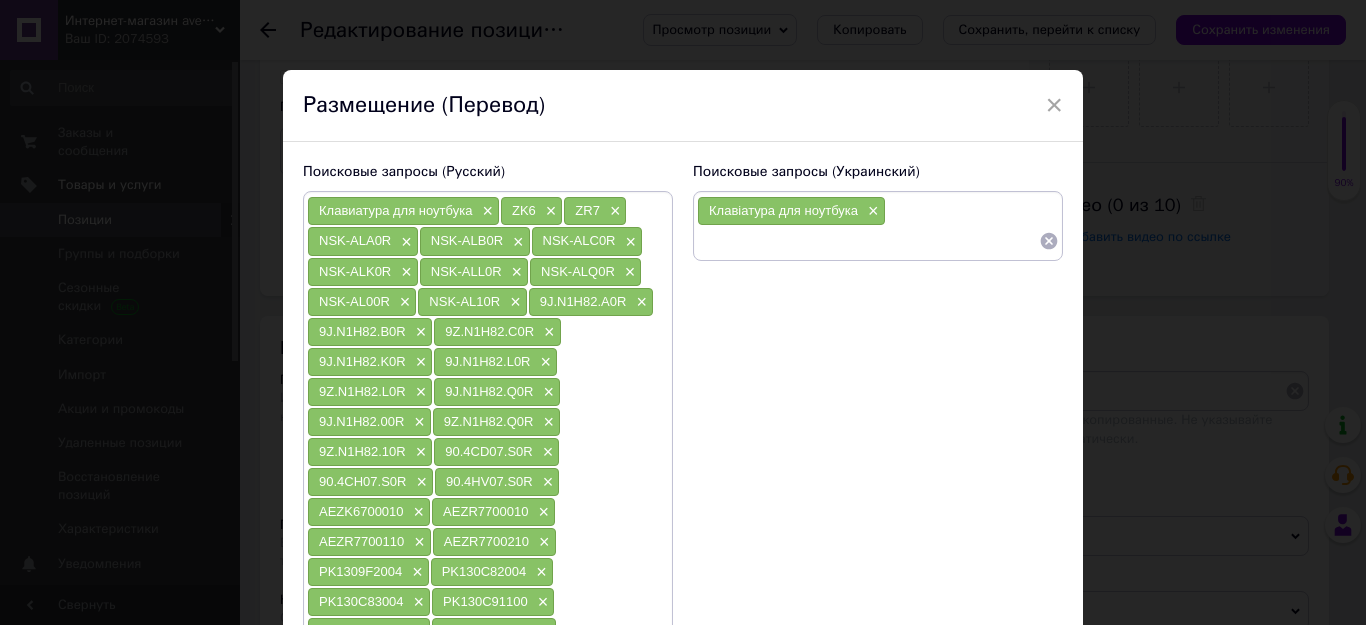 click at bounding box center (868, 241) 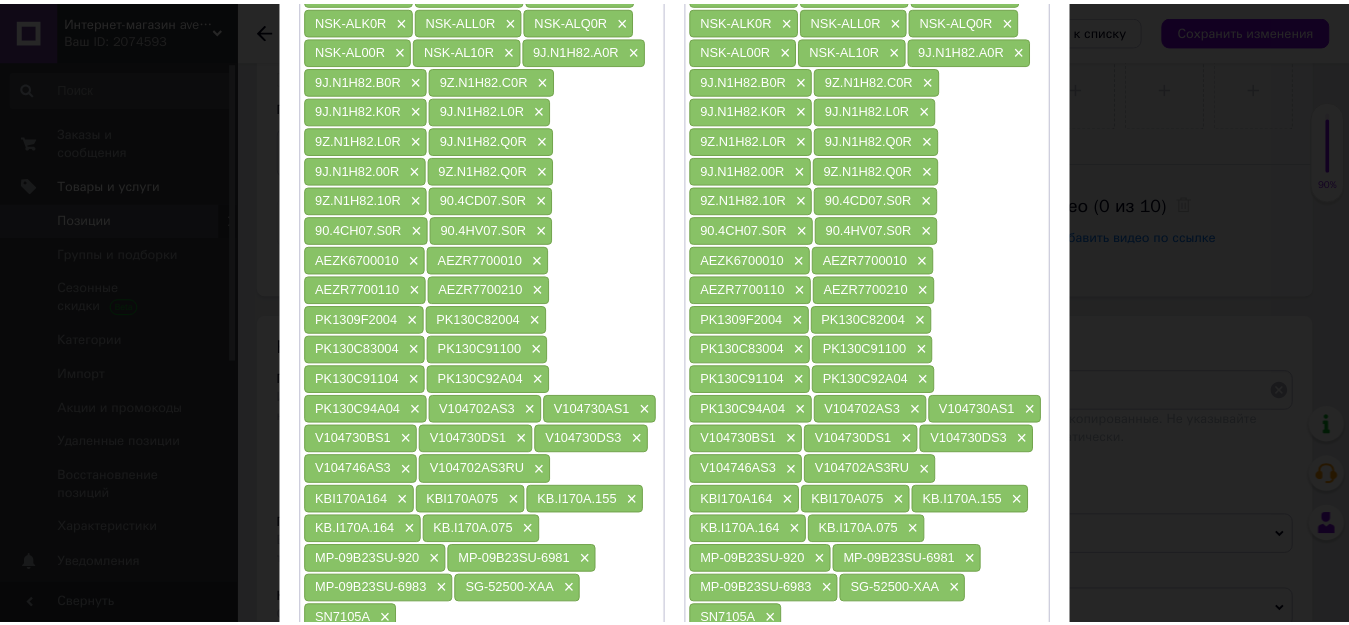 scroll, scrollTop: 464, scrollLeft: 0, axis: vertical 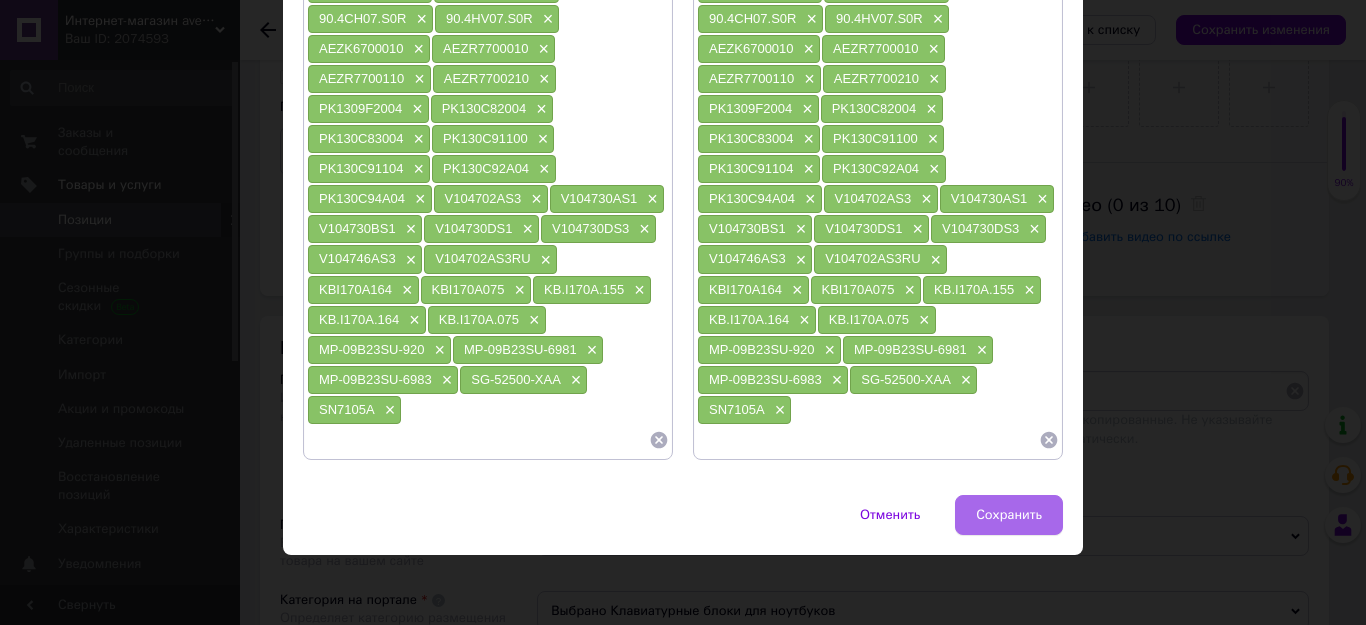 click on "Сохранить" at bounding box center (1009, 515) 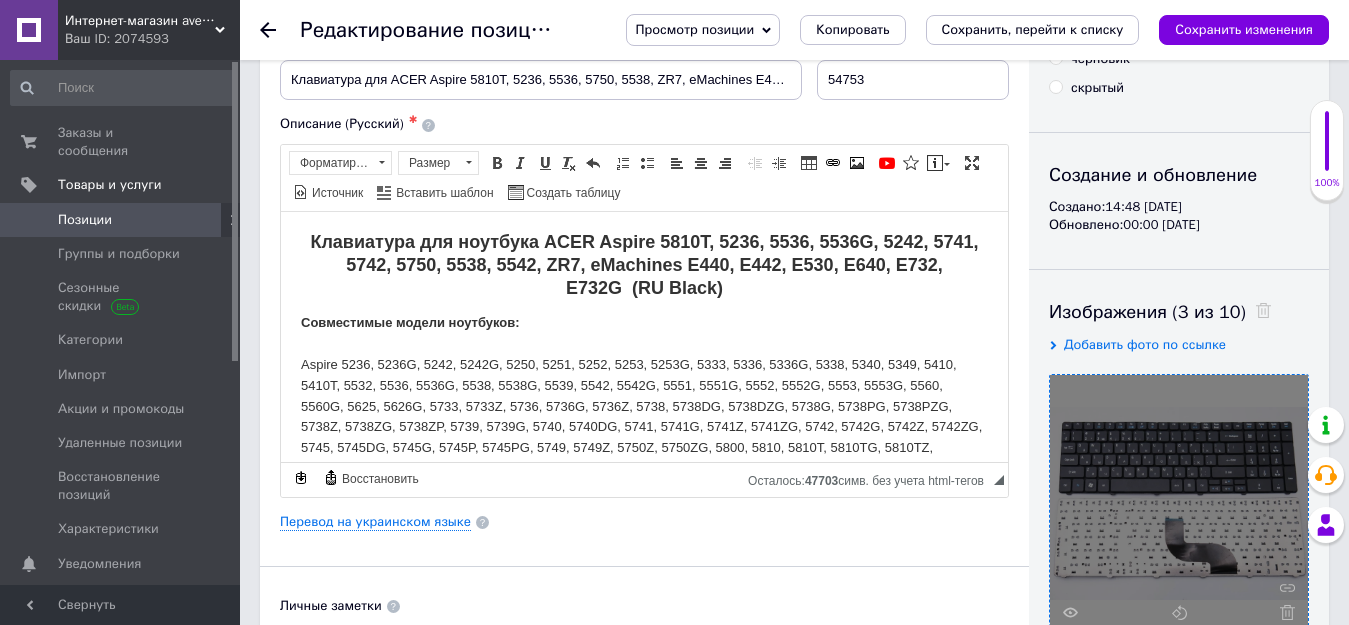 scroll, scrollTop: 0, scrollLeft: 0, axis: both 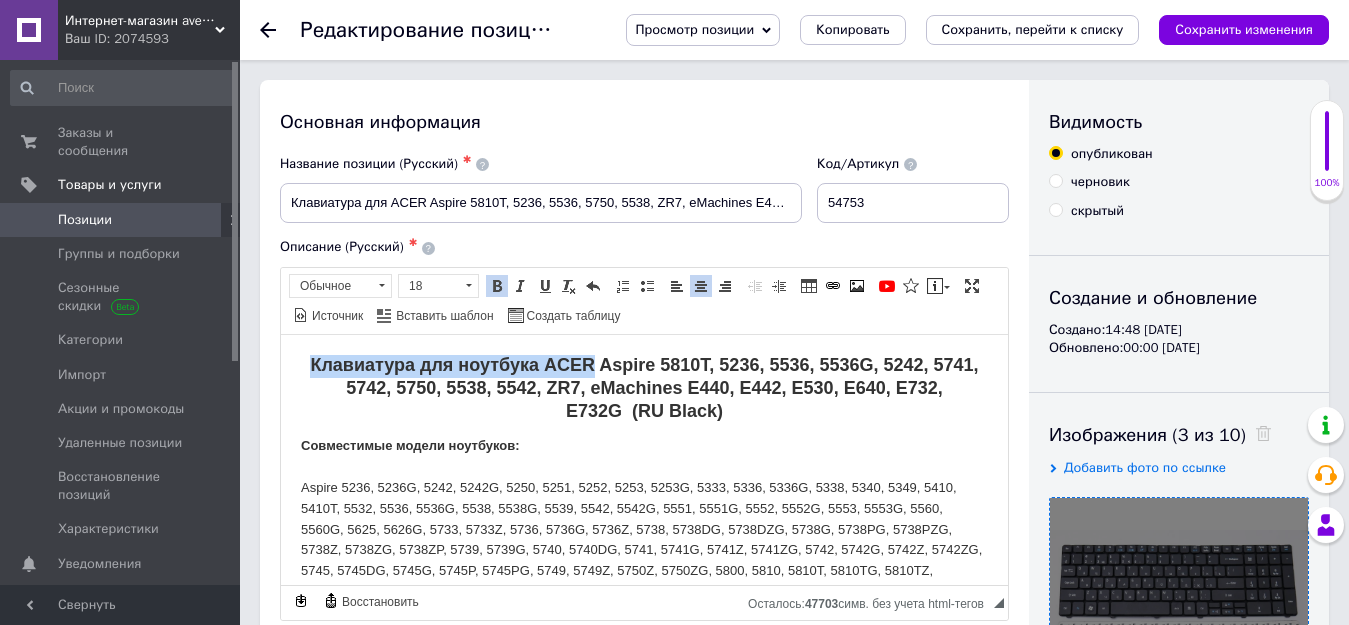 drag, startPoint x: 303, startPoint y: 365, endPoint x: 585, endPoint y: 367, distance: 282.00708 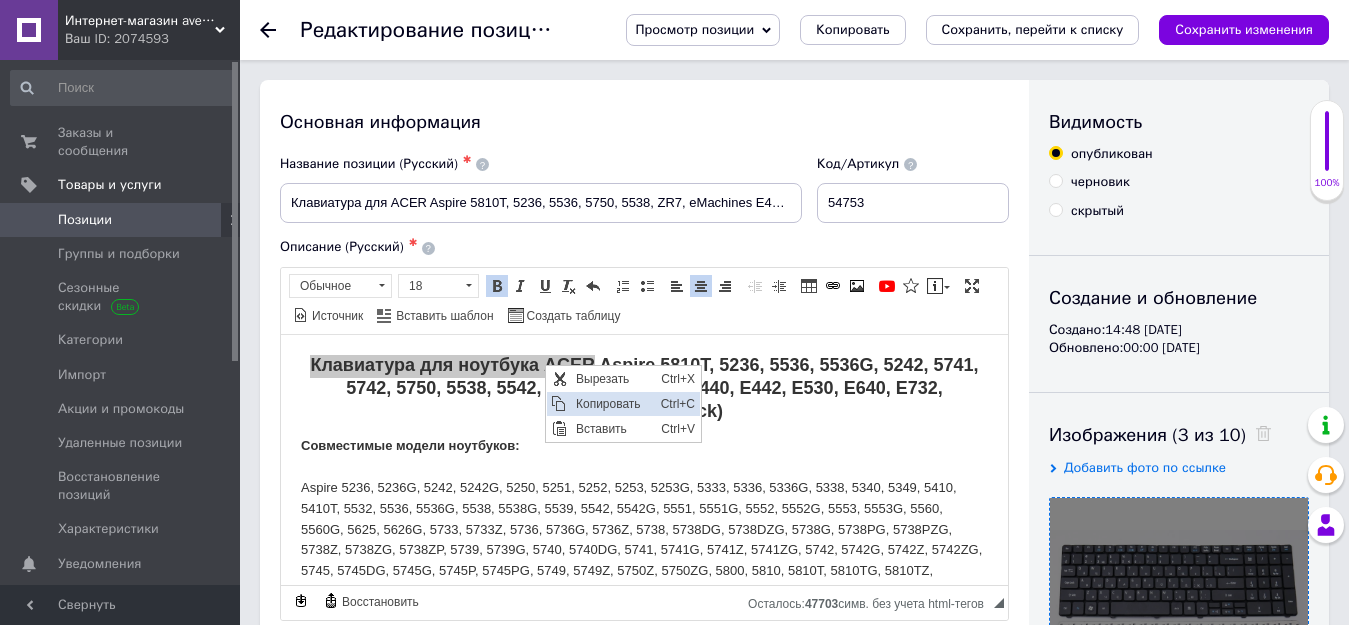 drag, startPoint x: 857, startPoint y: 437, endPoint x: 590, endPoint y: 401, distance: 269.41605 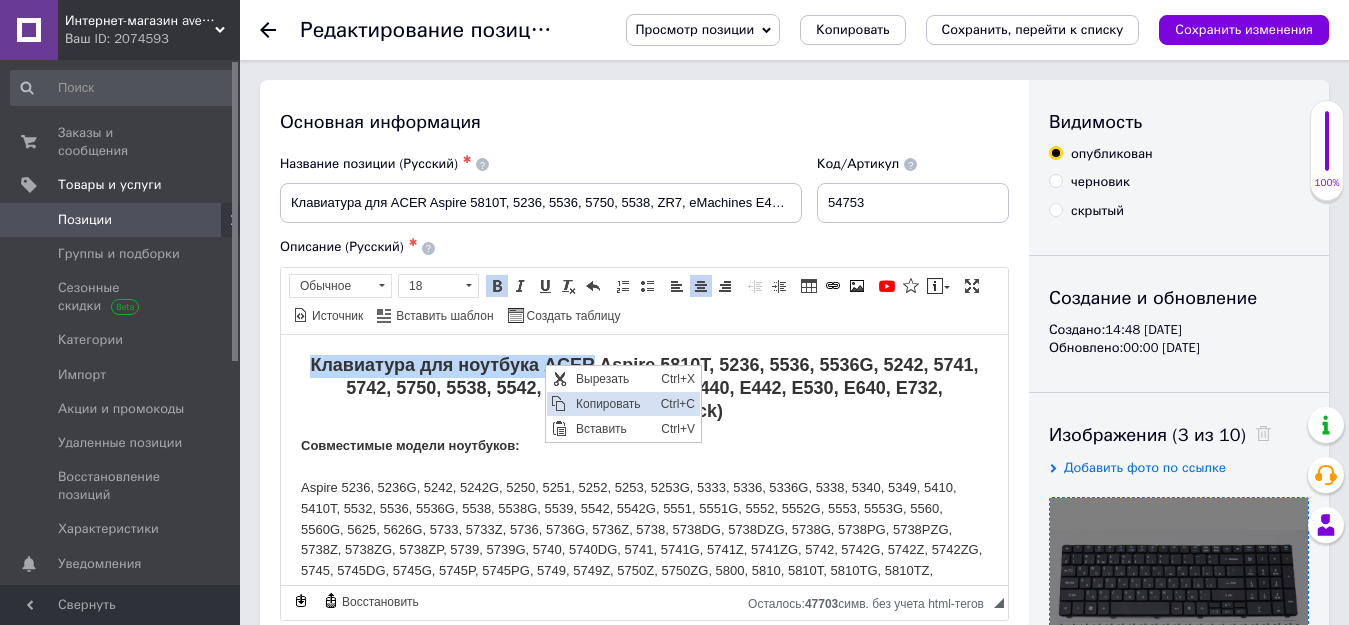 copy on "Клавиатура для ноутбука ACER" 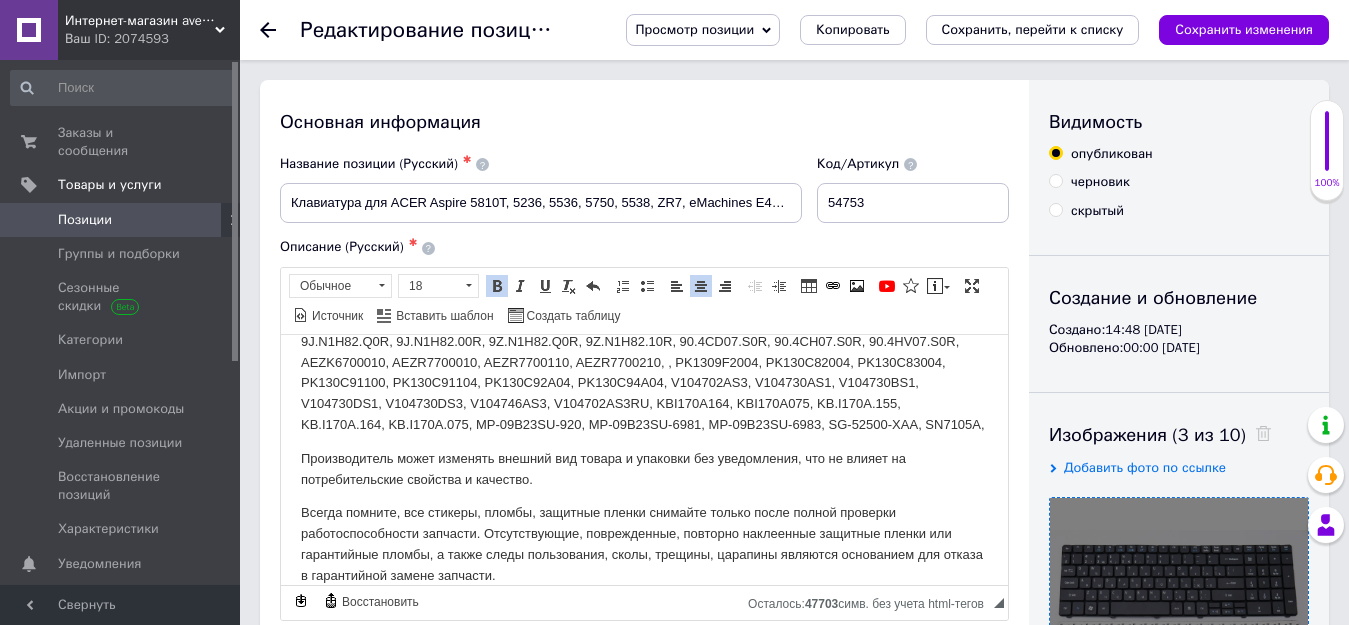 scroll, scrollTop: 547, scrollLeft: 0, axis: vertical 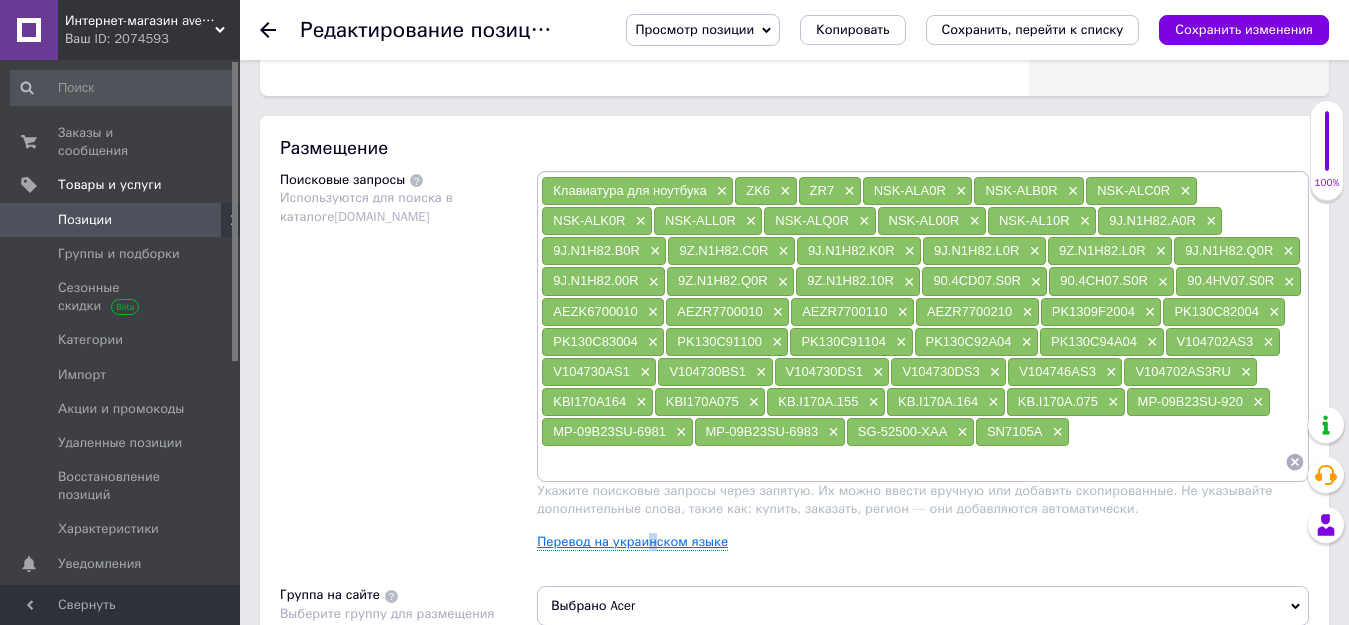 click on "Перевод на украинском языке" at bounding box center [632, 542] 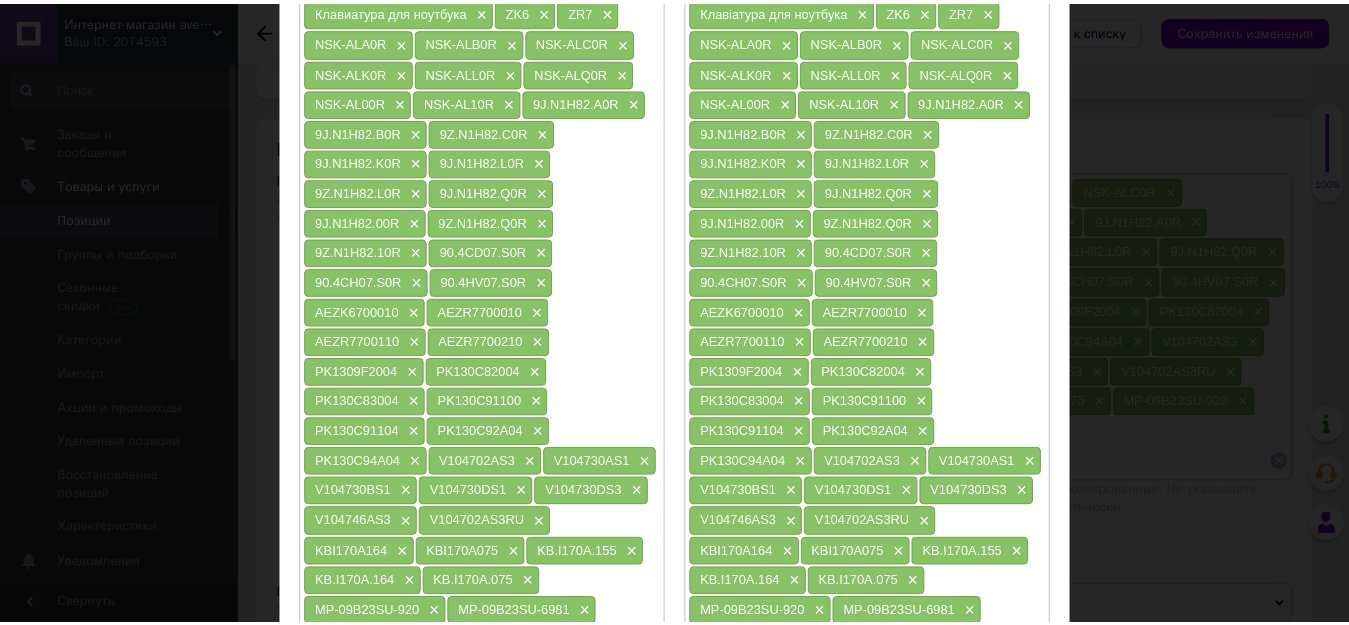 scroll, scrollTop: 464, scrollLeft: 0, axis: vertical 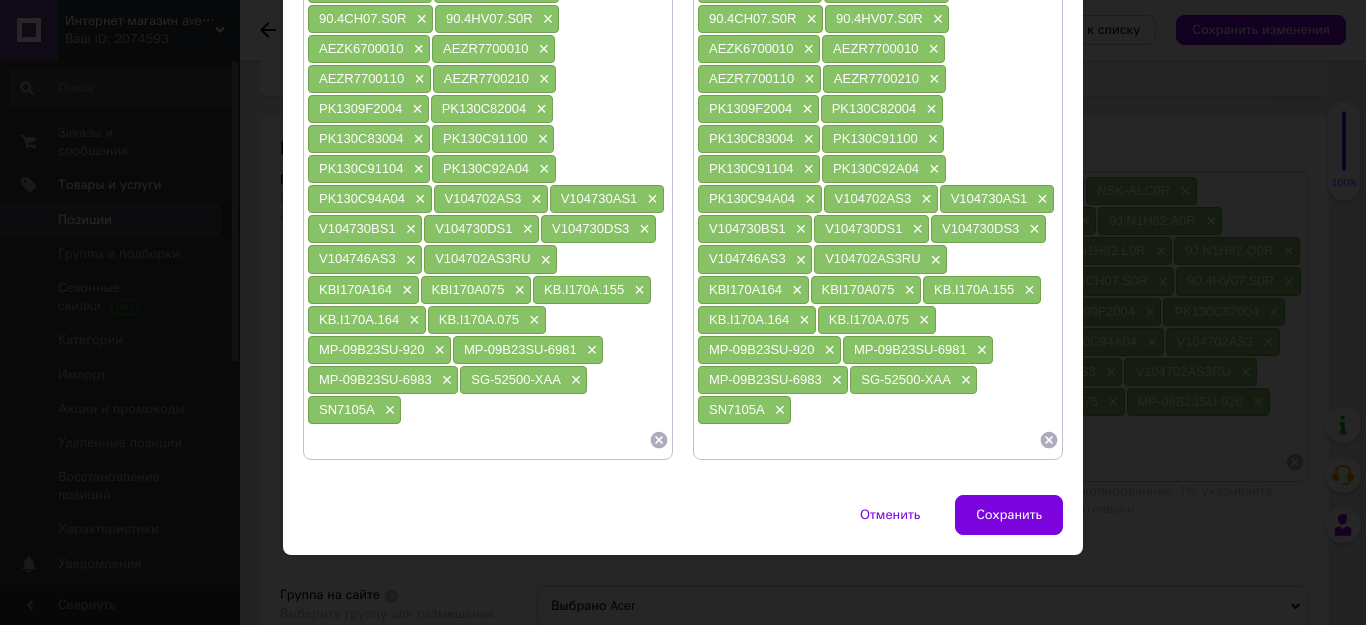 click at bounding box center (478, 440) 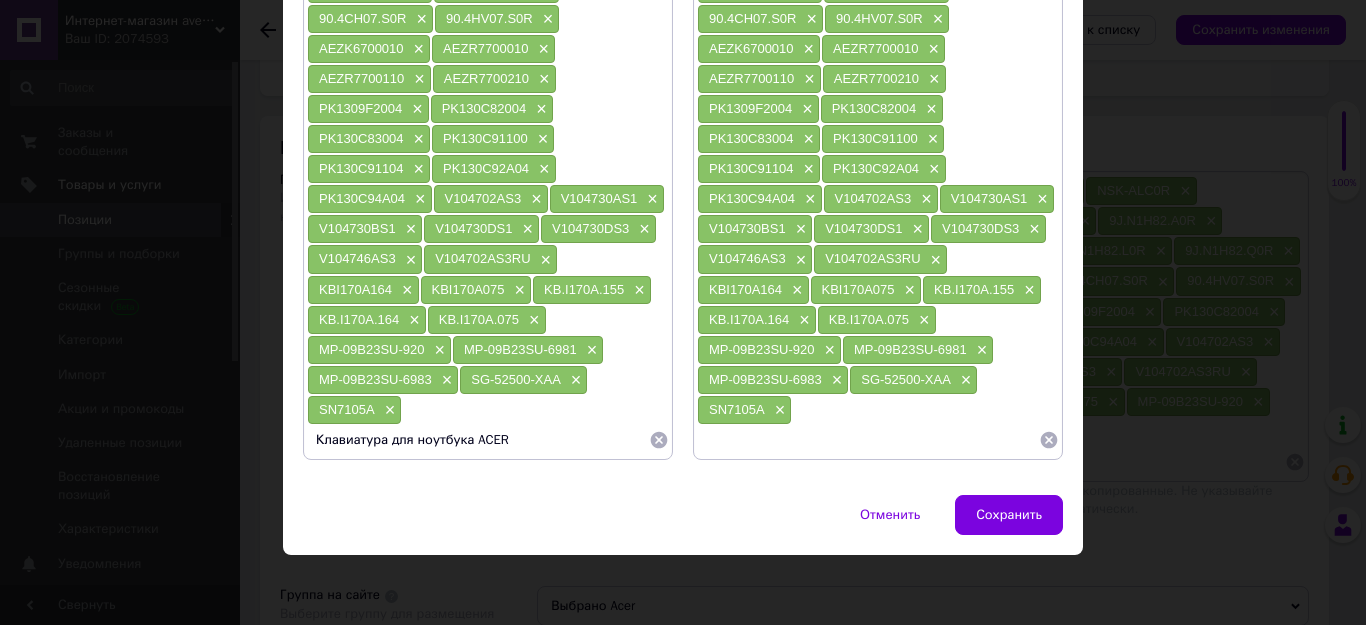 type 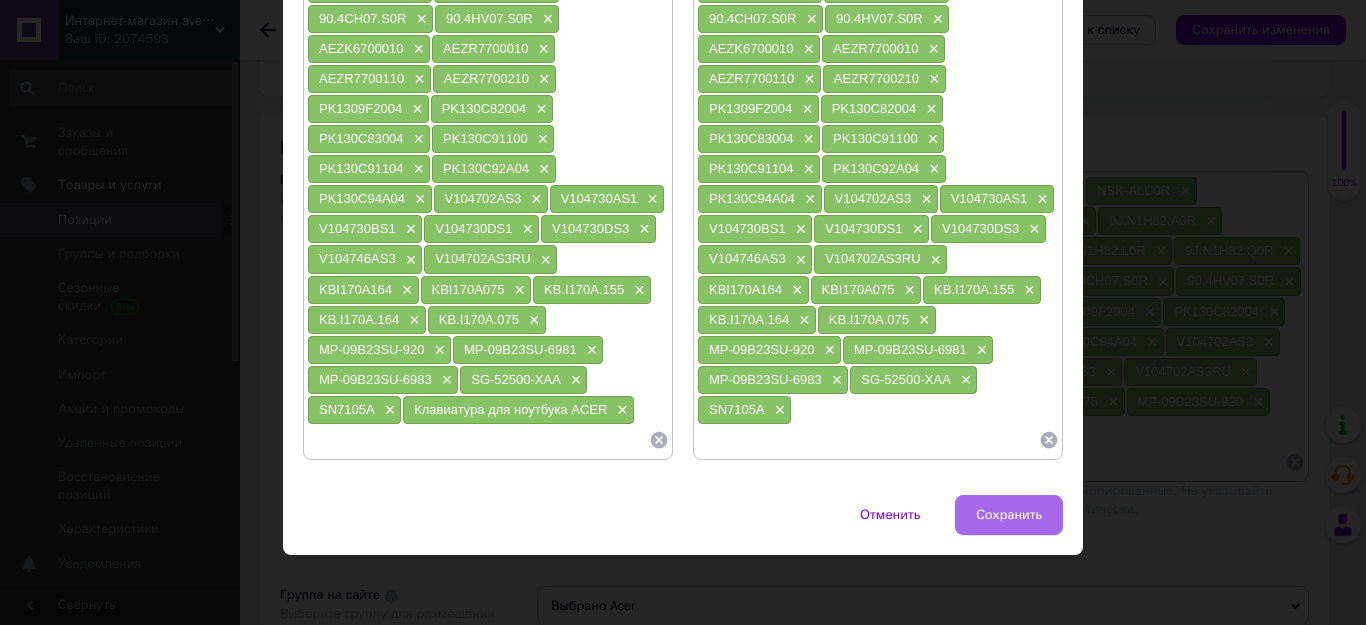 click on "Сохранить" at bounding box center (1009, 515) 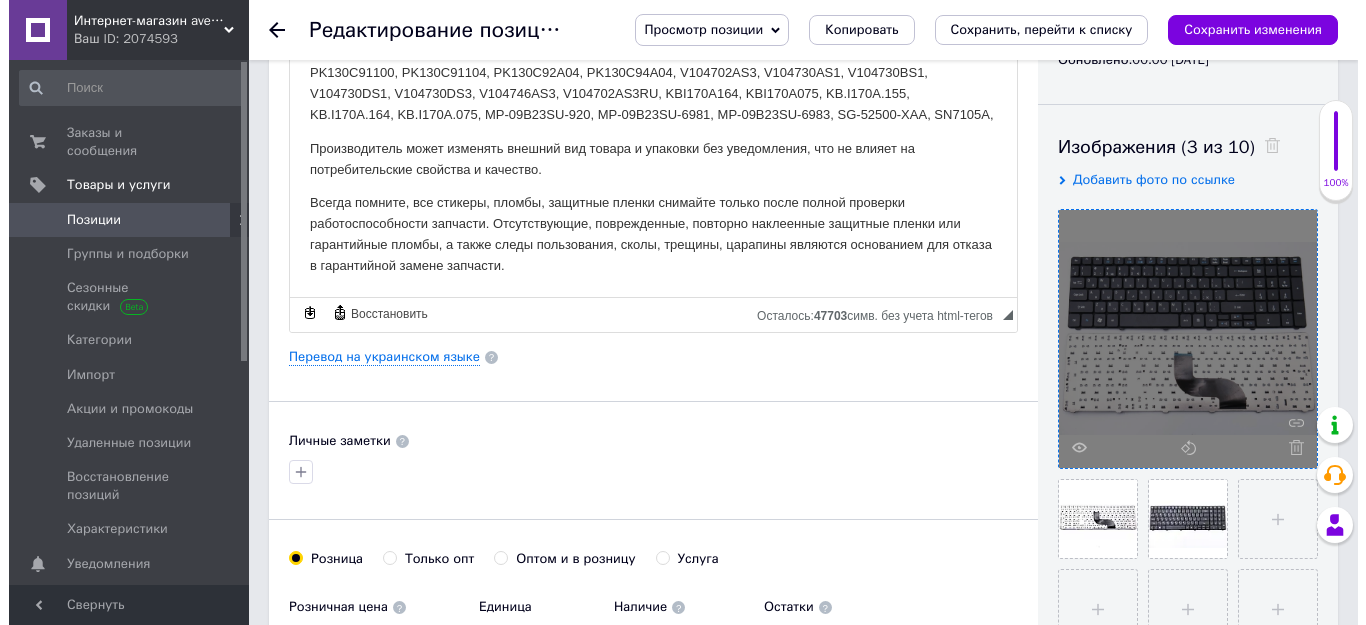 scroll, scrollTop: 300, scrollLeft: 0, axis: vertical 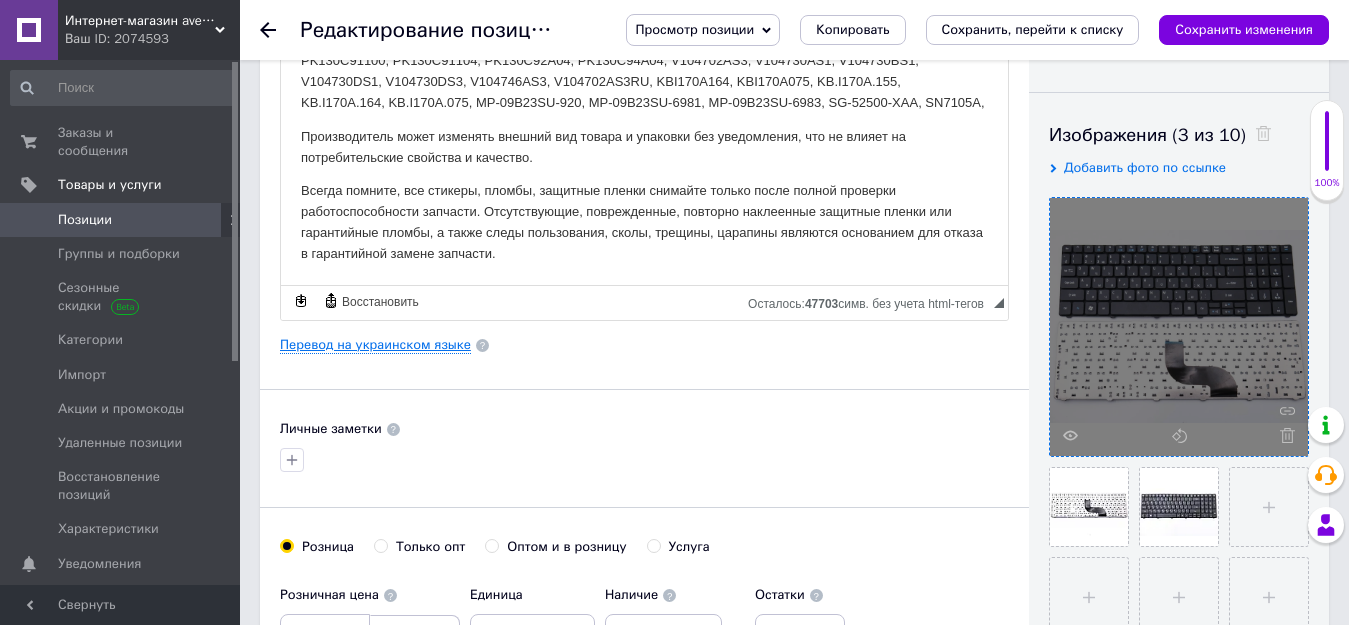 click on "Перевод на украинском языке" at bounding box center [375, 345] 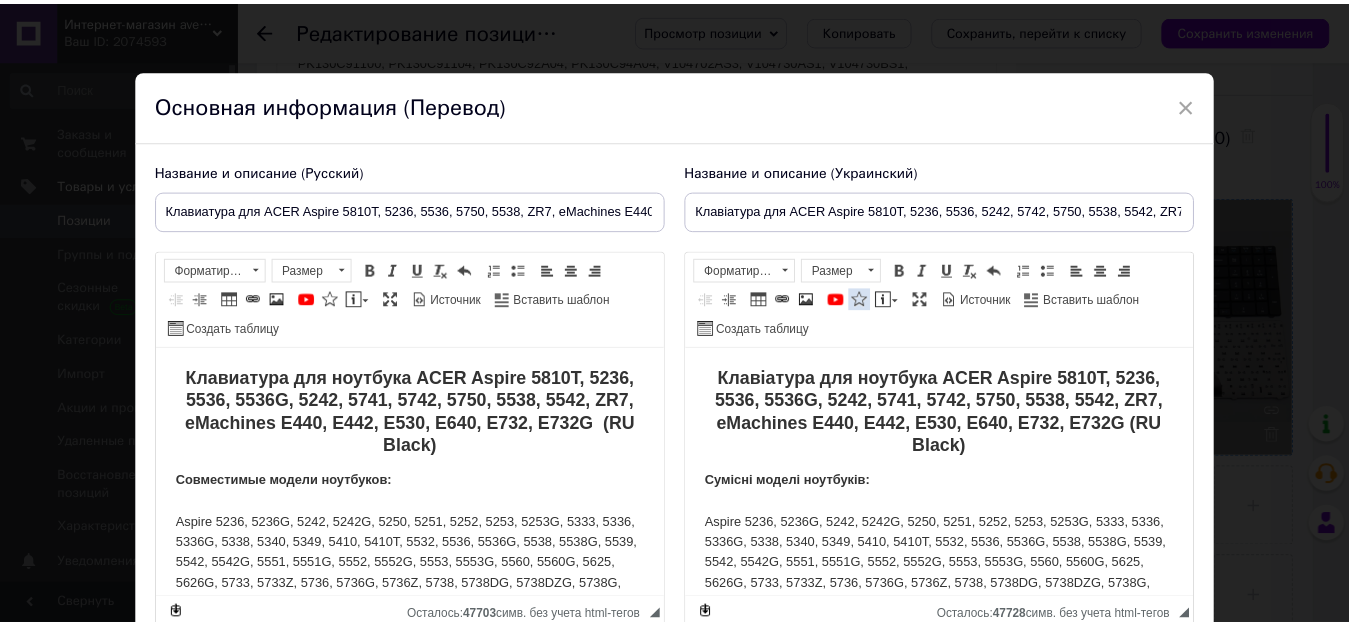 scroll, scrollTop: 0, scrollLeft: 0, axis: both 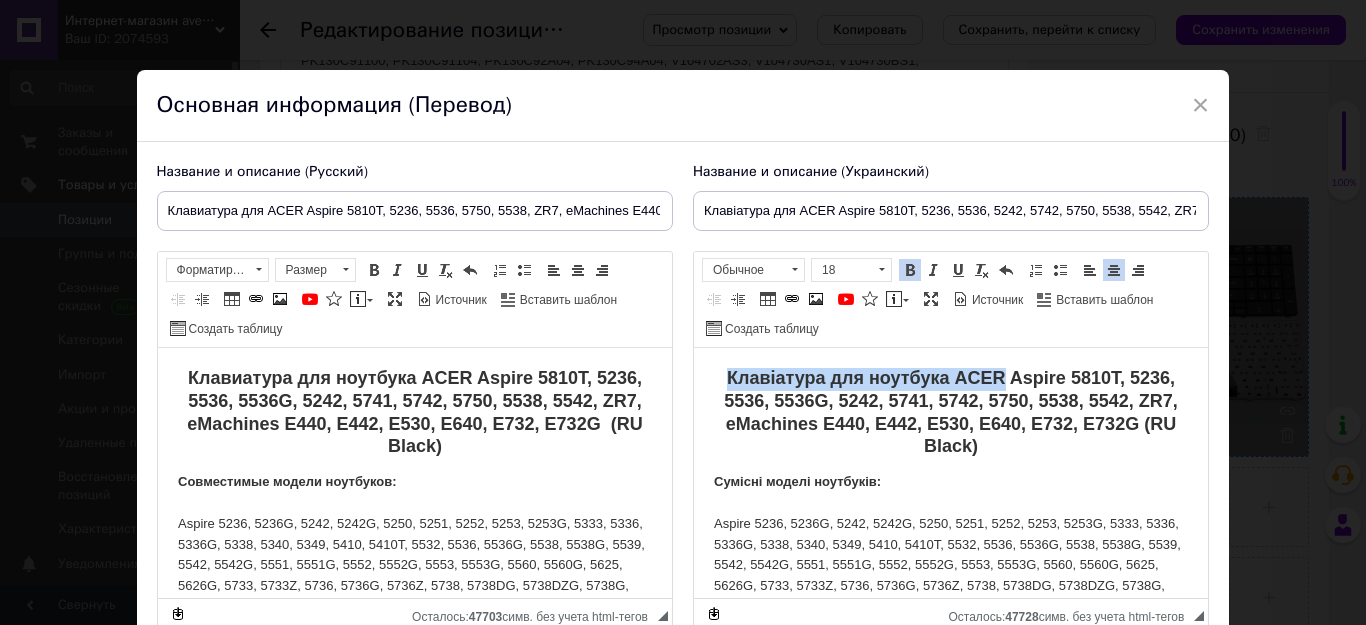 drag, startPoint x: 715, startPoint y: 377, endPoint x: 995, endPoint y: 380, distance: 280.01608 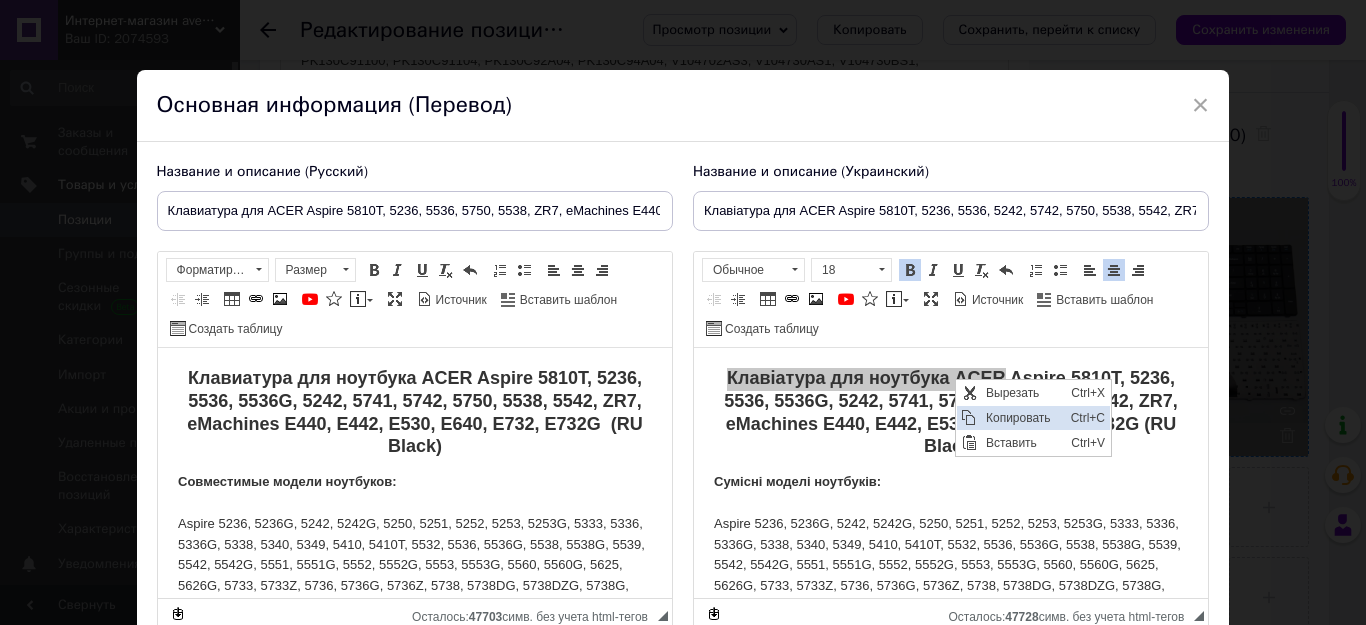 click on "Копировать" at bounding box center (1023, 418) 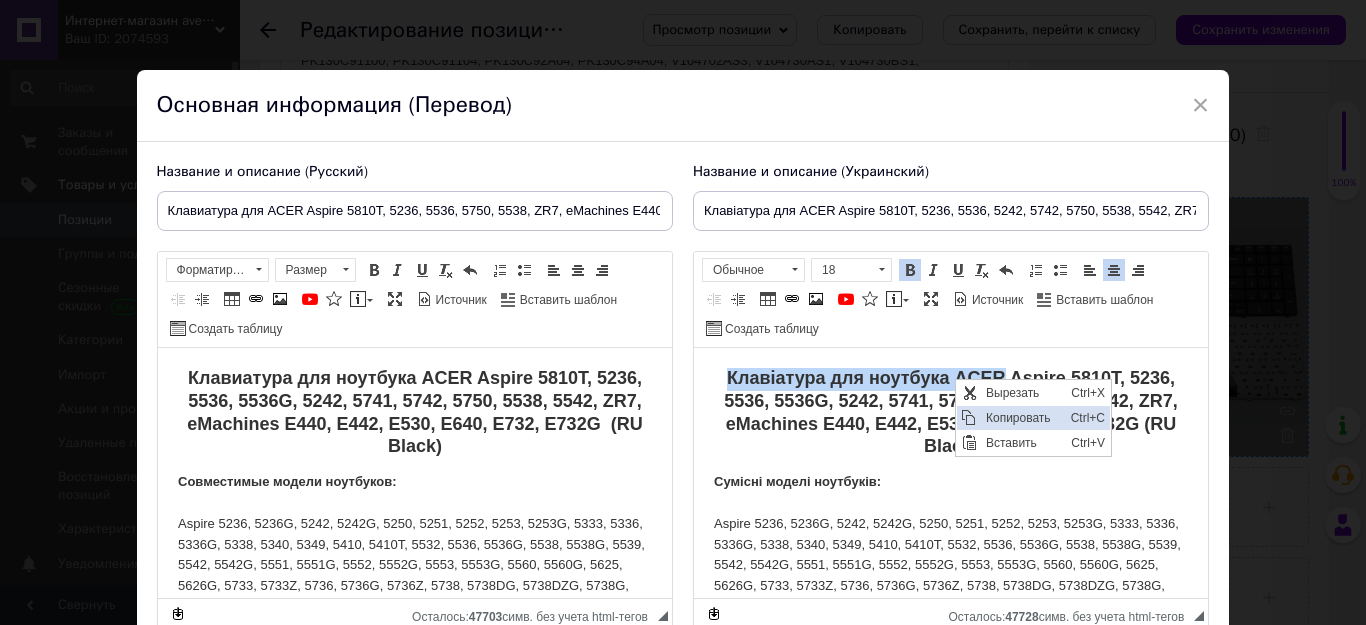 copy on "Клавіатура для ноутбука ACER" 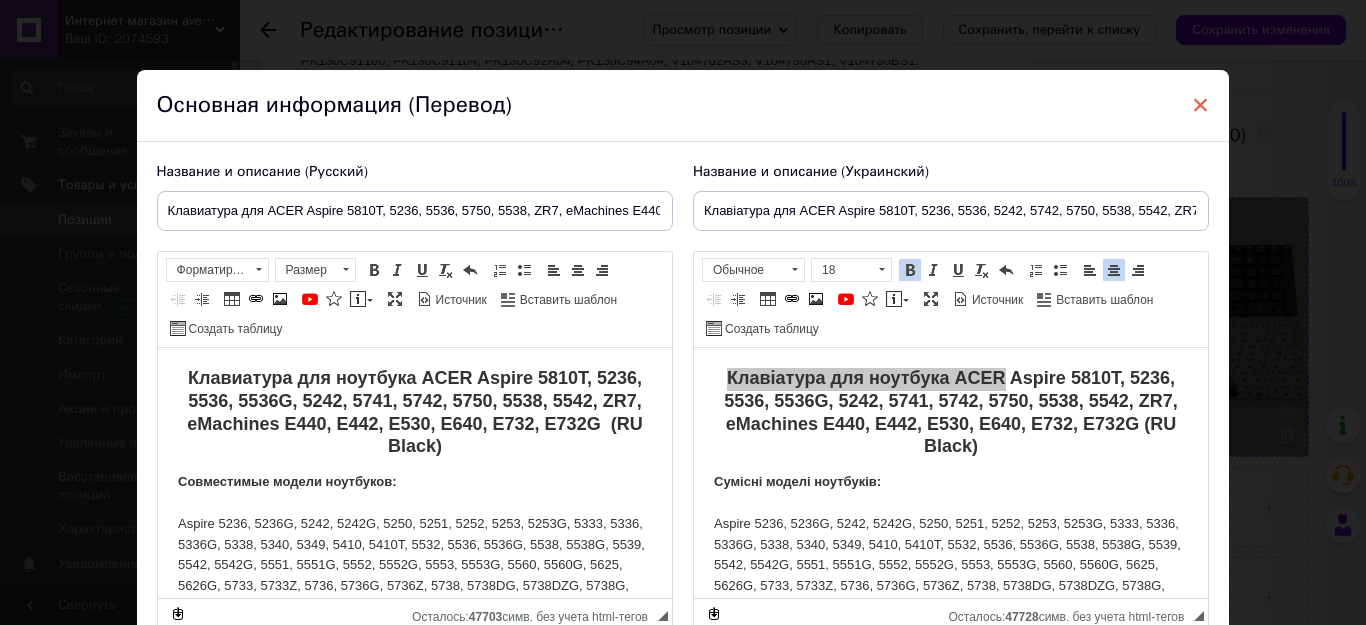 click on "×" at bounding box center (1201, 105) 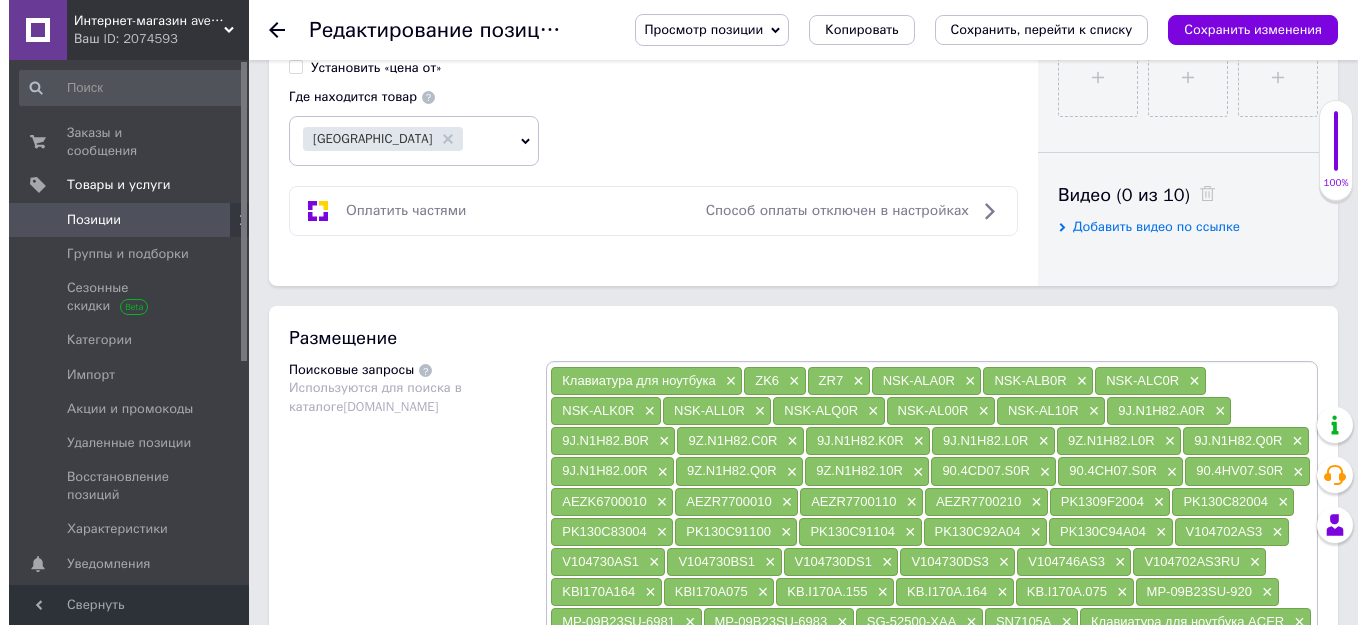 scroll, scrollTop: 1300, scrollLeft: 0, axis: vertical 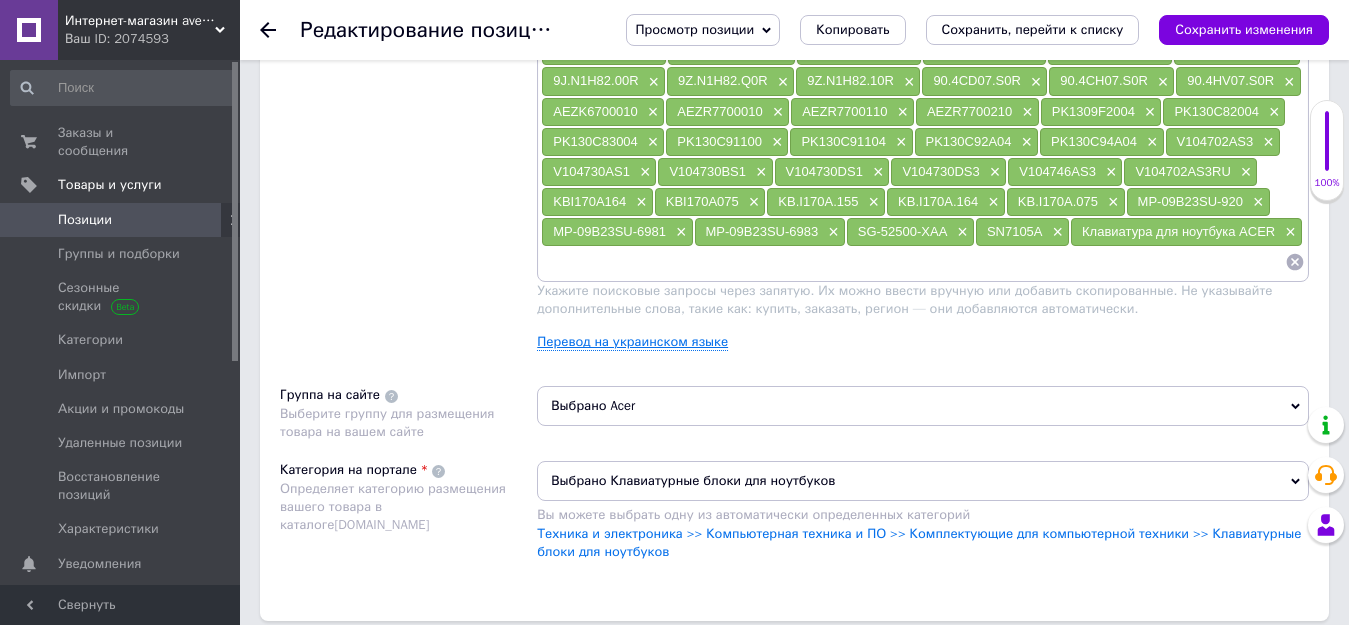 click on "Перевод на украинском языке" at bounding box center [632, 342] 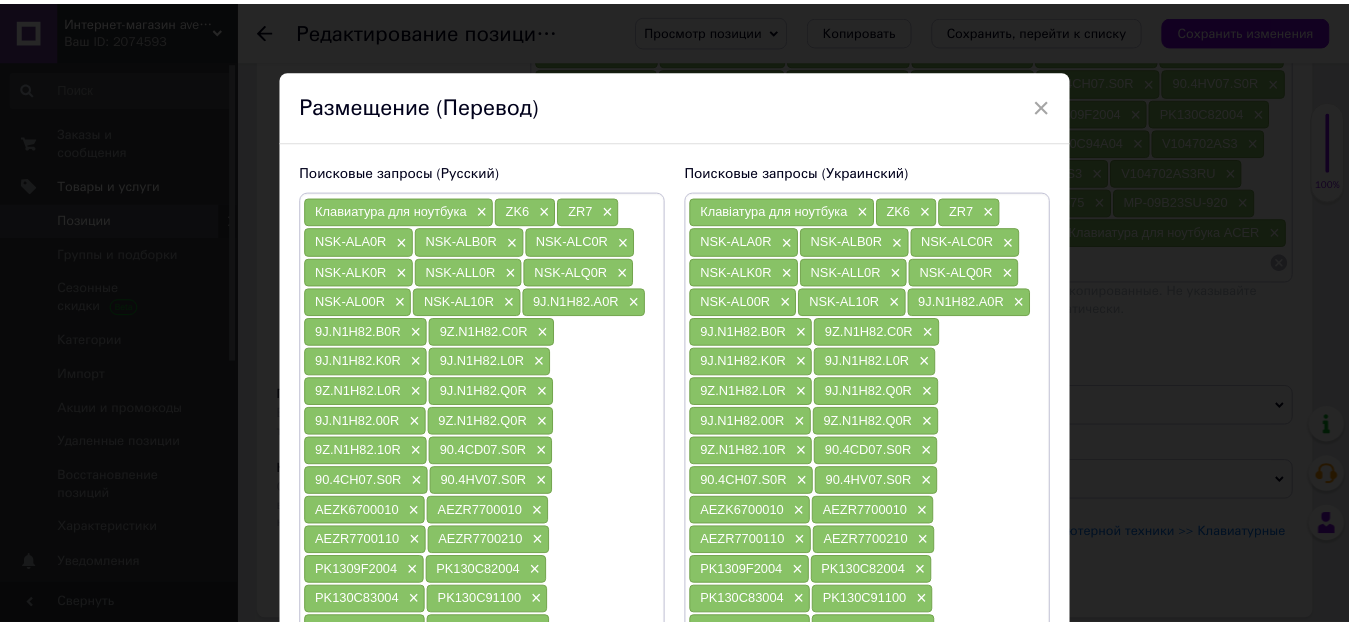 scroll, scrollTop: 464, scrollLeft: 0, axis: vertical 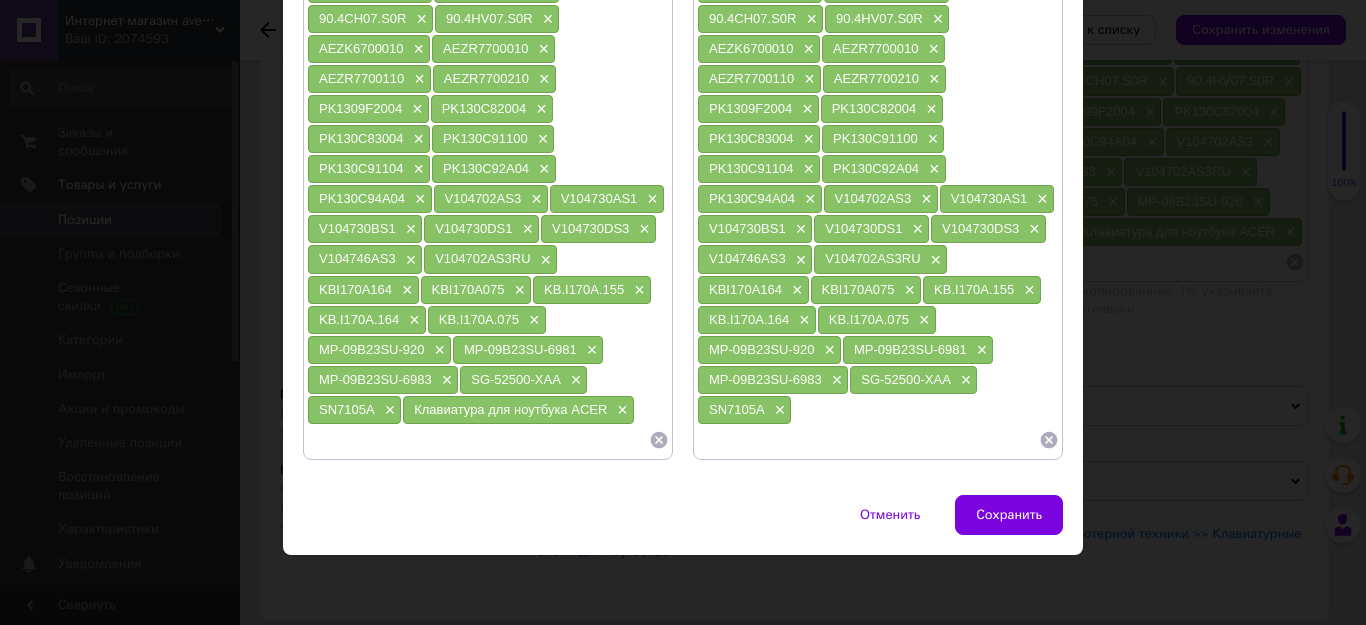 click at bounding box center [868, 440] 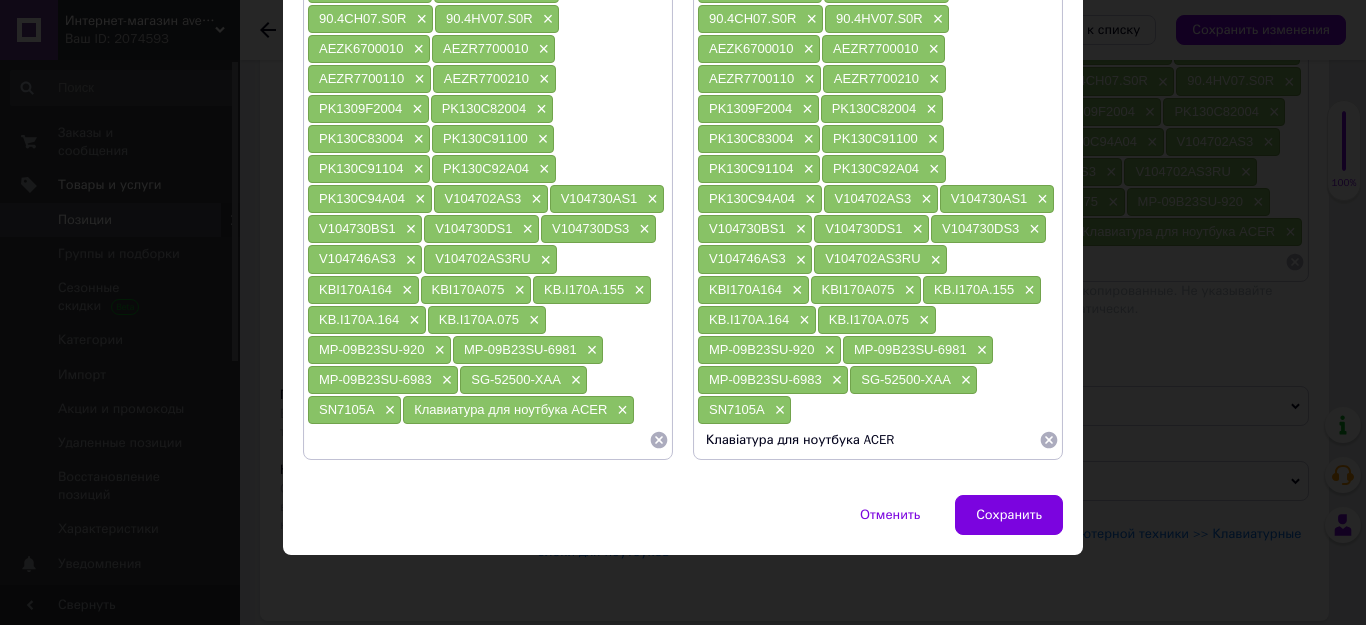 type 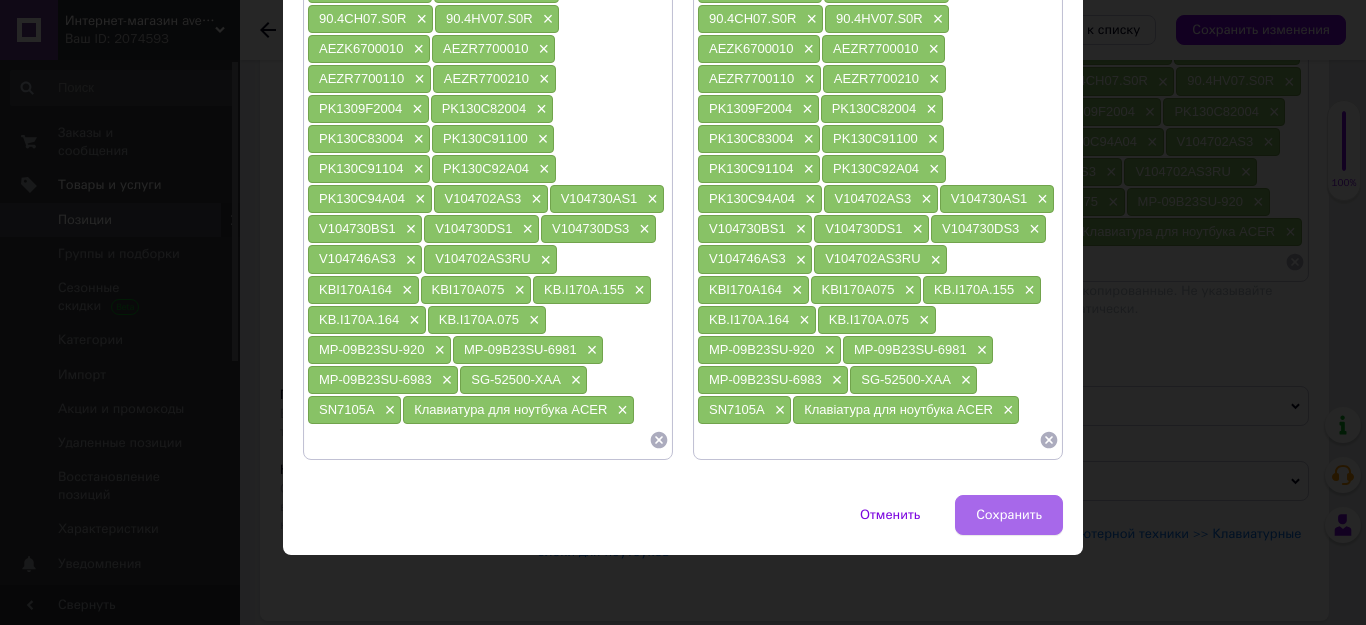 click on "Сохранить" at bounding box center (1009, 515) 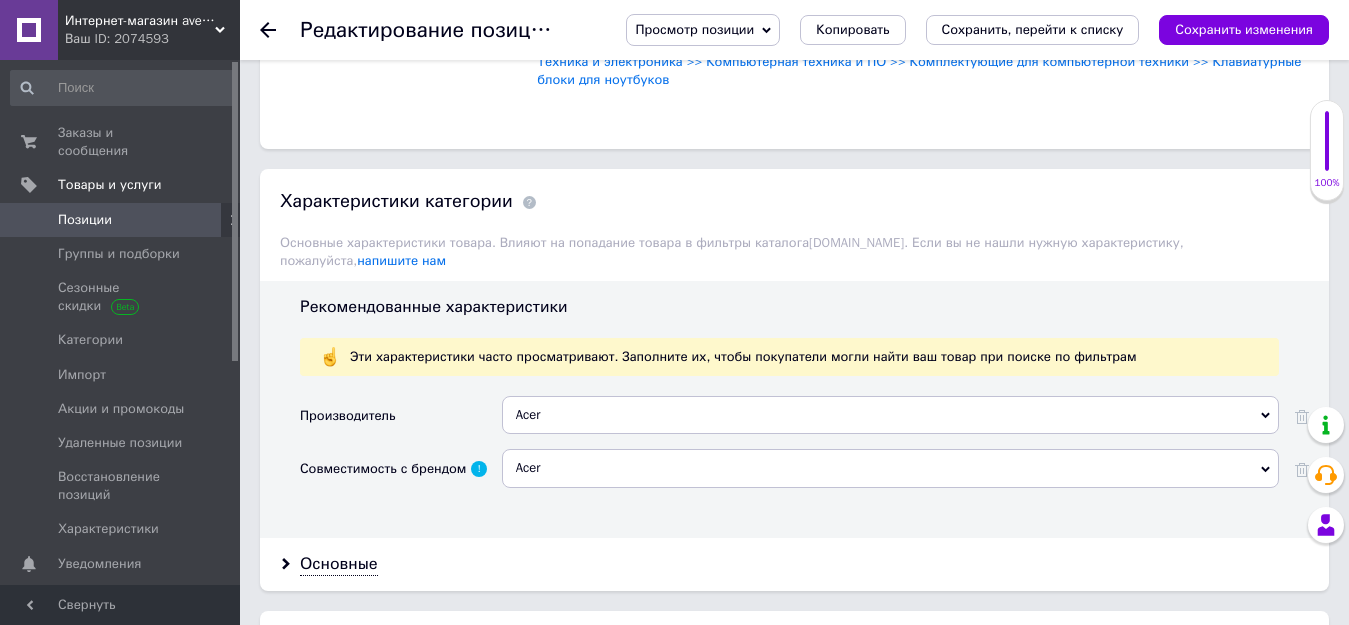 scroll, scrollTop: 1800, scrollLeft: 0, axis: vertical 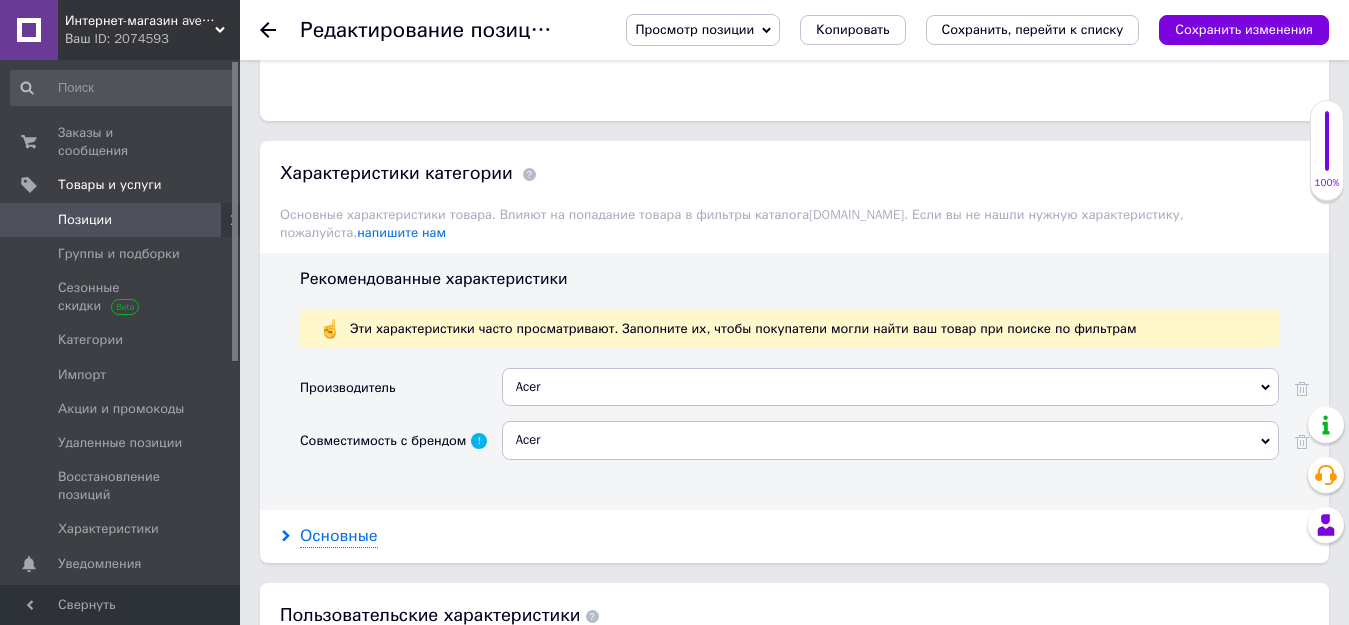 click on "Основные" at bounding box center (339, 536) 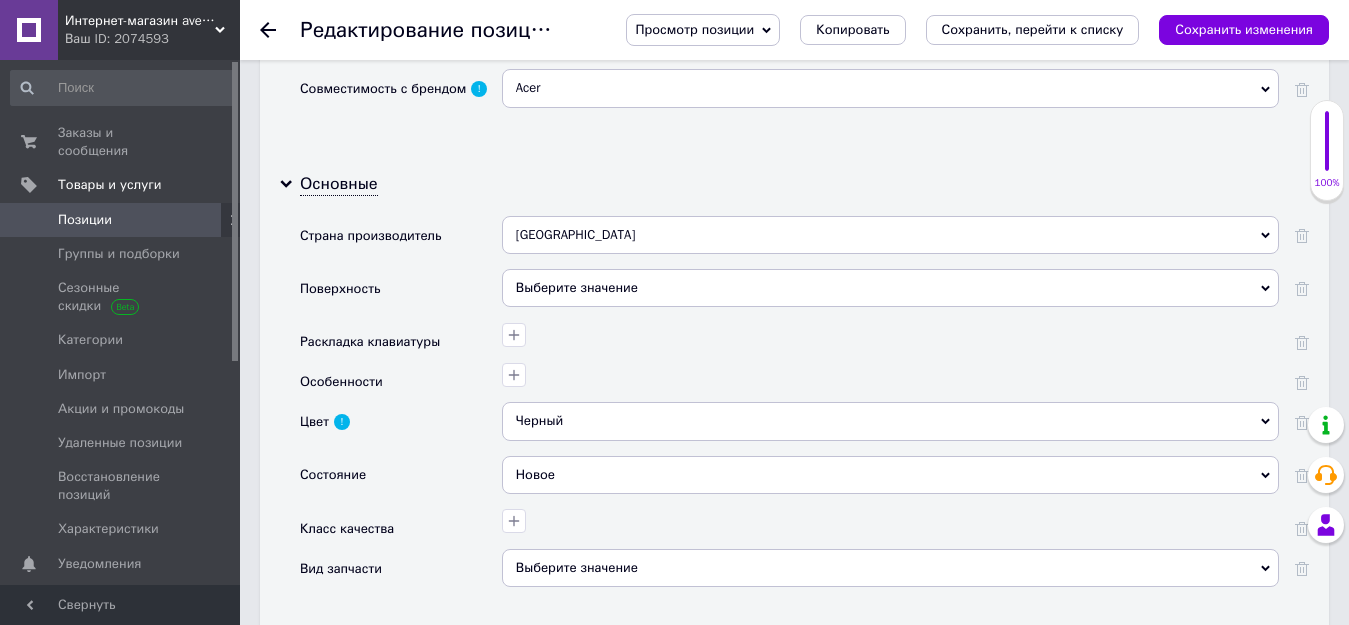 scroll, scrollTop: 2200, scrollLeft: 0, axis: vertical 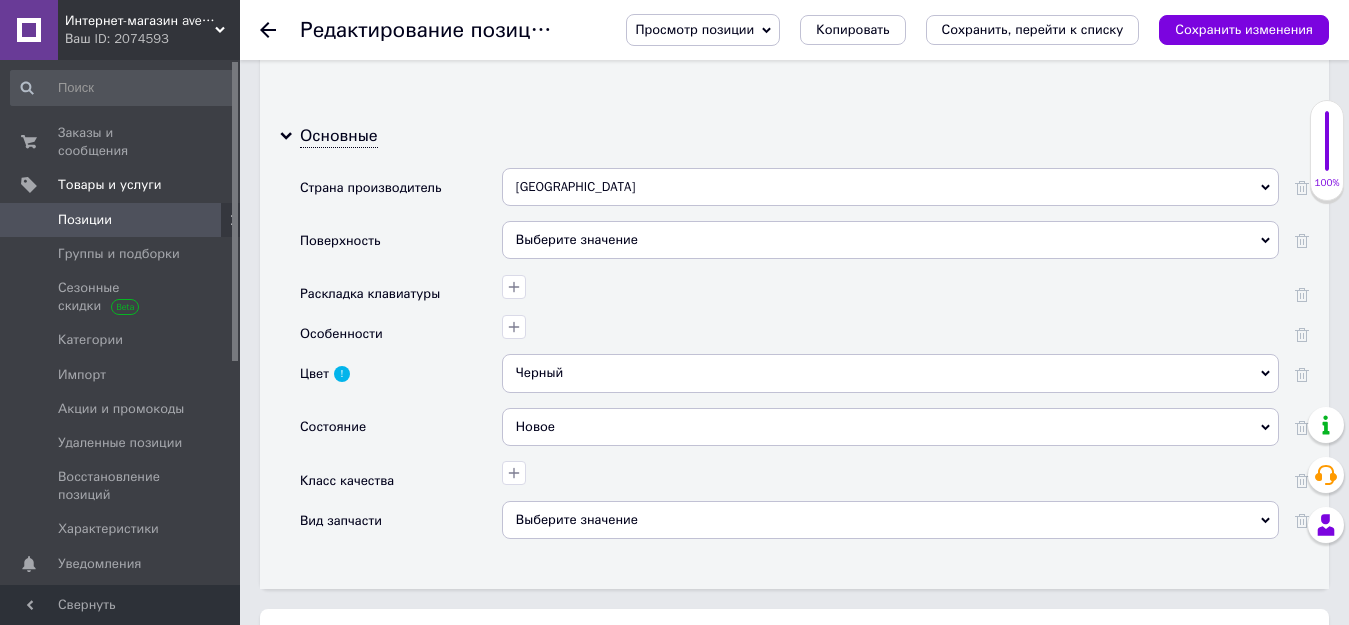 click on "Выберите значение" at bounding box center [890, 240] 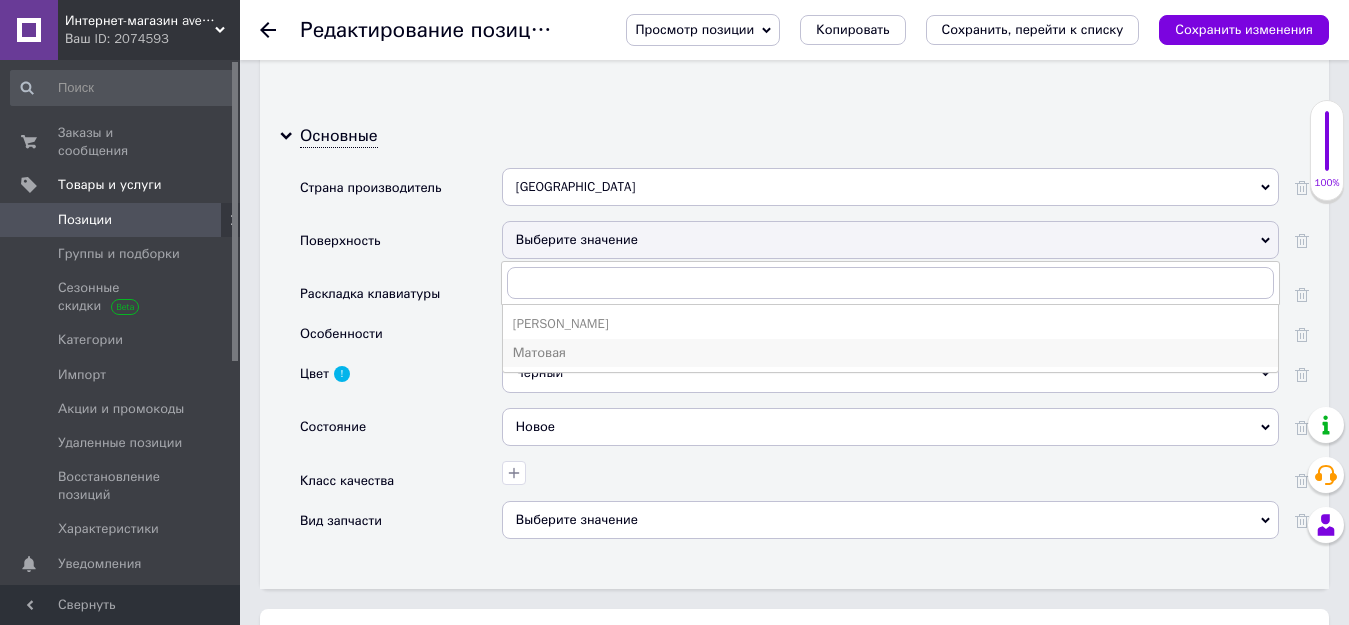 click on "Матовая" at bounding box center [890, 353] 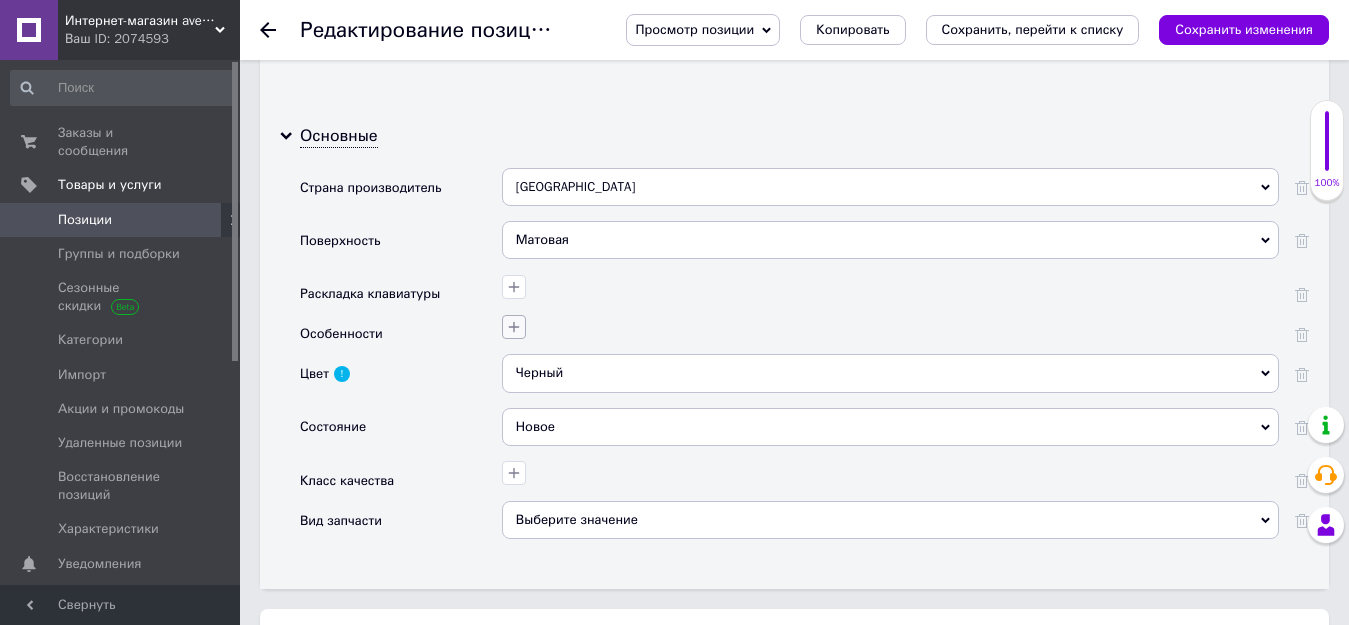 click 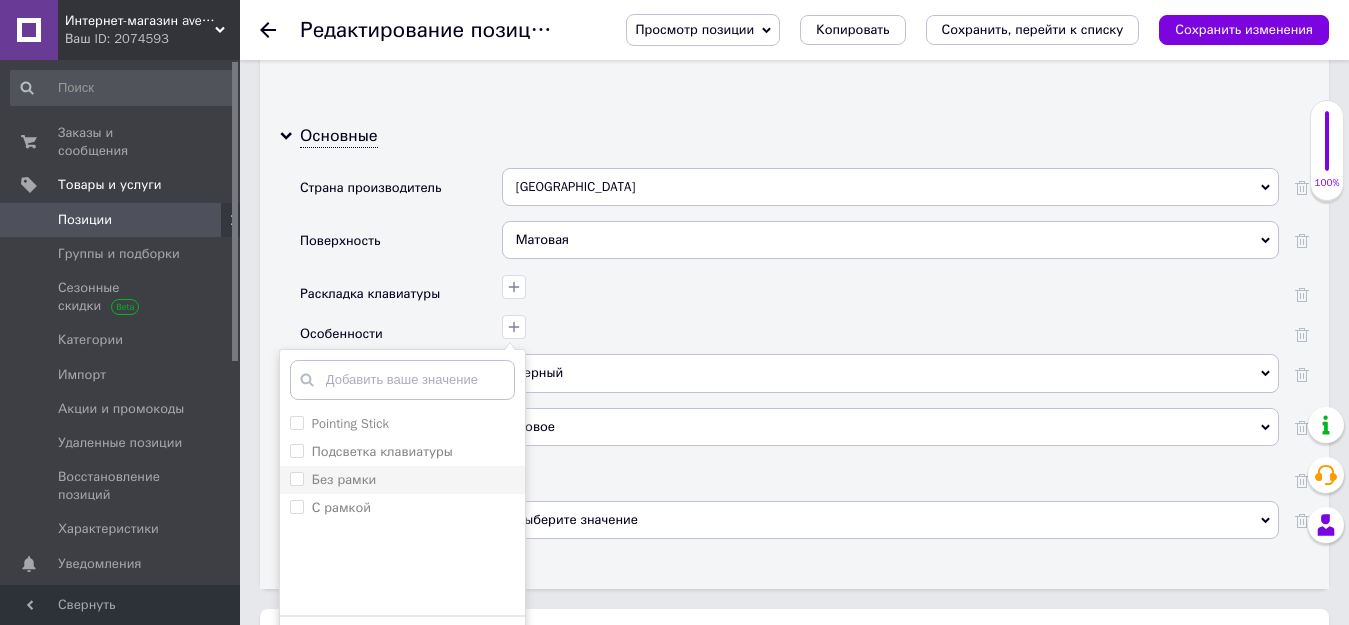 click on "Без рамки" at bounding box center (344, 479) 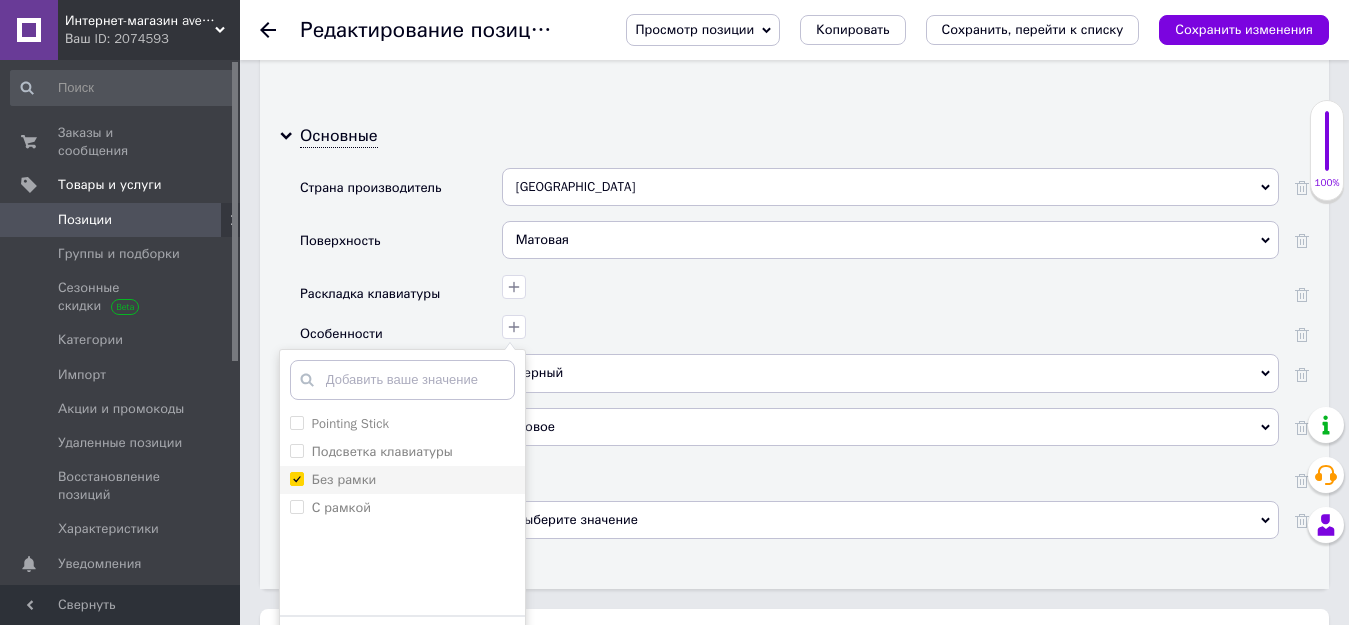checkbox on "true" 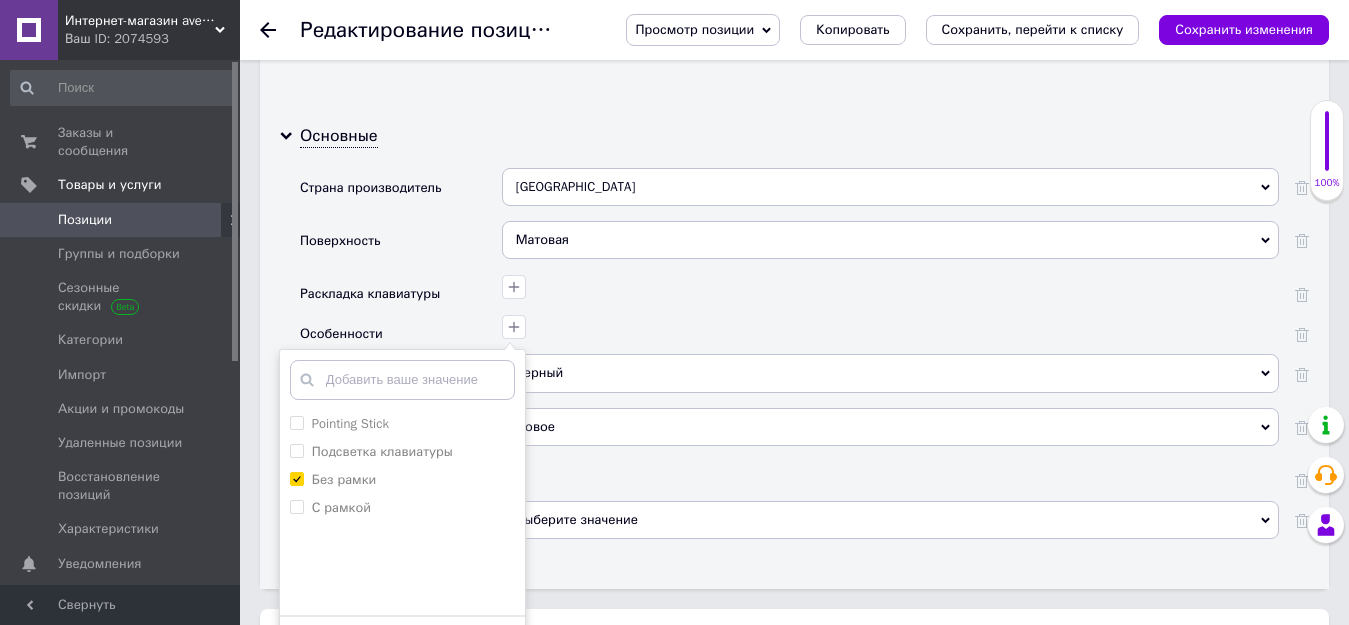 click on "Сохранить" at bounding box center [402, 646] 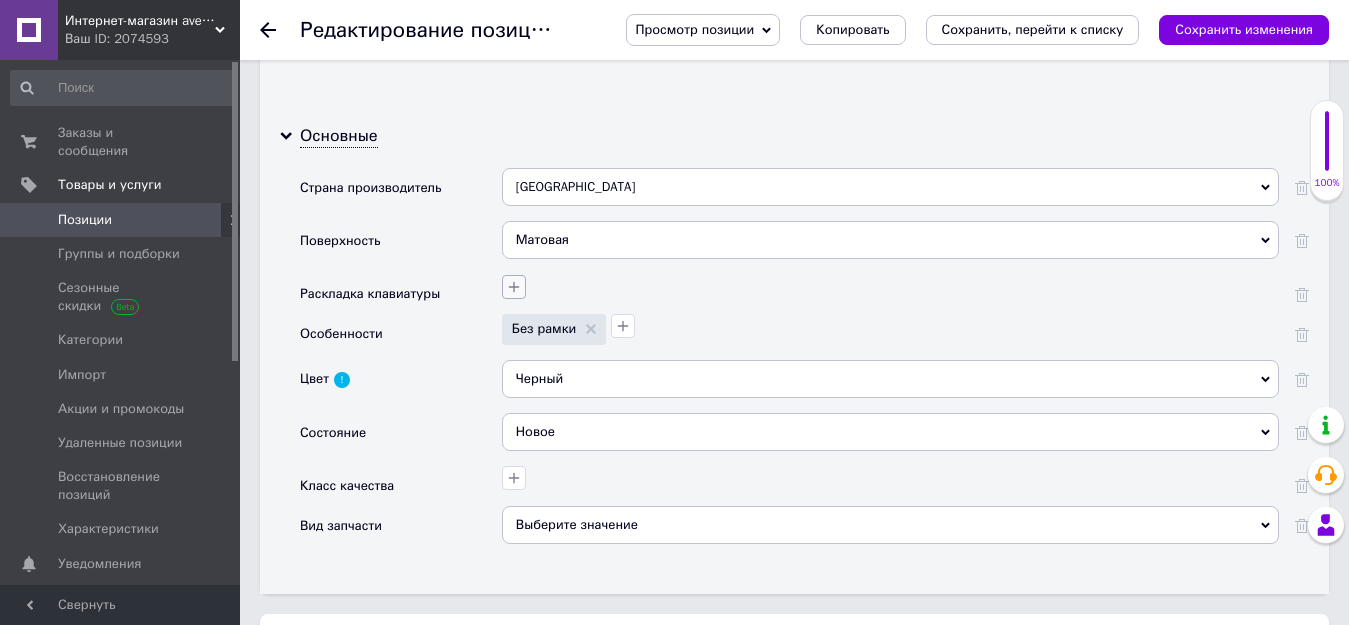 click 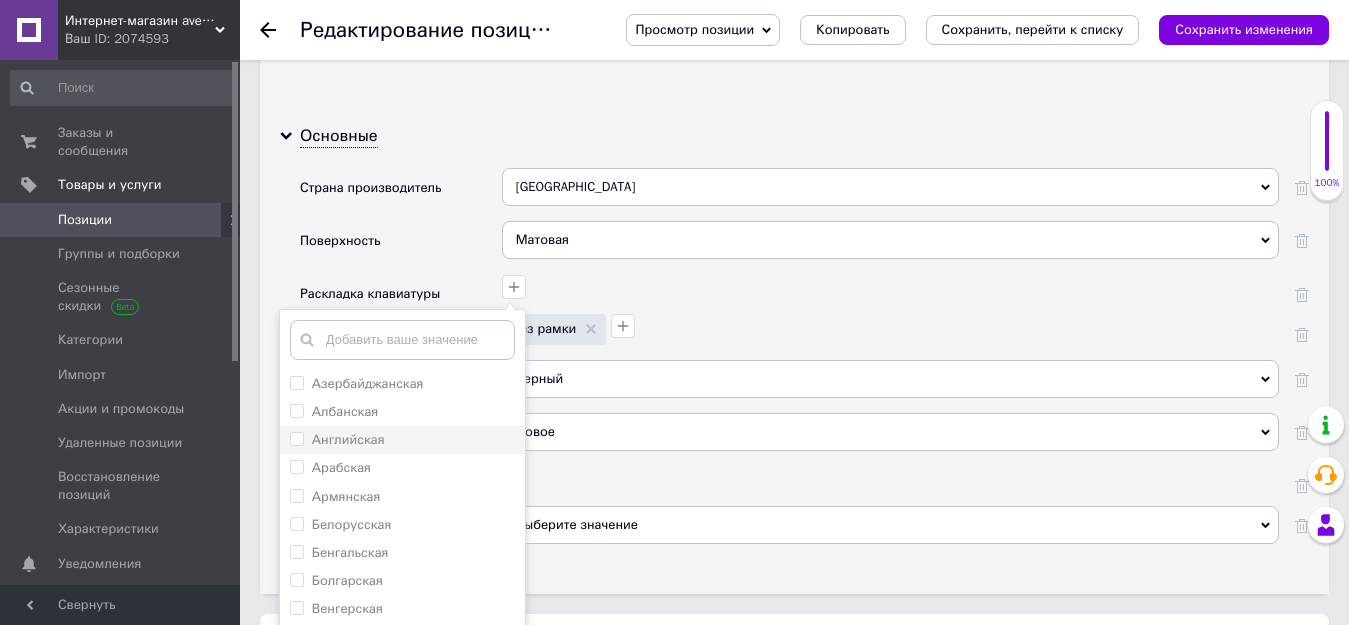 click on "Английская" at bounding box center (348, 439) 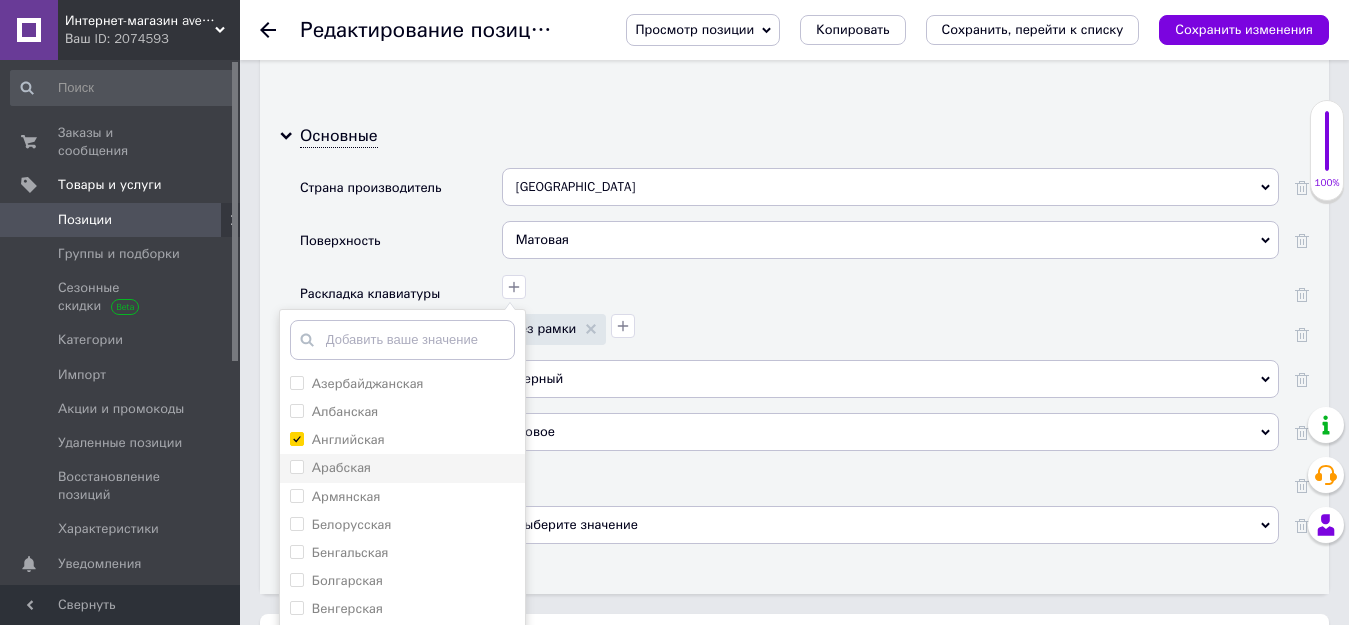 checkbox on "true" 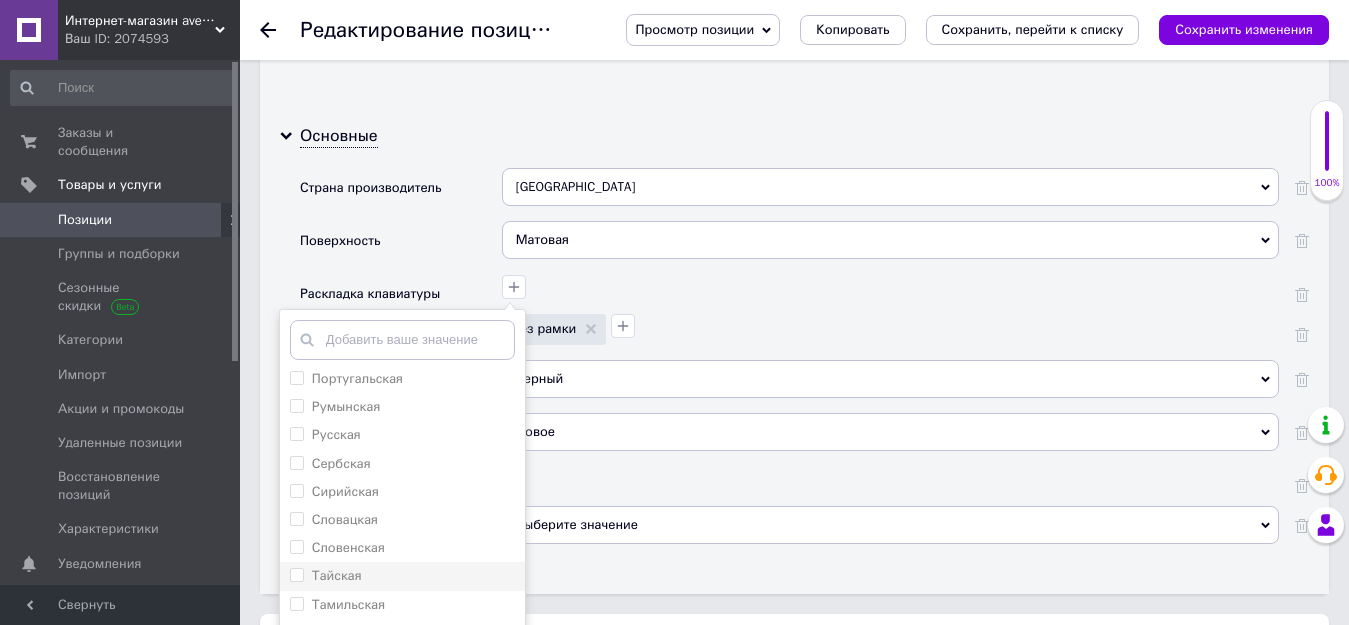 scroll, scrollTop: 900, scrollLeft: 0, axis: vertical 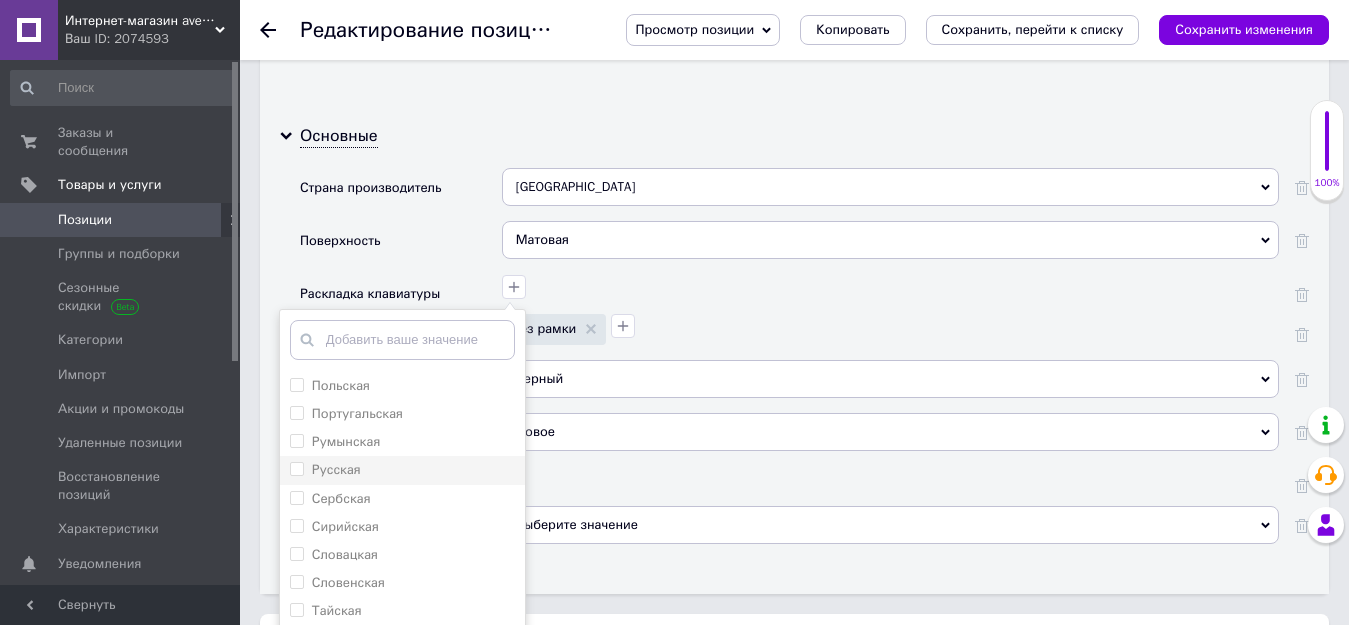 click on "Русская" at bounding box center (336, 469) 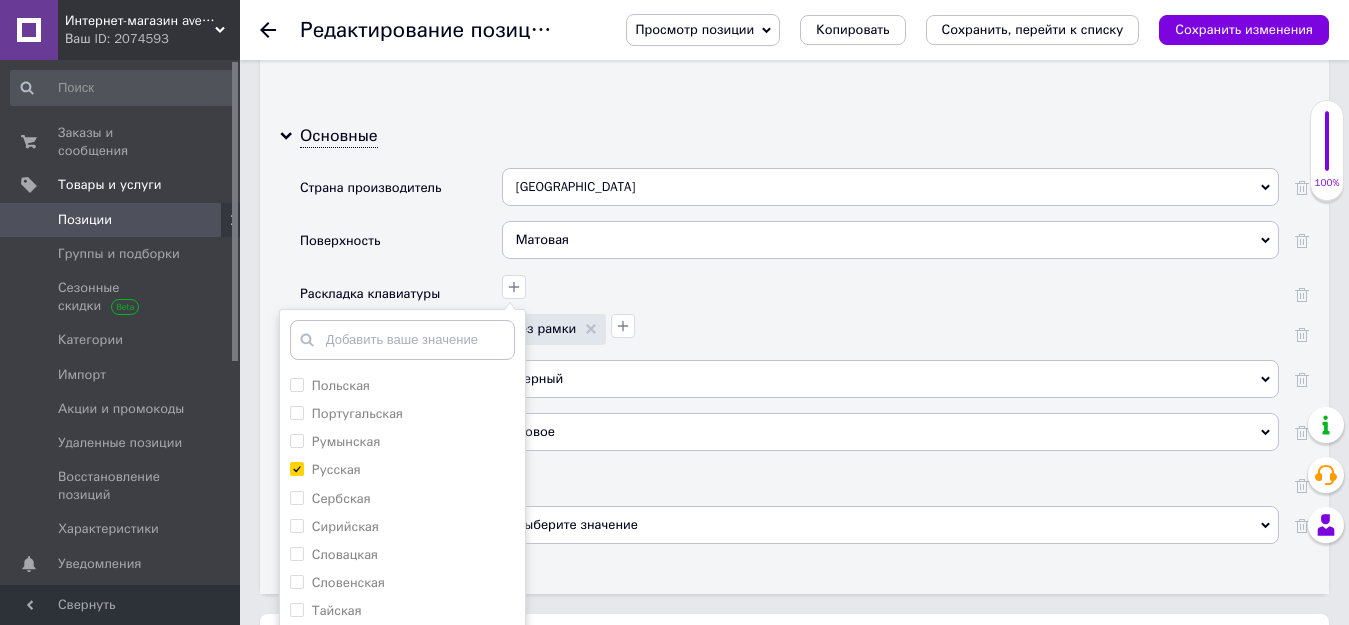 checkbox on "true" 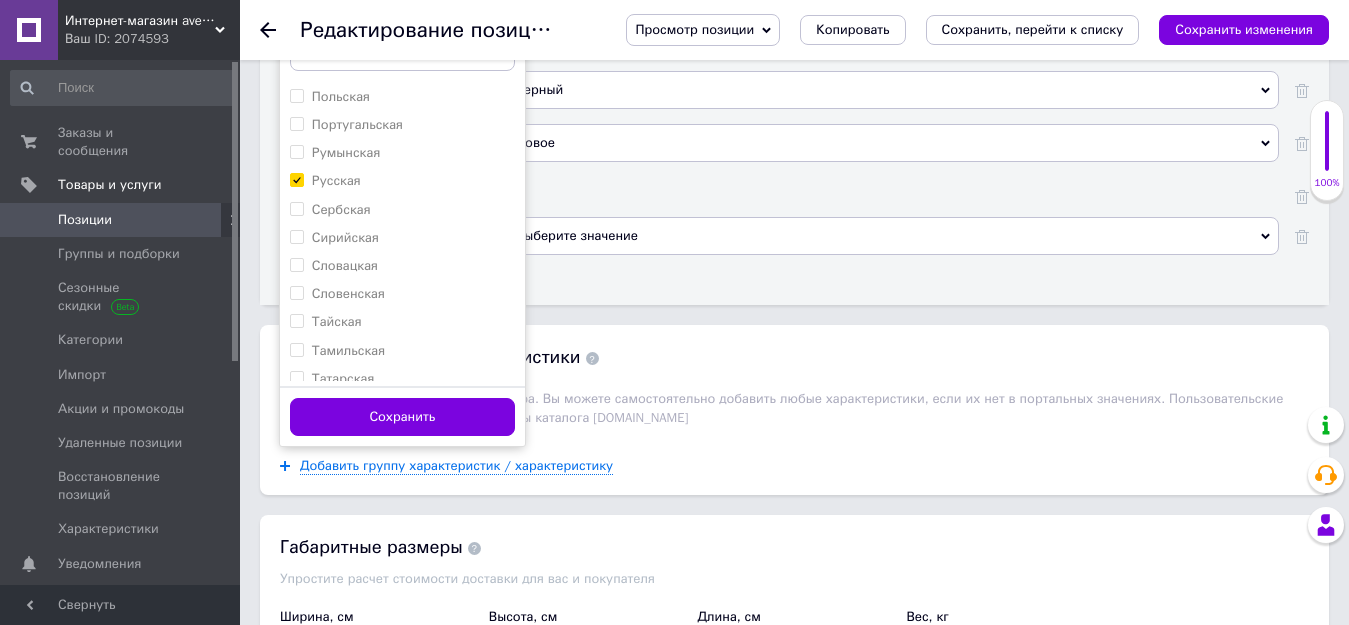 scroll, scrollTop: 2500, scrollLeft: 0, axis: vertical 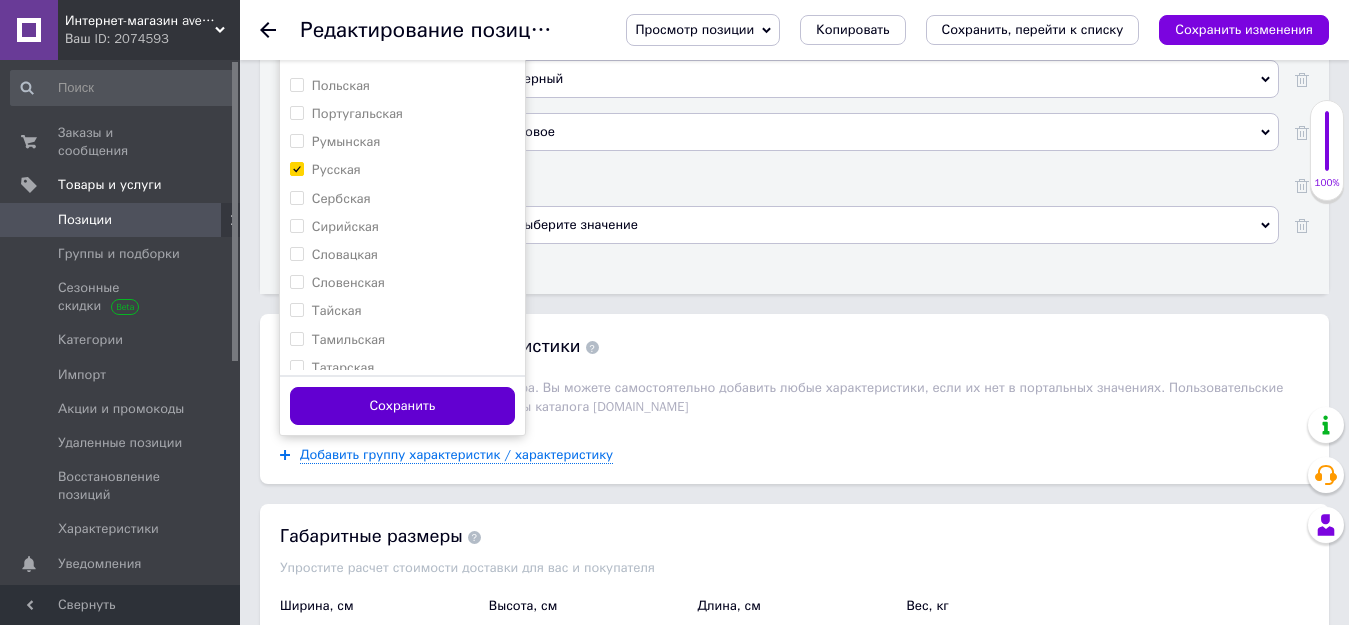click on "Сохранить" at bounding box center (402, 406) 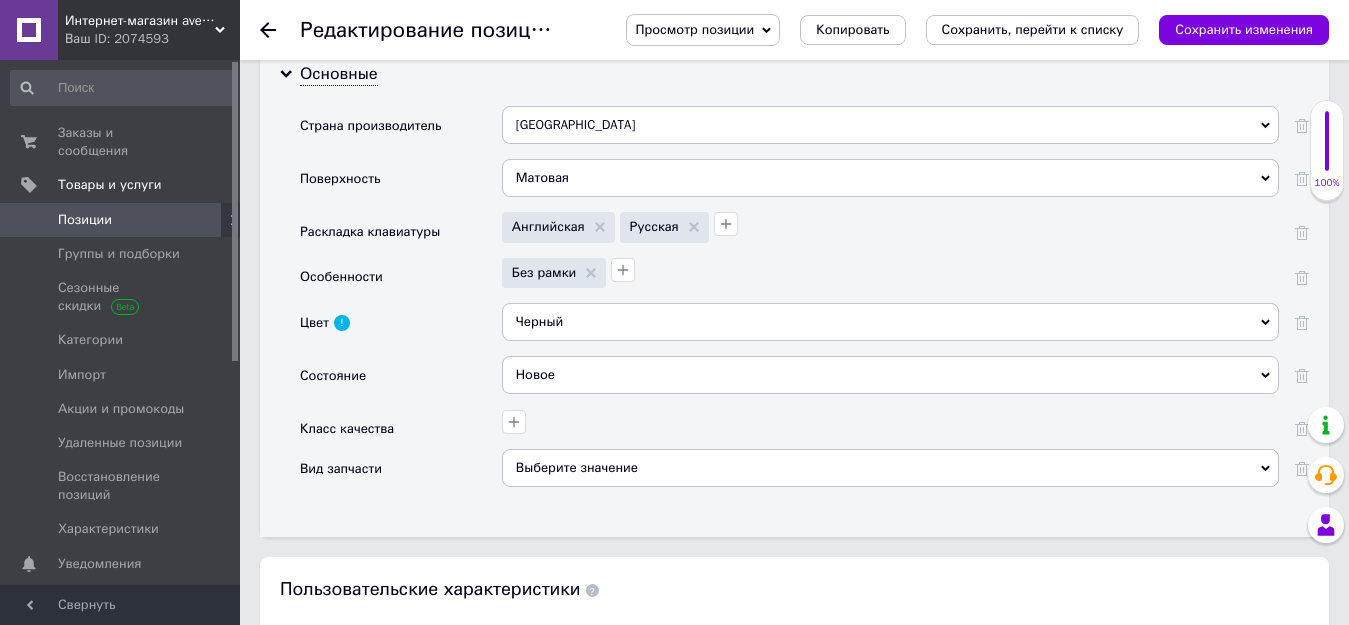 scroll, scrollTop: 2200, scrollLeft: 0, axis: vertical 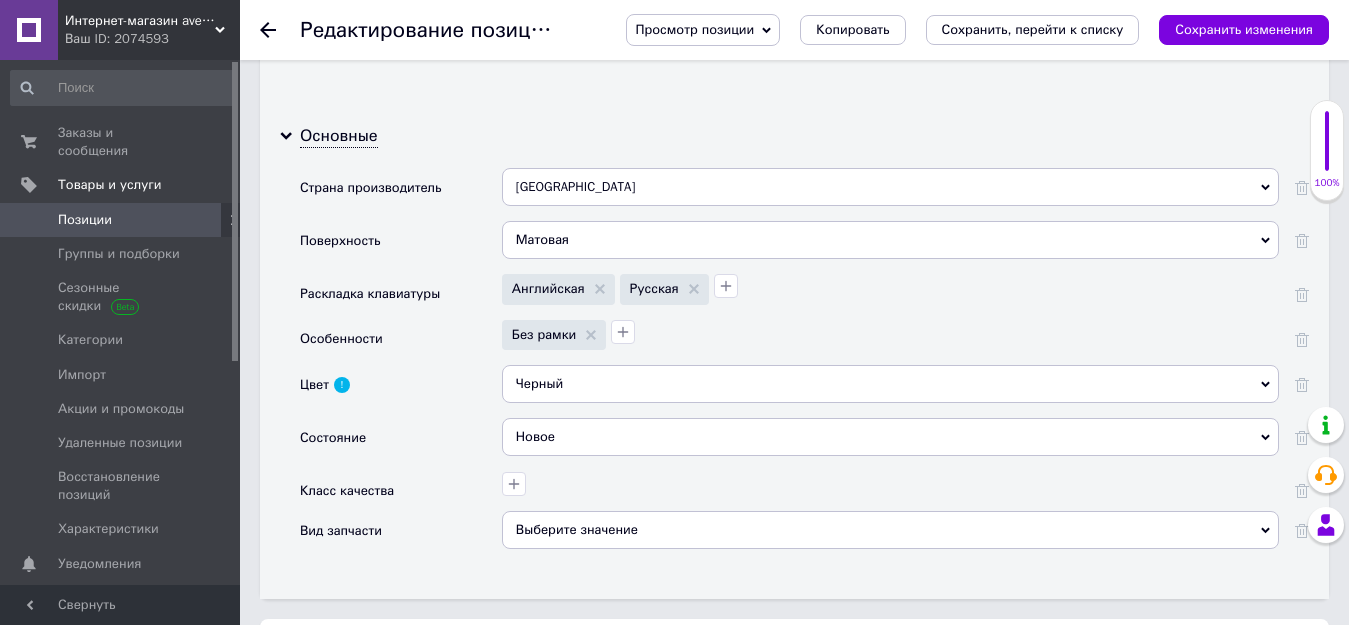 click on "Выберите значение" at bounding box center [890, 530] 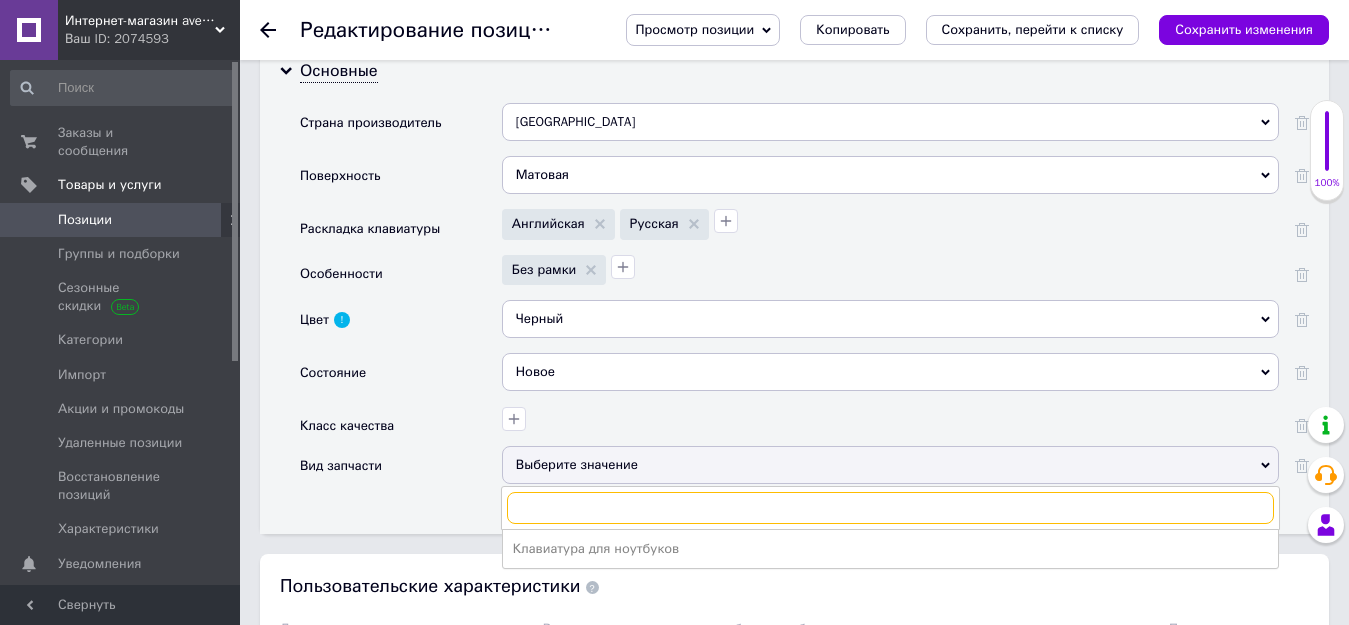 scroll, scrollTop: 2300, scrollLeft: 0, axis: vertical 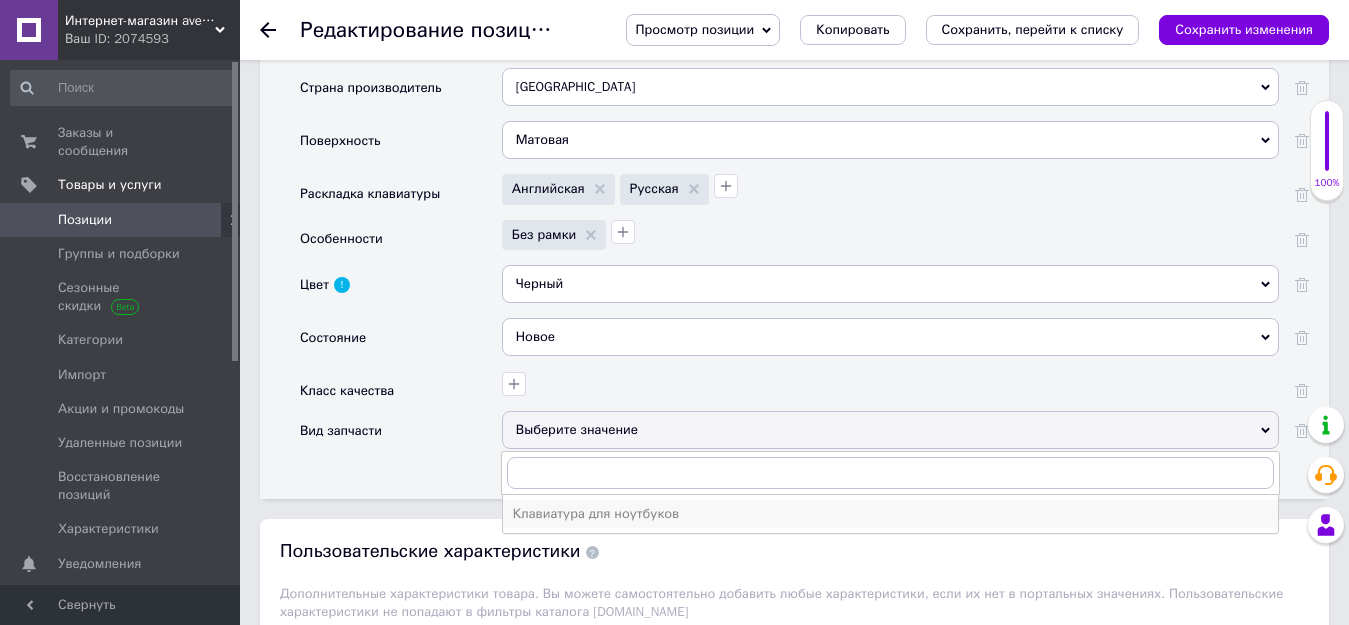 click on "Клавиатура для ноутбуков" at bounding box center (890, 514) 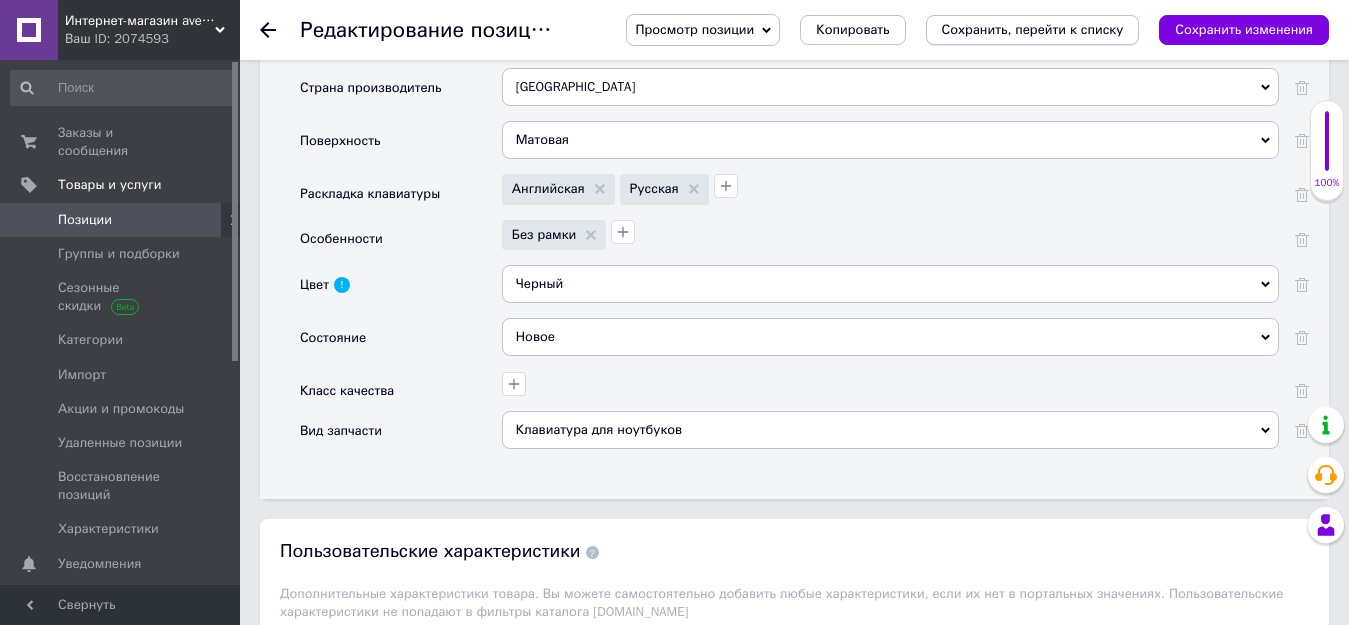 click on "Сохранить, перейти к списку" at bounding box center [1033, 29] 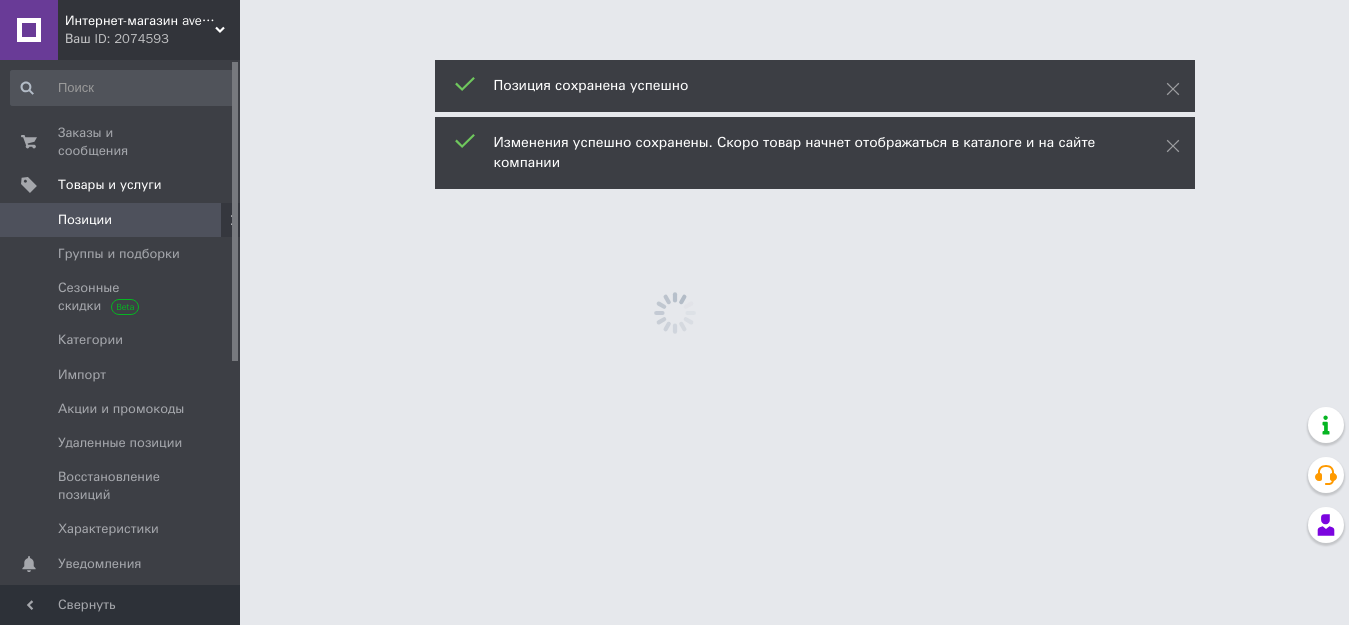 scroll, scrollTop: 0, scrollLeft: 0, axis: both 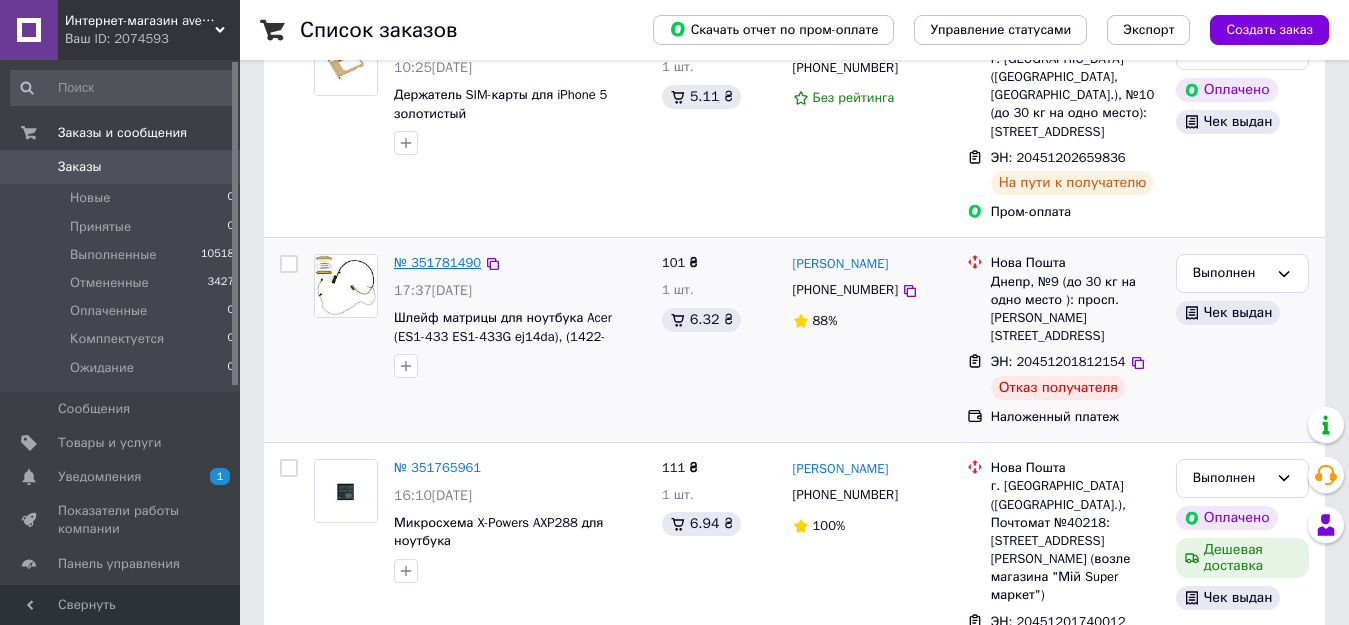 click on "№ 351781490" at bounding box center [437, 262] 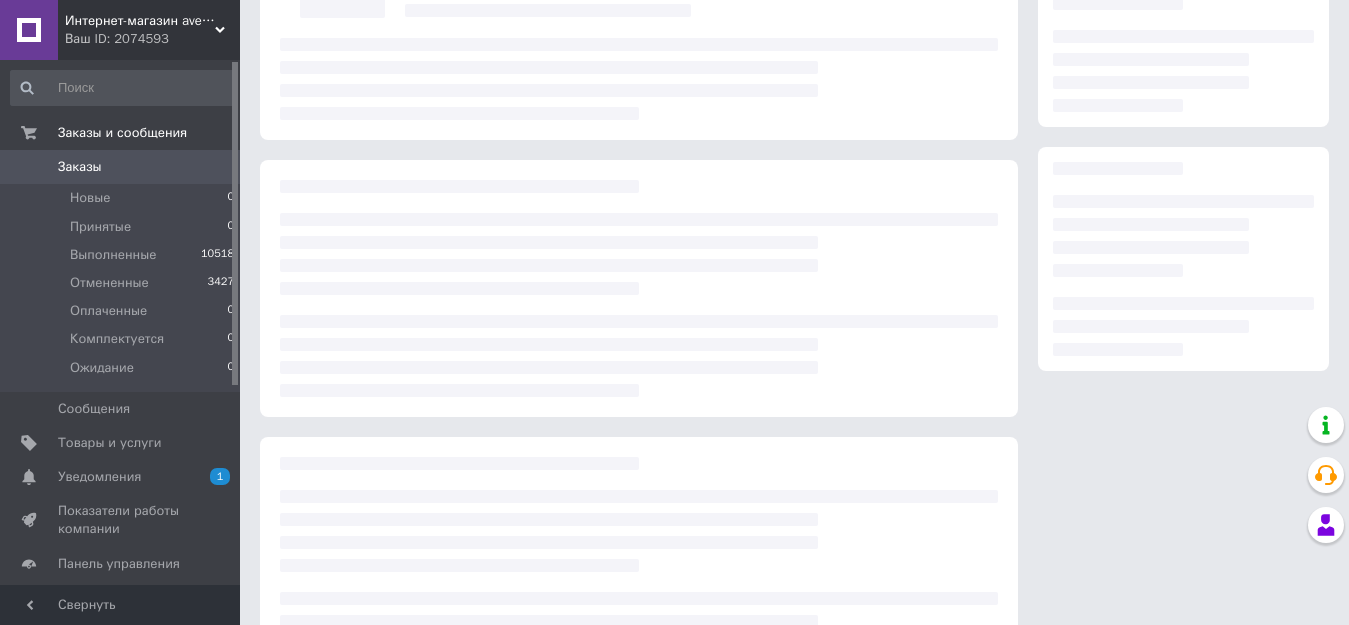 scroll, scrollTop: 0, scrollLeft: 0, axis: both 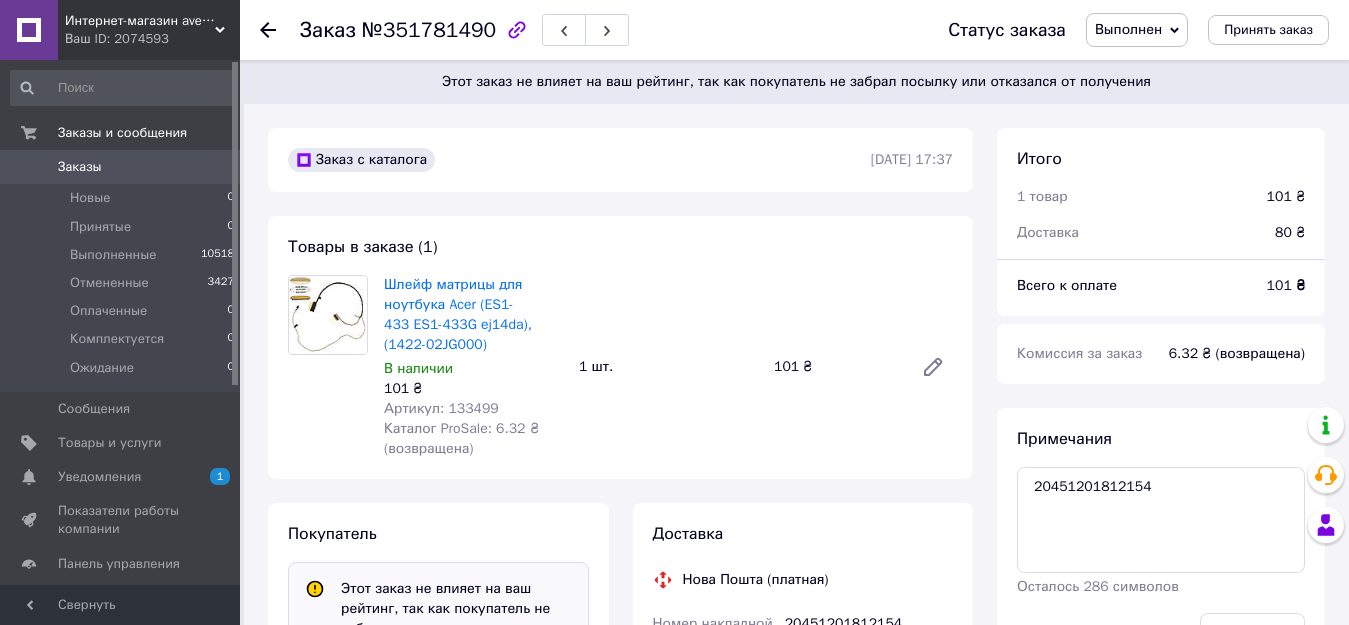click on "Артикул: 133499" at bounding box center [441, 408] 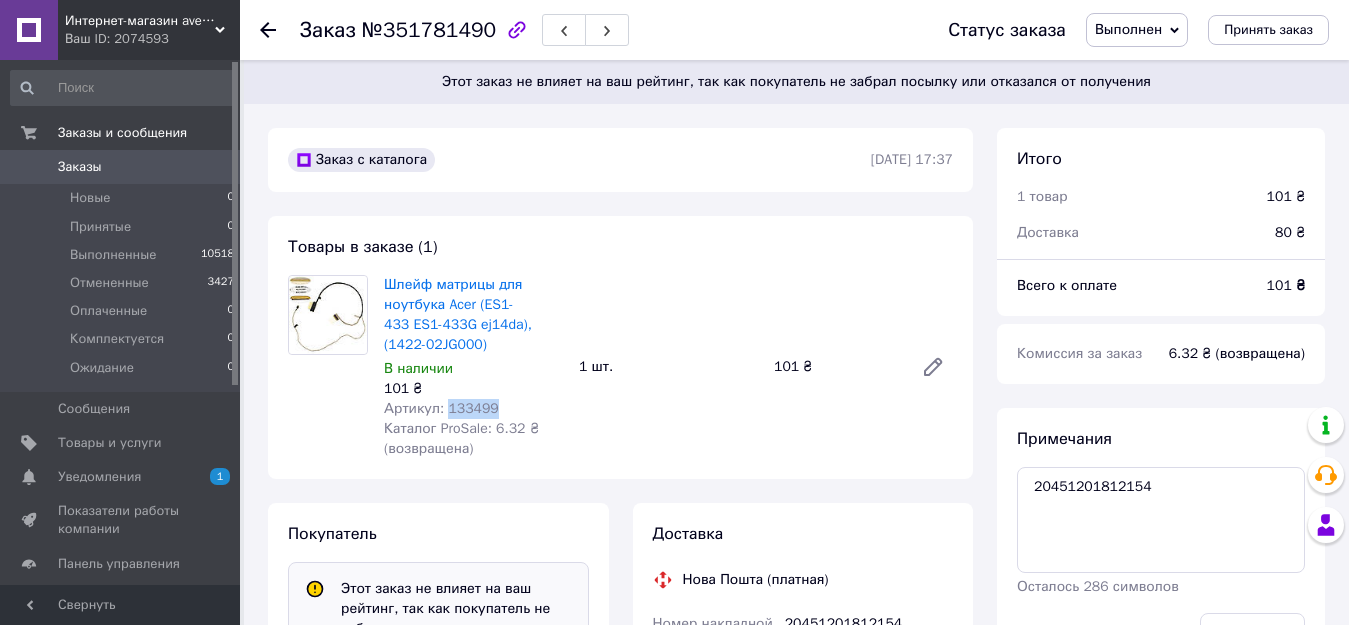 click on "Артикул: 133499" at bounding box center [441, 408] 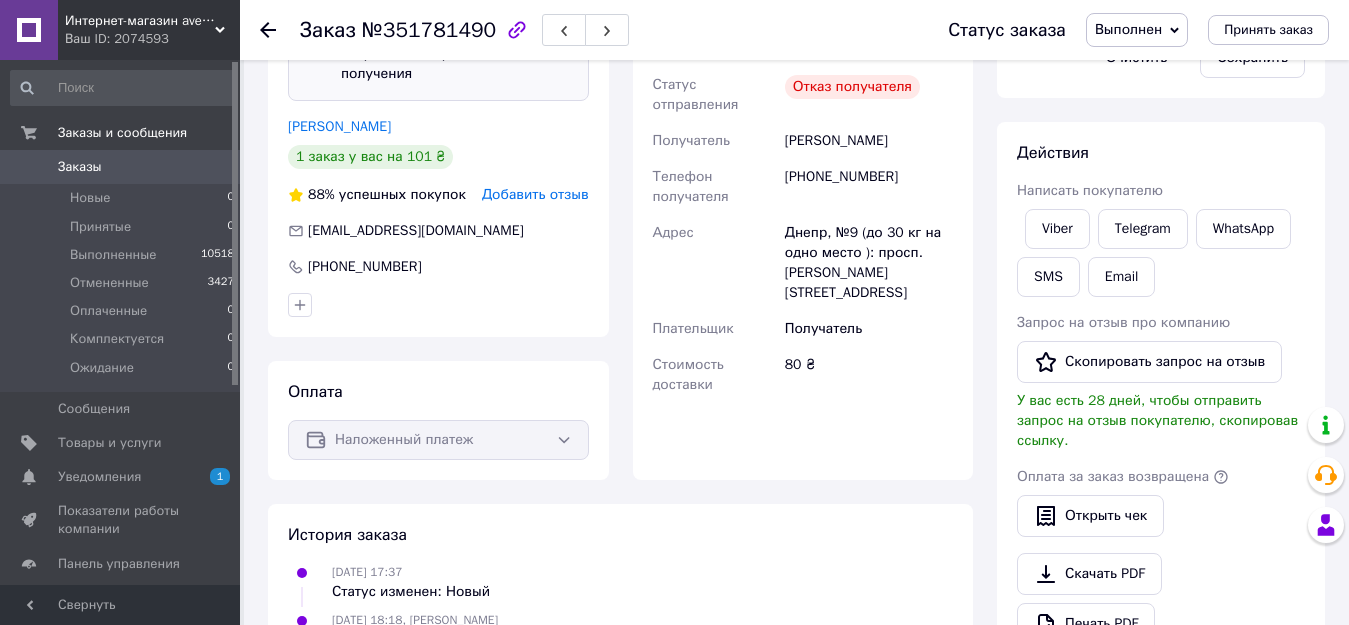 scroll, scrollTop: 345, scrollLeft: 0, axis: vertical 